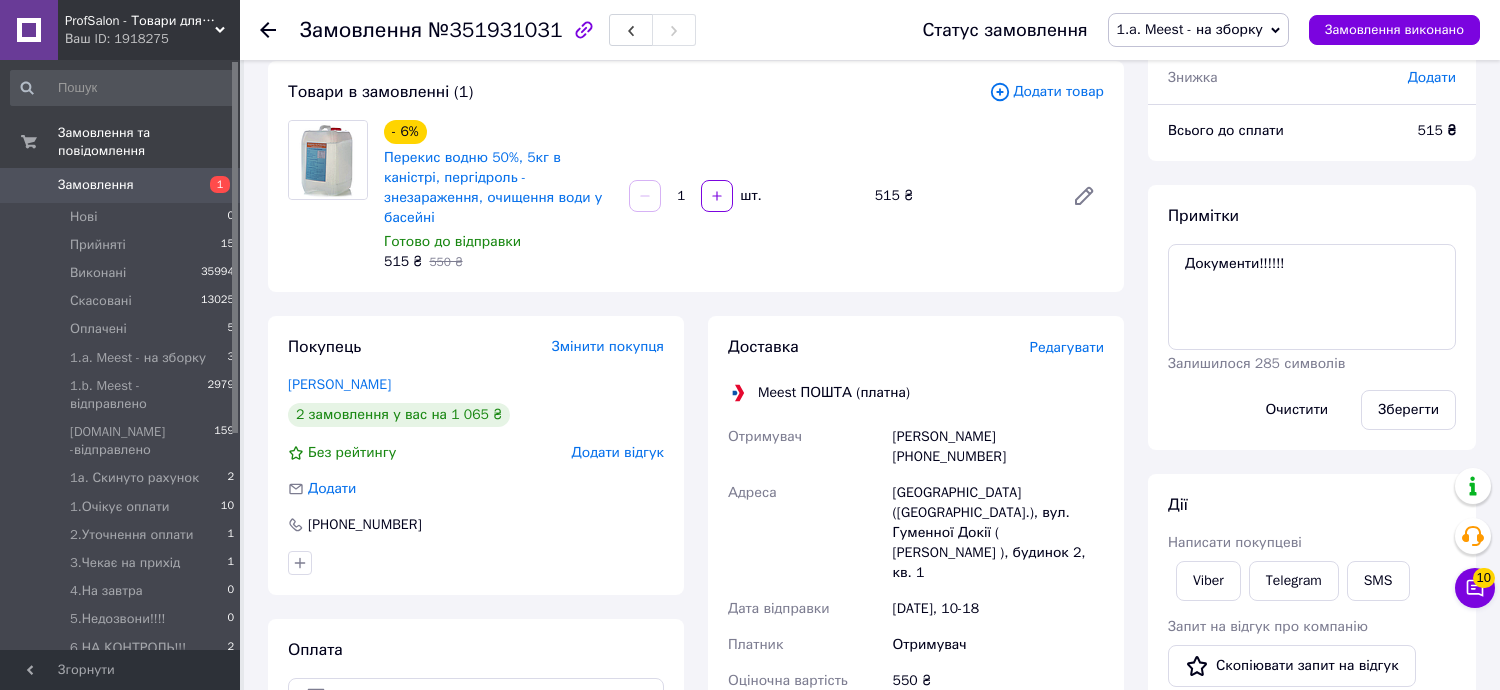 scroll, scrollTop: 0, scrollLeft: 0, axis: both 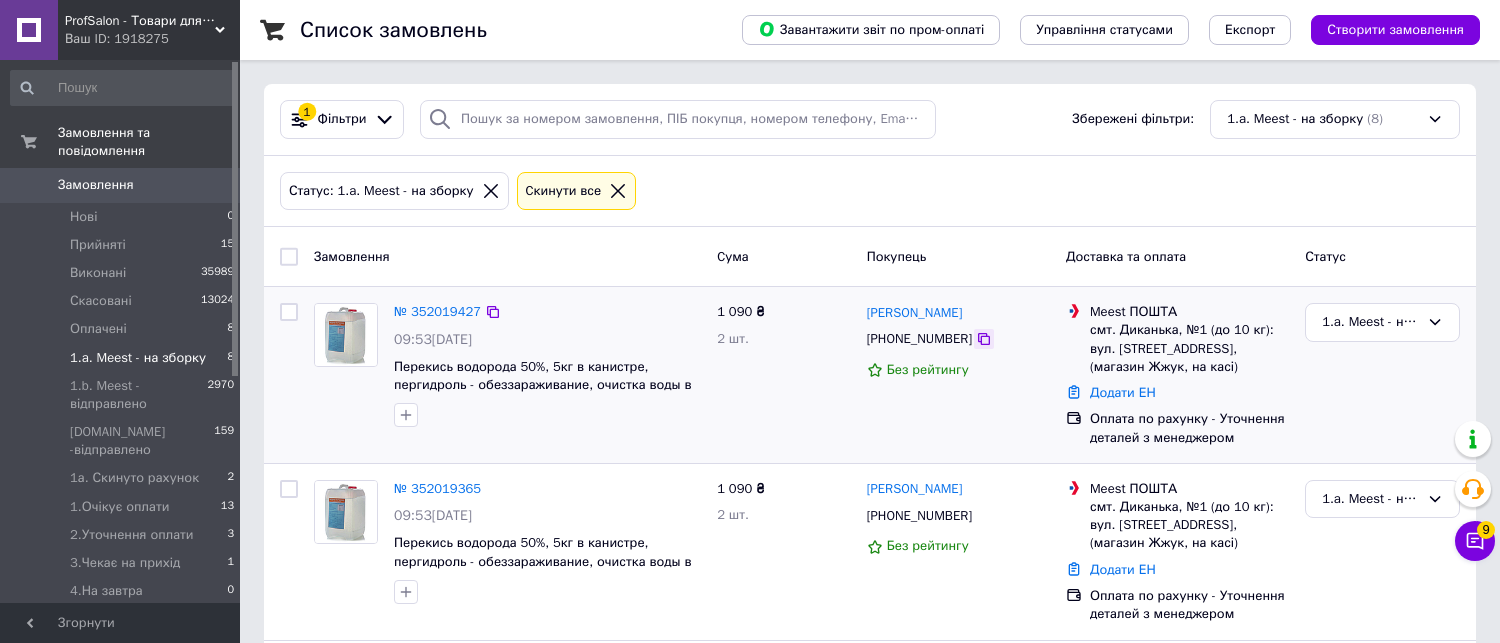 click 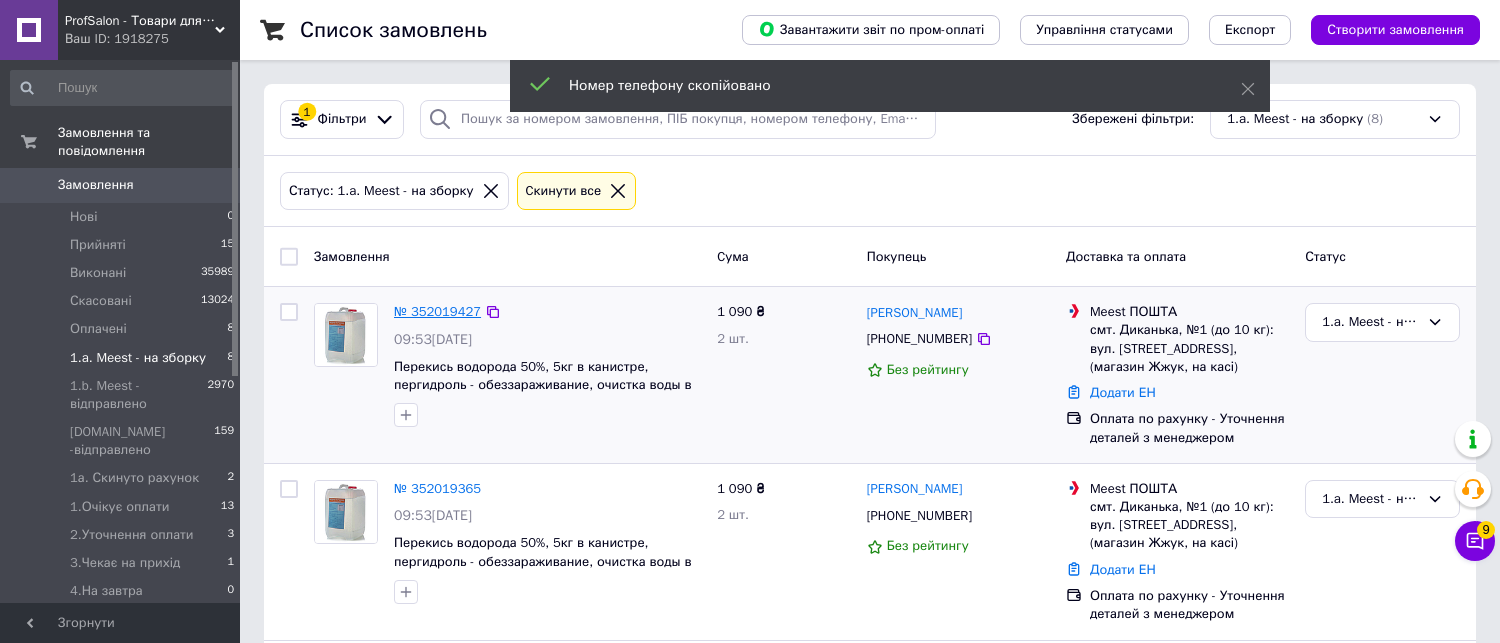 click on "№ 352019427" at bounding box center (437, 311) 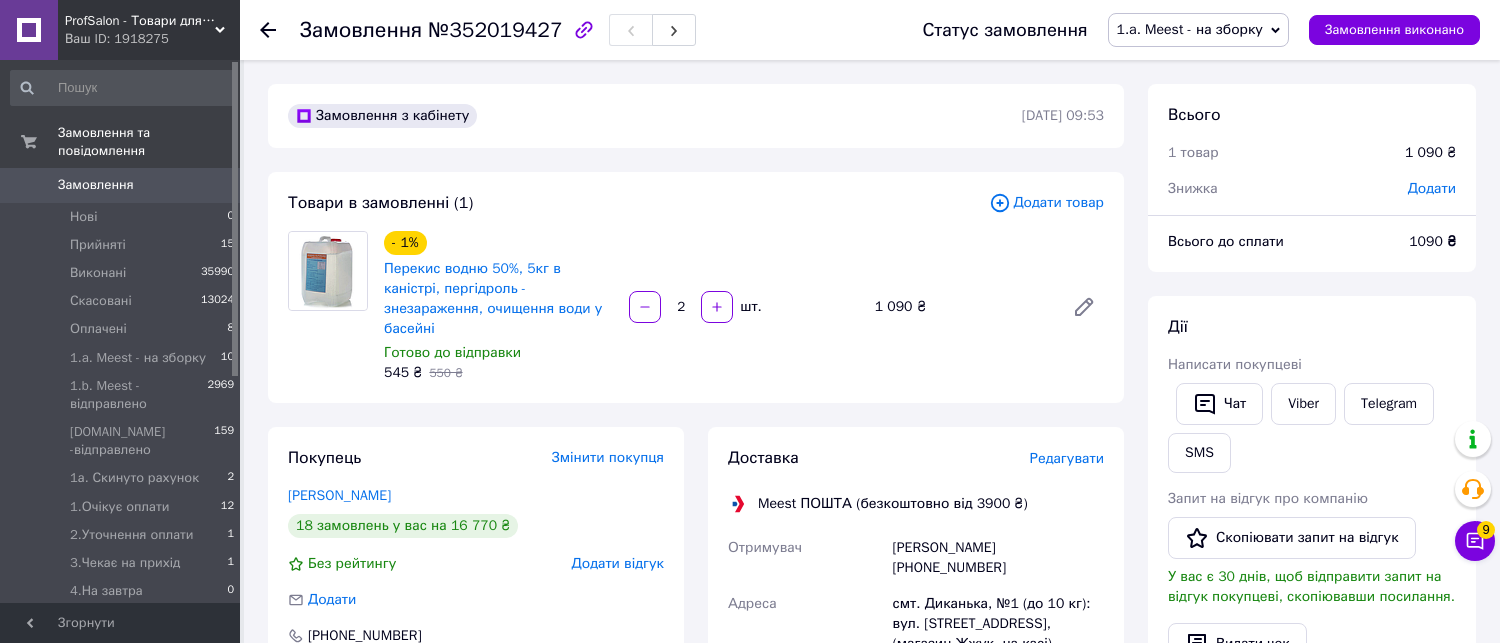 click on "1.a. Meest - на зборку" at bounding box center [1198, 30] 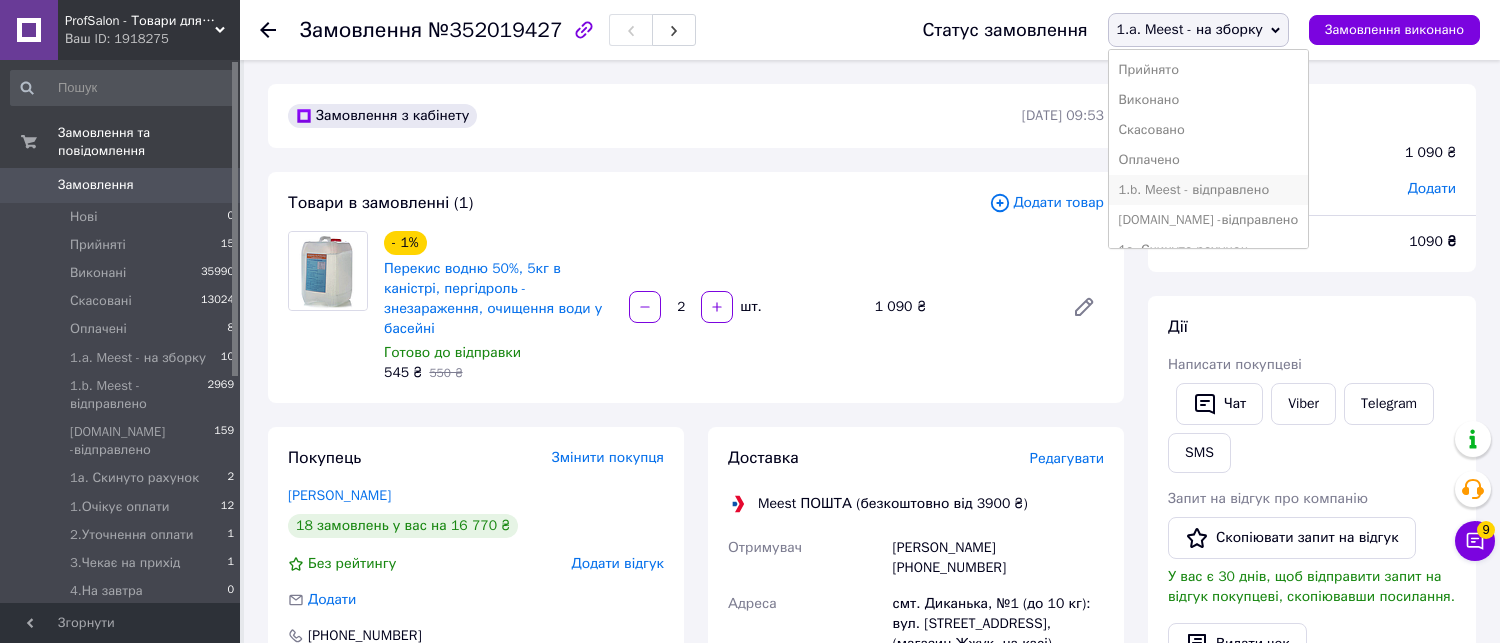 click on "1.b. Meest - відправлено" at bounding box center [1209, 190] 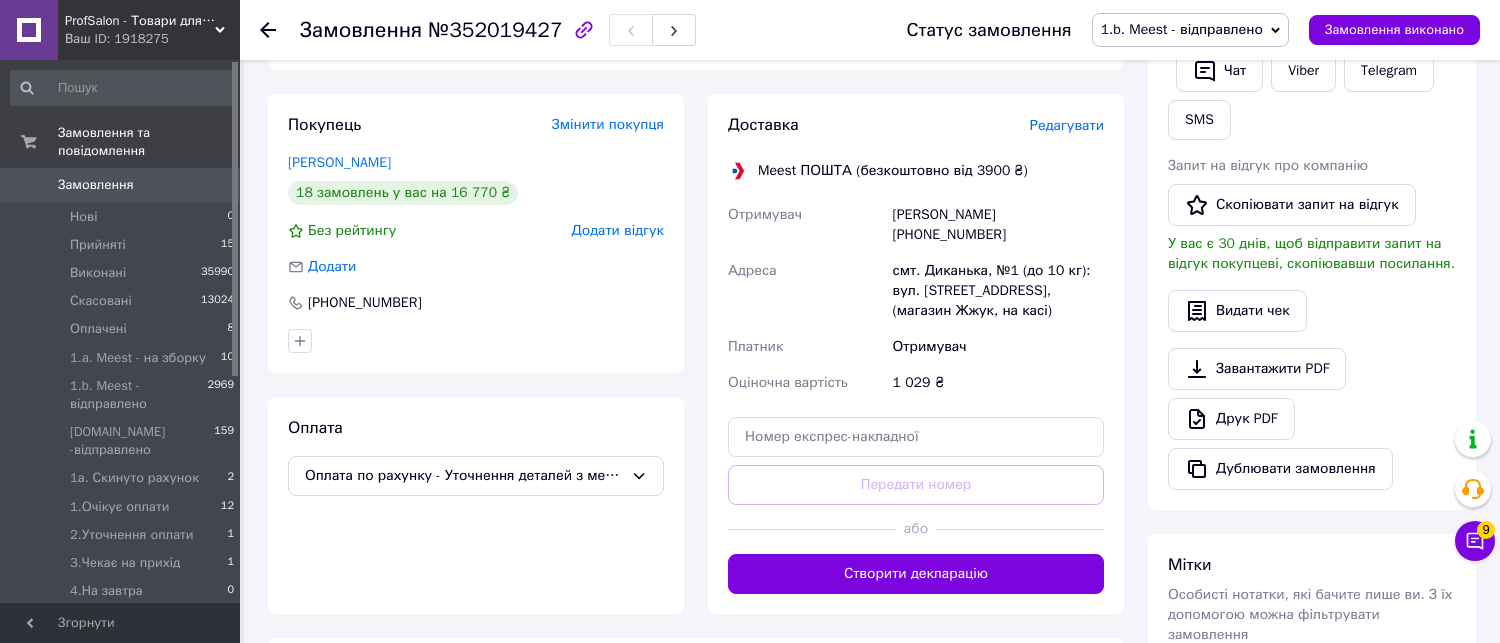 scroll, scrollTop: 444, scrollLeft: 0, axis: vertical 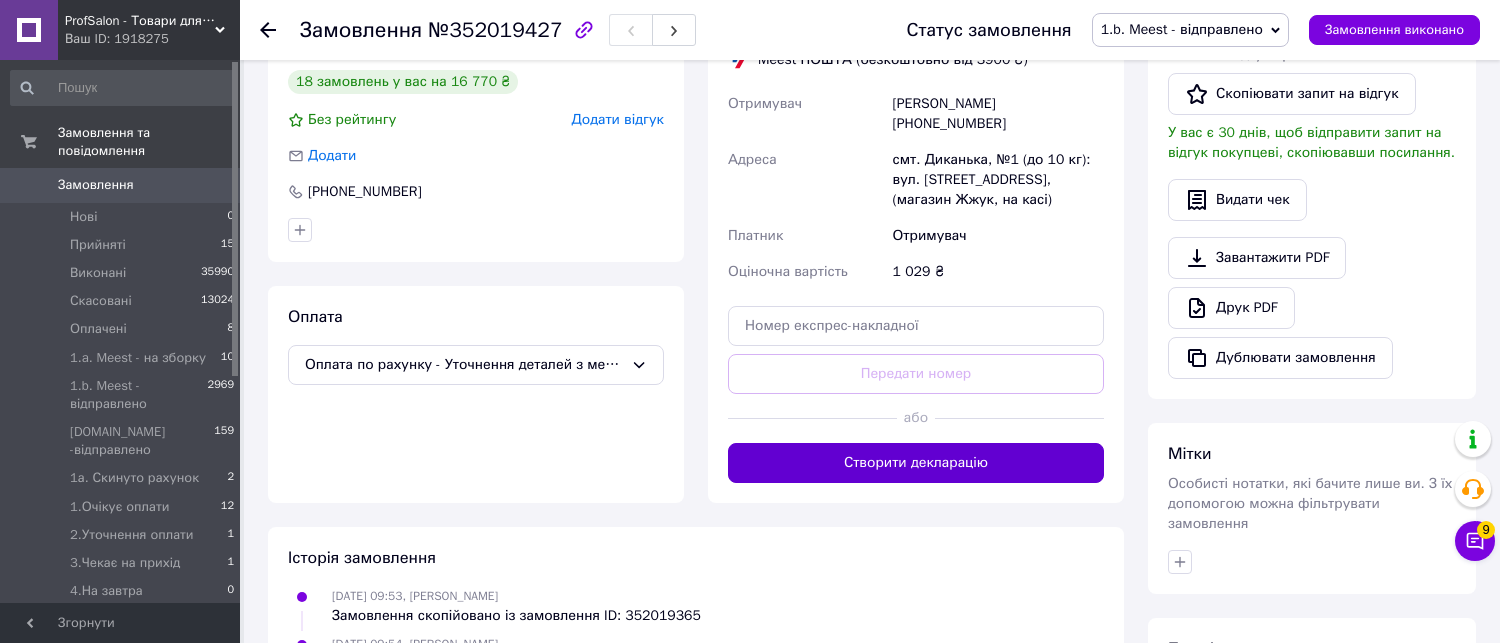 click on "Створити декларацію" at bounding box center (916, 463) 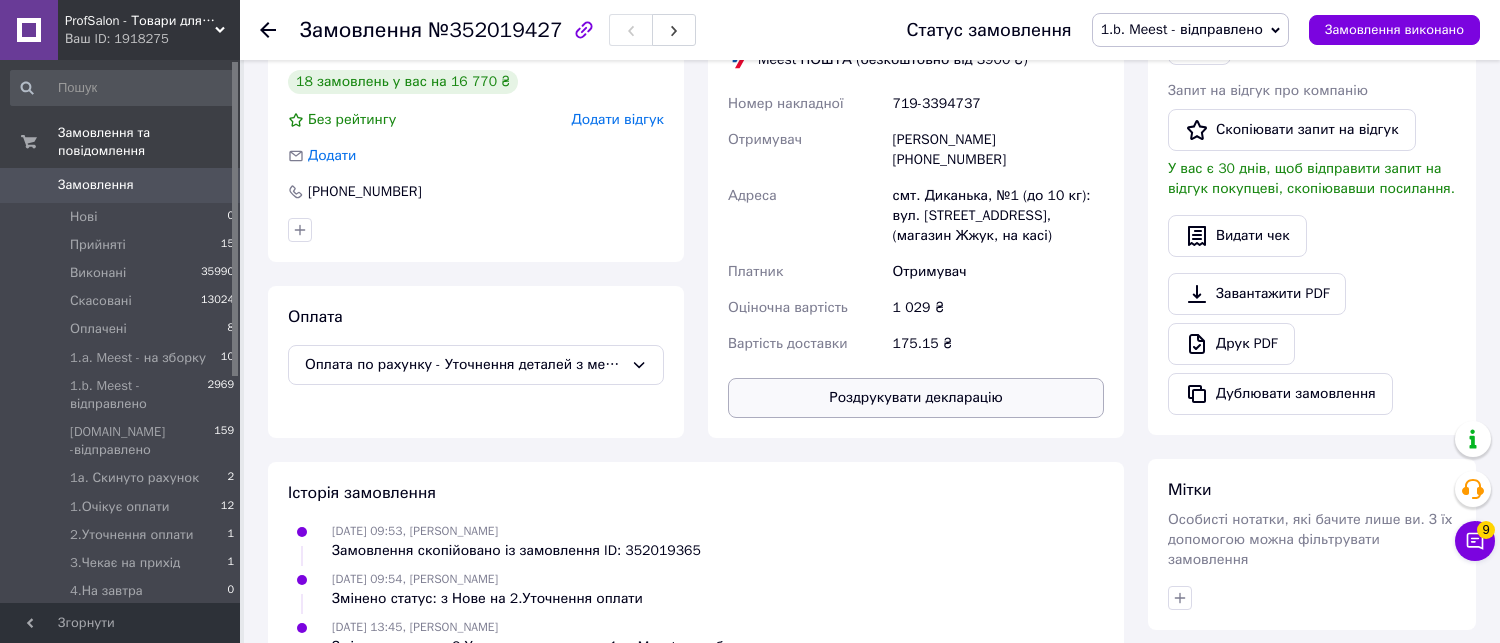 click on "Роздрукувати декларацію" at bounding box center (916, 398) 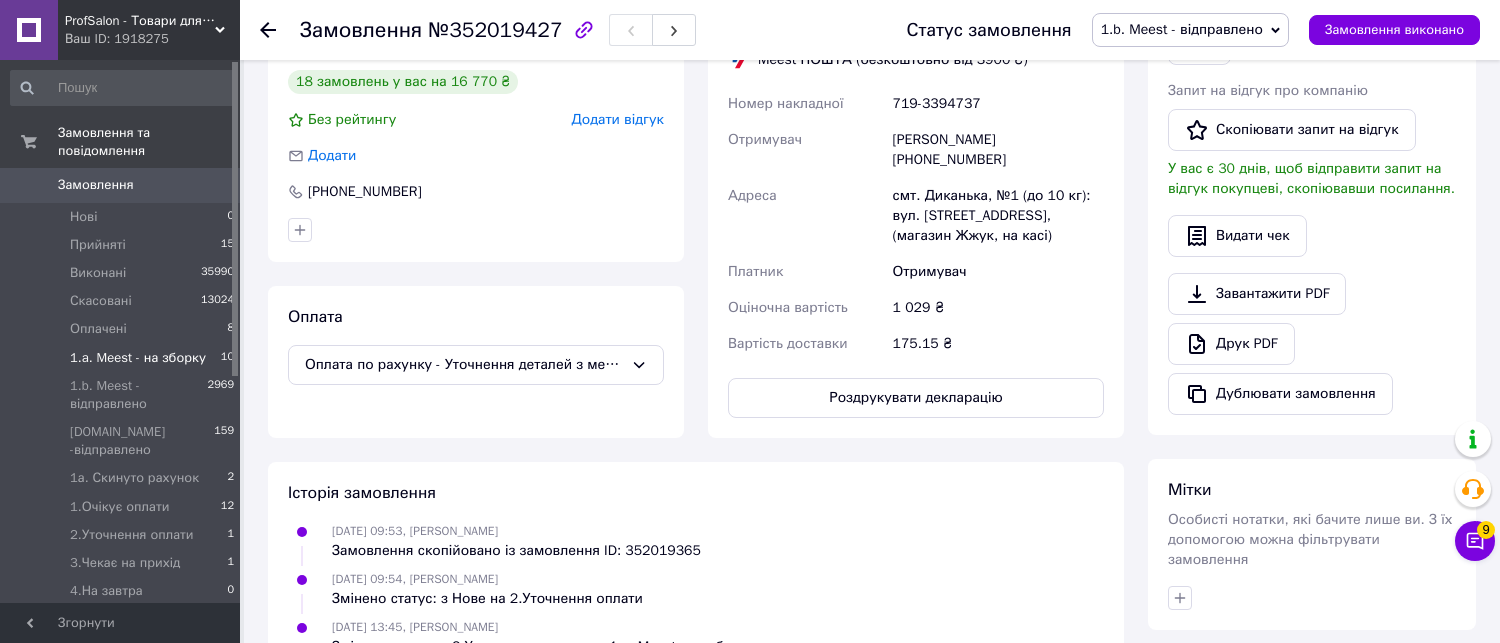 click on "1.a. Meest - на зборку" at bounding box center (138, 358) 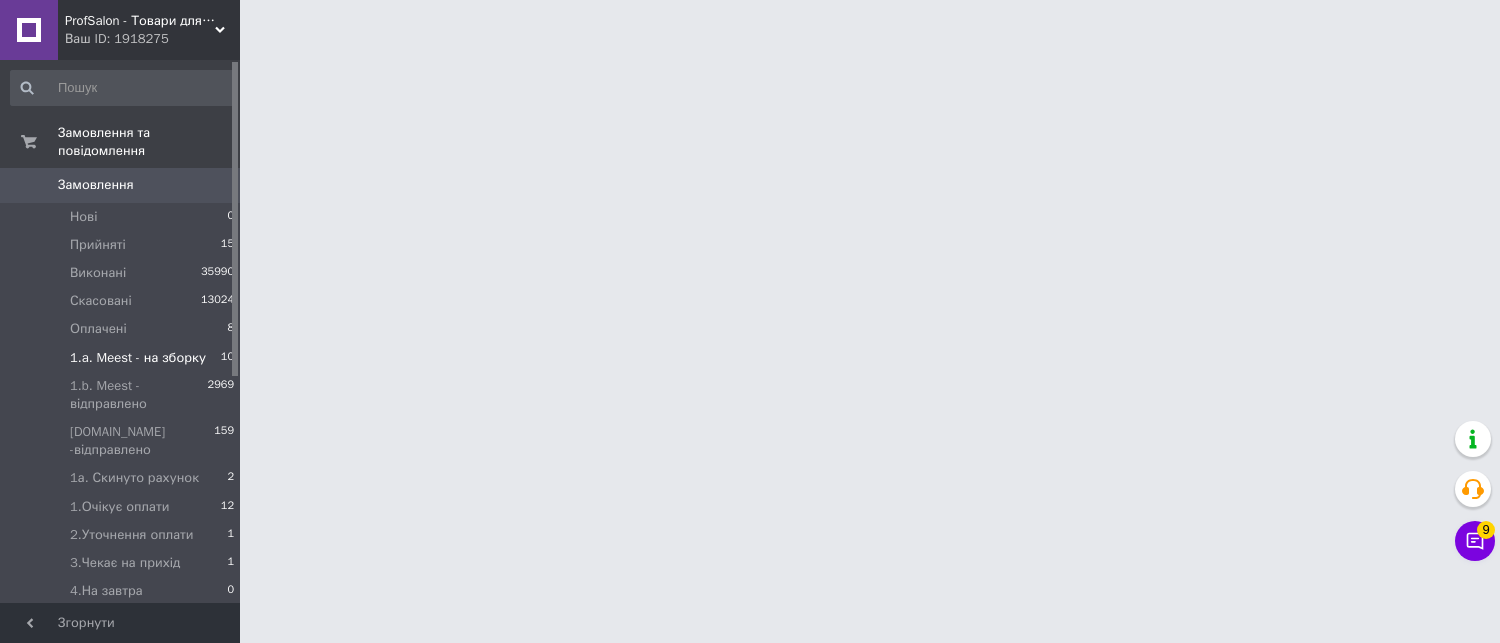 scroll, scrollTop: 0, scrollLeft: 0, axis: both 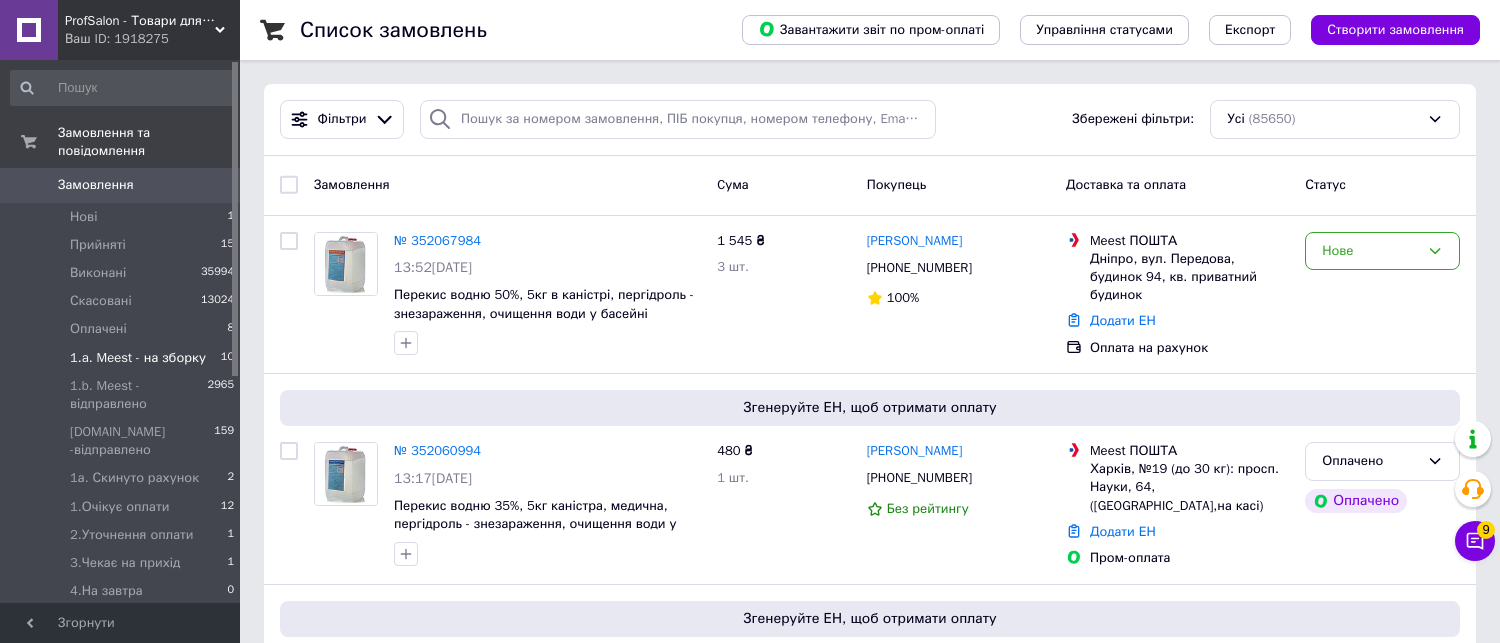 click on "1.a. Meest - на зборку" at bounding box center (138, 358) 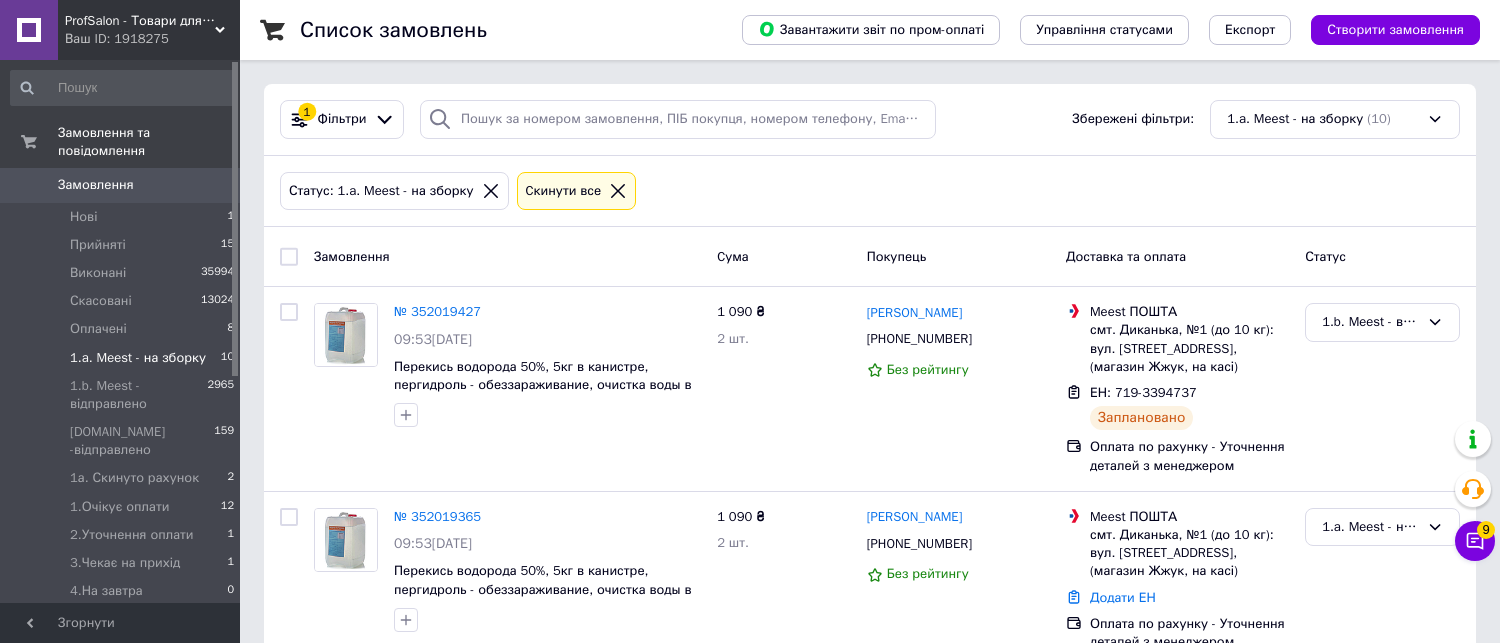click on "1.a. Meest - на зборку" at bounding box center (138, 358) 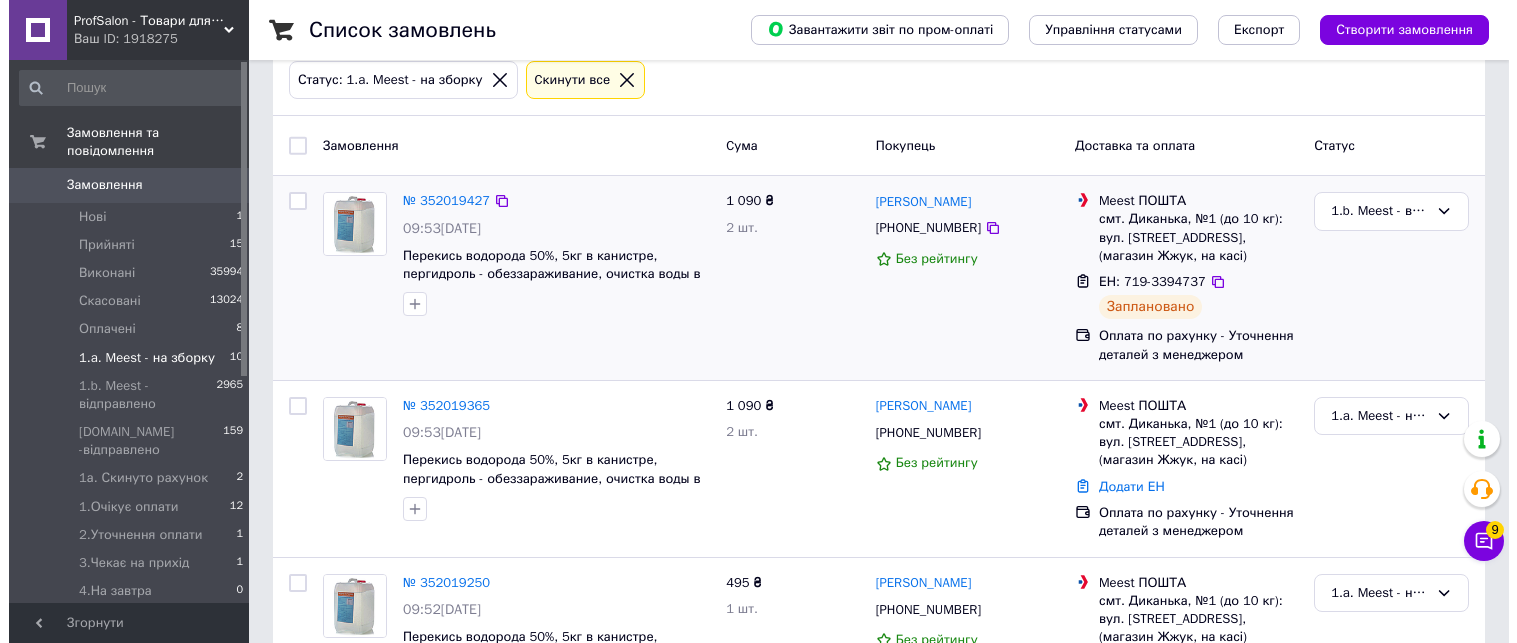 scroll, scrollTop: 222, scrollLeft: 0, axis: vertical 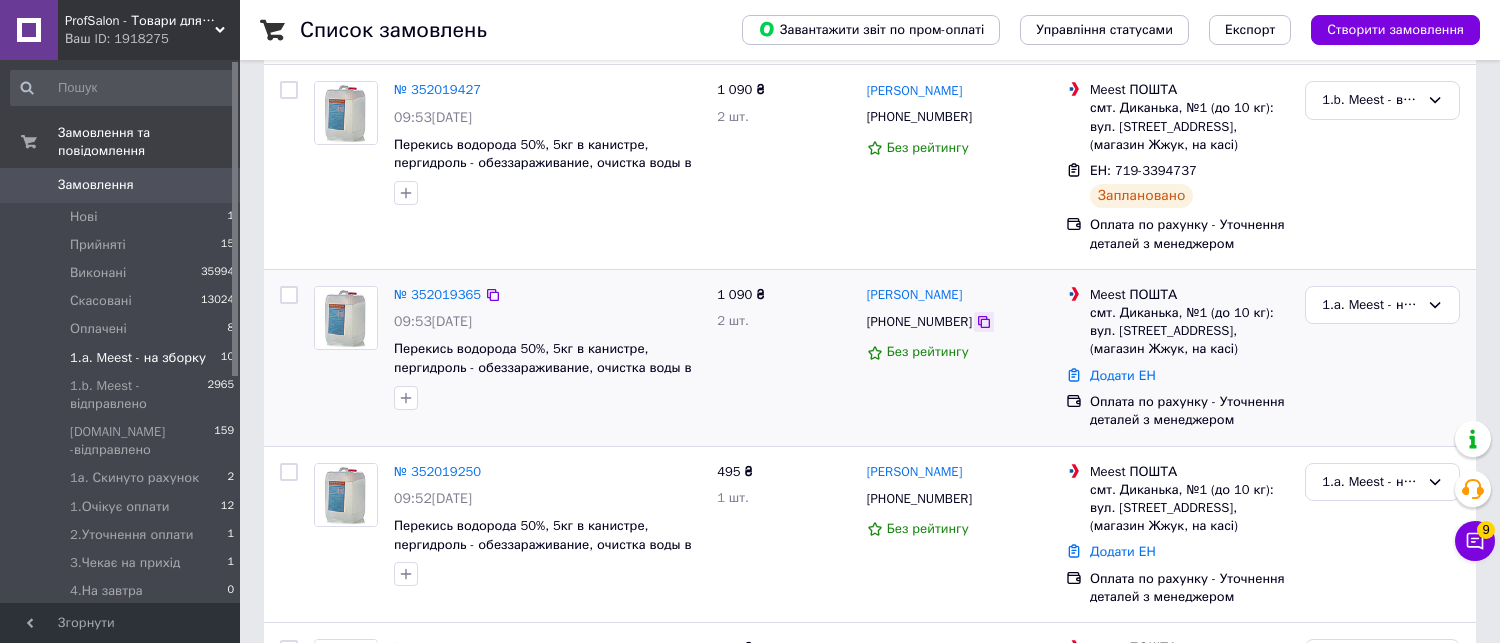 click 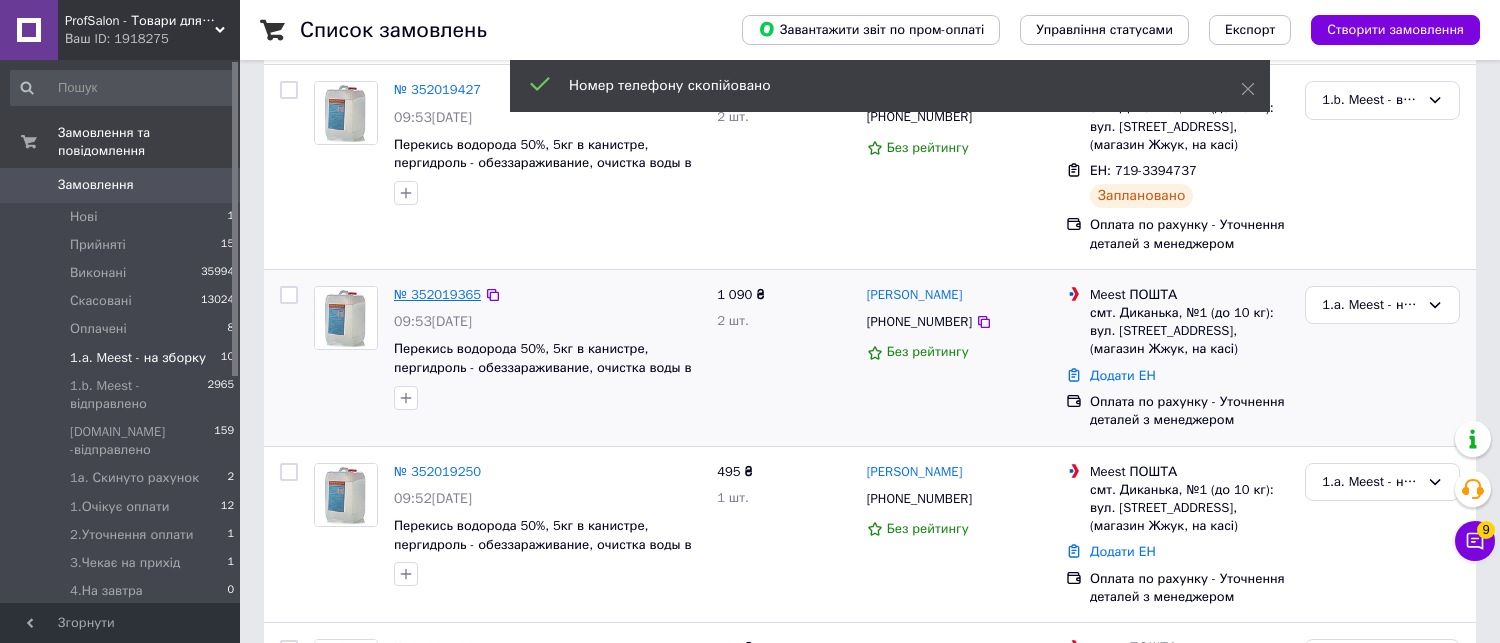 click on "№ 352019365" at bounding box center (437, 294) 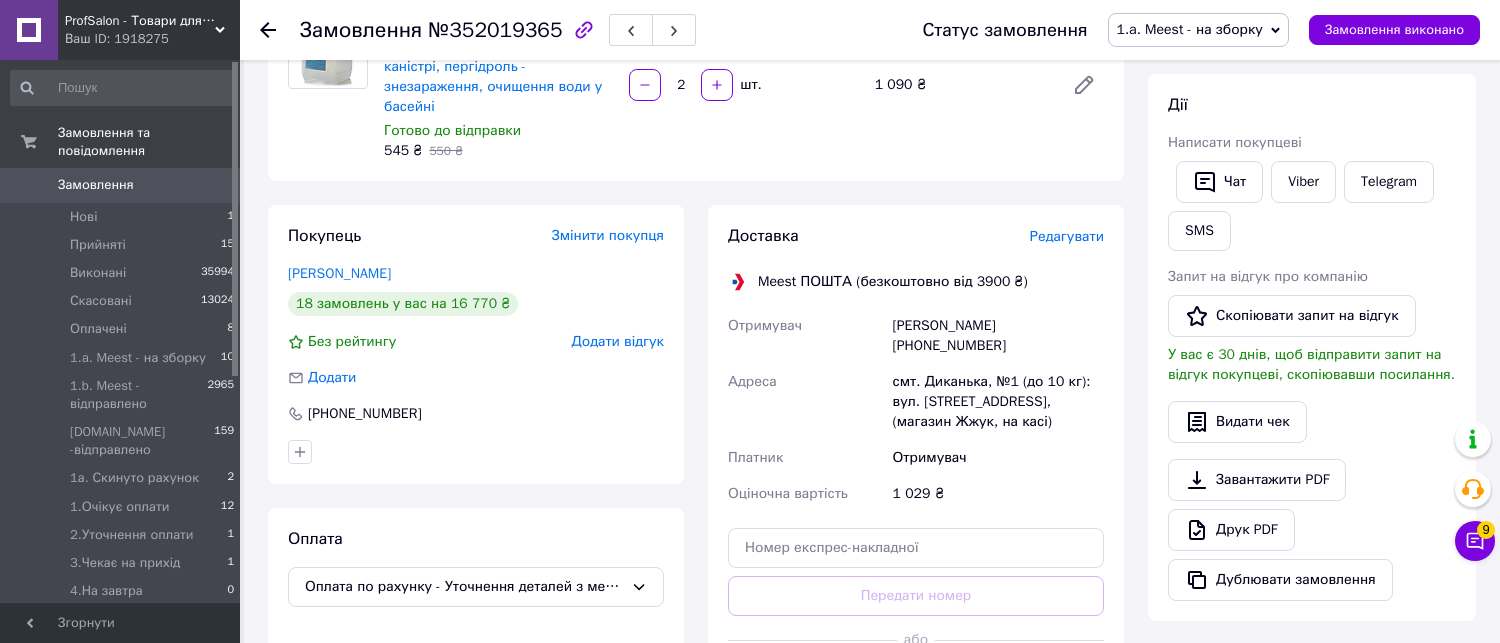 click on "1.a. Meest - на зборку" at bounding box center [1198, 30] 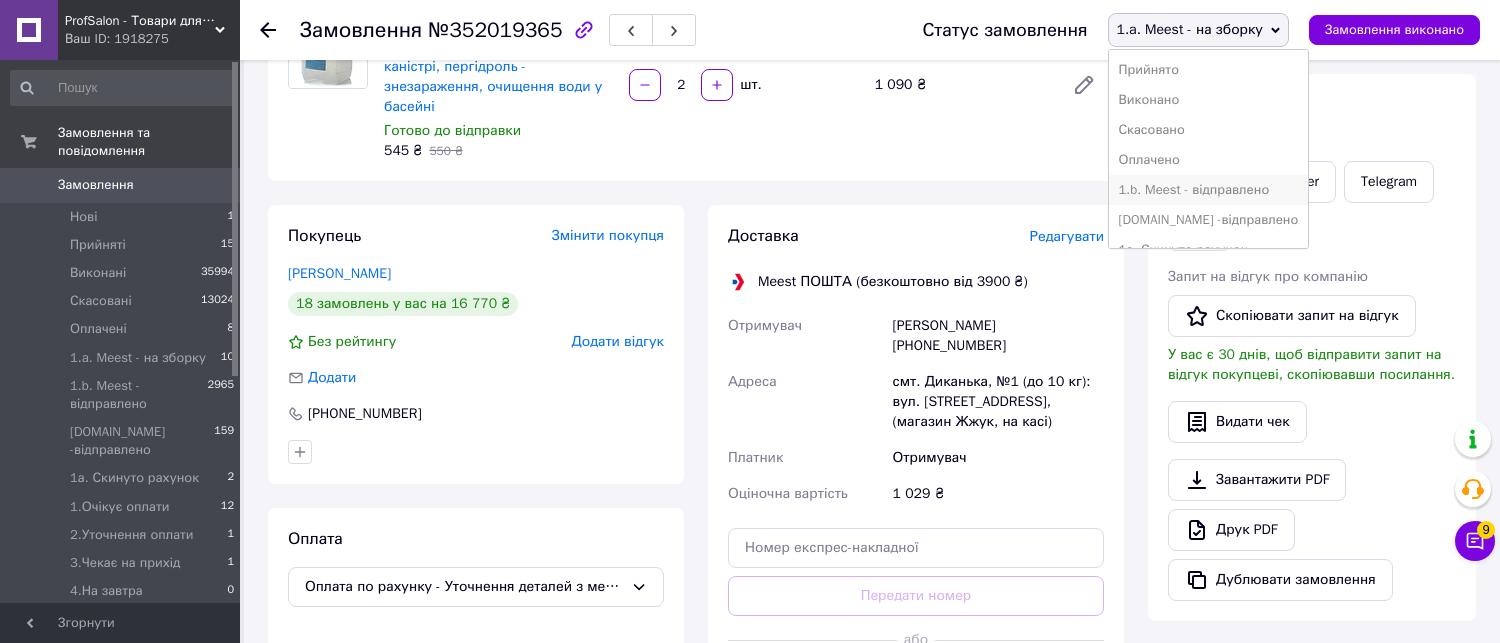 click on "1.b. Meest - відправлено" at bounding box center [1209, 190] 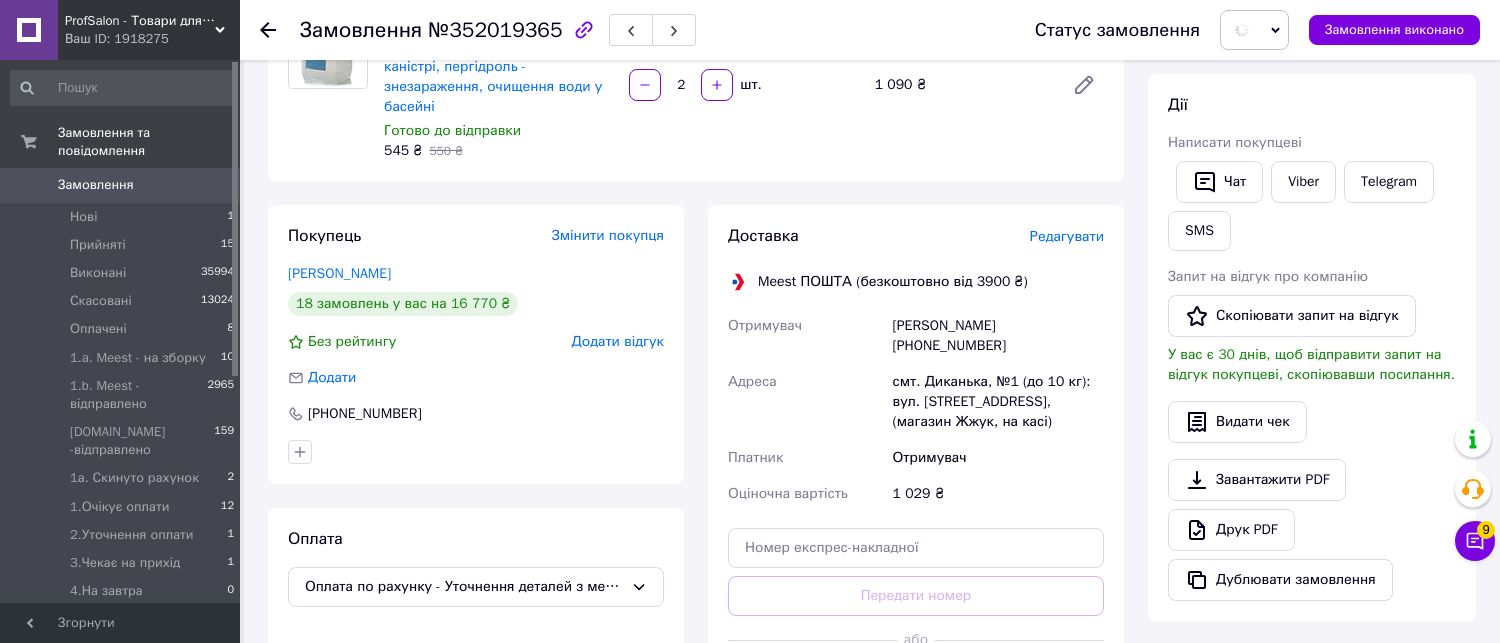 click on "Доставка Редагувати Meest ПОШТА (безкоштовно від 3900 ₴) Отримувач Микола Кузьменко +380980797499 Адреса смт. Диканька, №1 (до 10 кг): вул. Газовиків, 2, (магазин Жжук, на касі) Платник Отримувач Оціночна вартість 1 029 ₴ Передати номер або Створити декларацію Платник Отримувач Прізвище отримувача   * Кузьменко Ім'я отримувача   * Микола По батькові отримувача Телефон отримувача   * +380980797499 Тип доставки У відділення Місто смт. Диканька Відділення №1 (до 10 кг): вул. Газовиків, 2, (магазин Жжук, на касі) Місце відправки Тернопіль, №1: вул. Гайова, 64 Оціночна вартість   * 1029 Вага, кг" at bounding box center (916, 465) 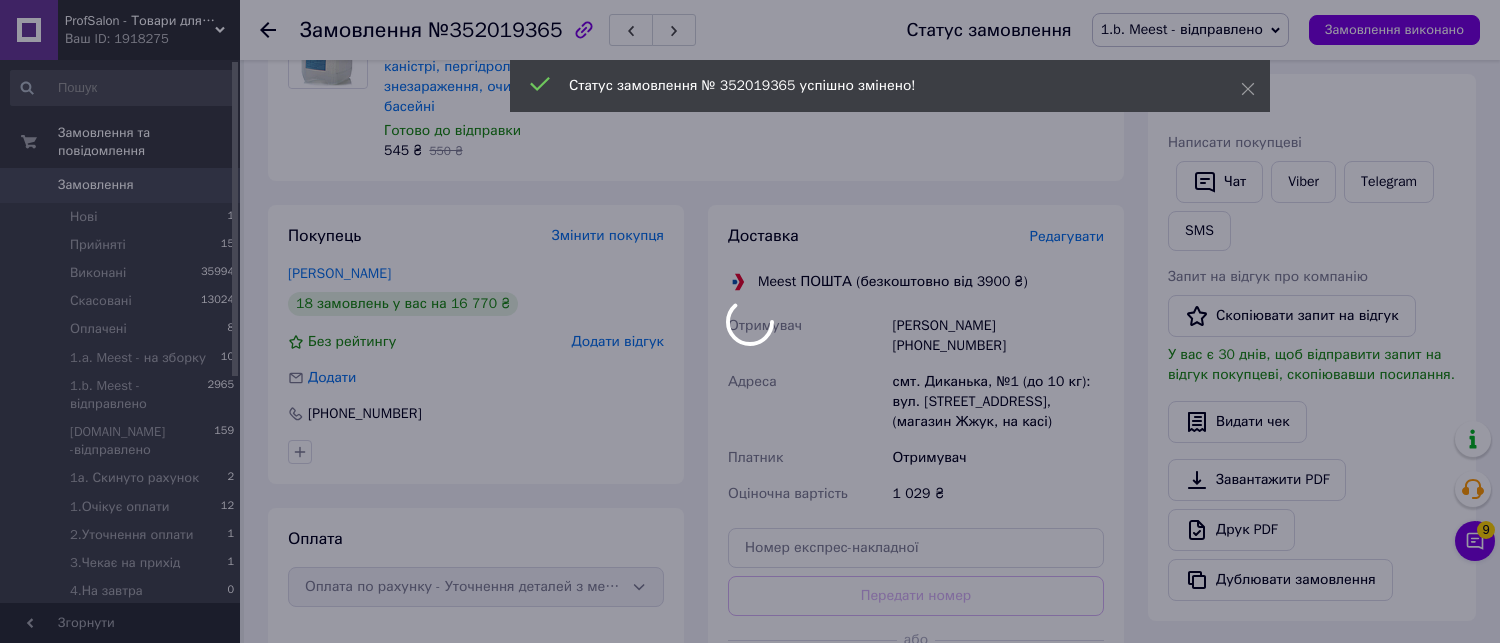 click on "ProfSalon - Товари для професіоналів Ваш ID: 1918275 Сайт ProfSalon - Товари для професіоналі... Кабінет покупця Перевірити стан системи Сторінка на порталі Dezin Христина Менеджер Довідка Вийти Замовлення та повідомлення Замовлення 0 Нові 1 Прийняті 15 Виконані 35994 Скасовані 13024 Оплачені 8 1.a. Meest - на зборку 10 1.b. Meest - відправлено 2965 1.c.Delivery -відправлено 159 1а. Скинуто рахунок 2 1.Очікує оплати 12 2.Уточнення оплати 1 3.Чекає на прихід 1 4.На завтра 0 5.Недозвони!!!! 0 6.НА КОНТРОЛЬ!!! 2 7.1.Rozetka 0 7.2.WayforPay 1 7.3.ПромОплата 15 7.4.Фіскальний чек 0 15482 16733 36" at bounding box center (750, 453) 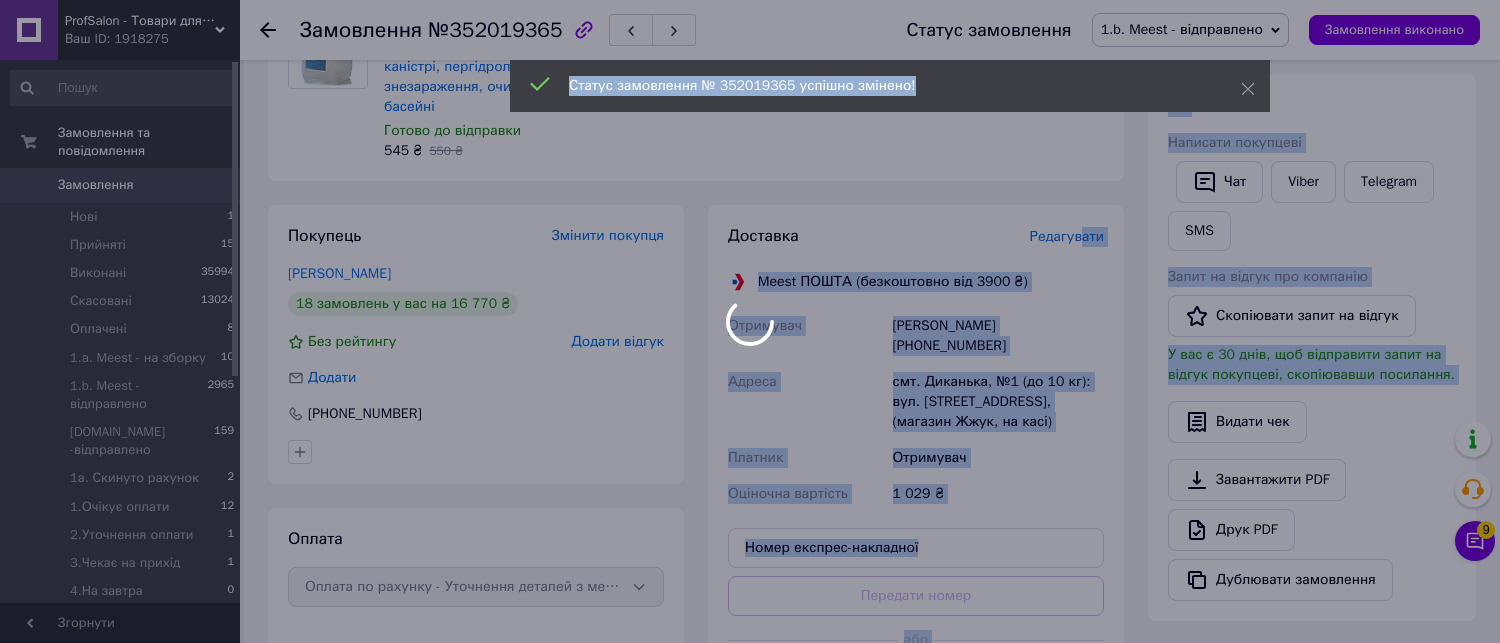 click at bounding box center [750, 321] 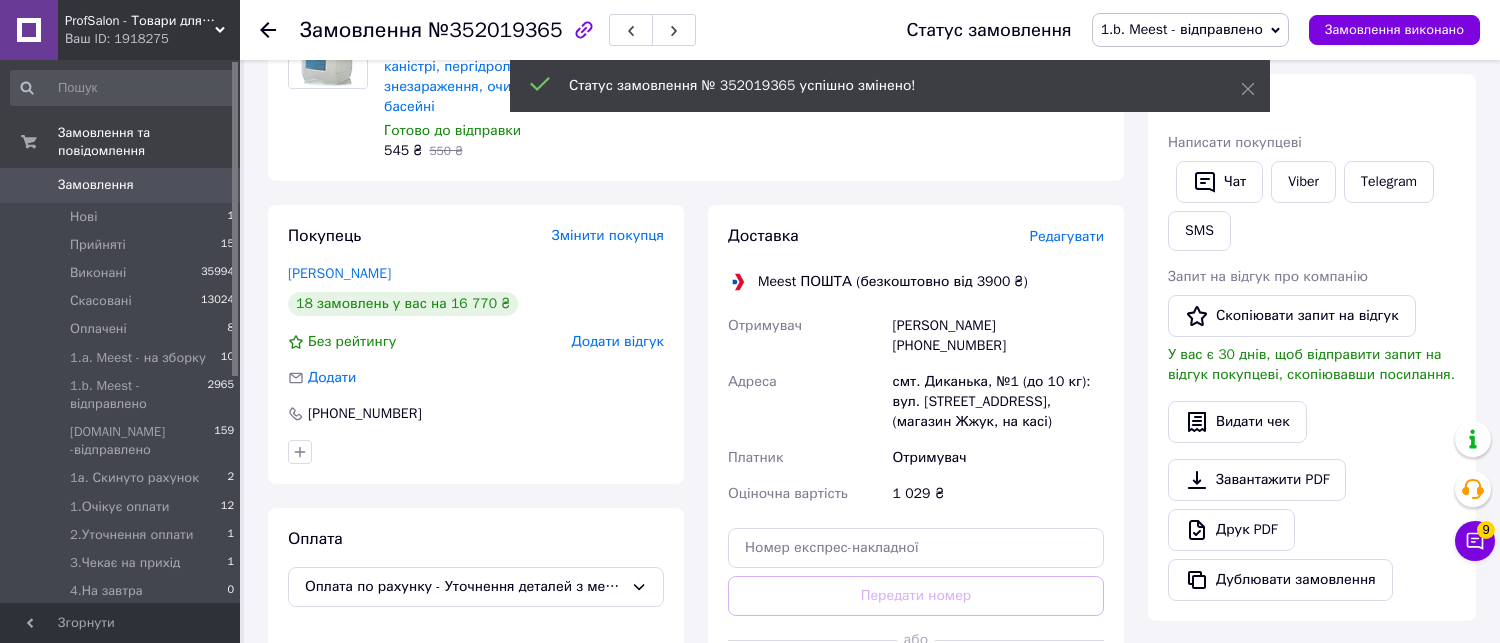 click on "Редагувати" at bounding box center (1067, 236) 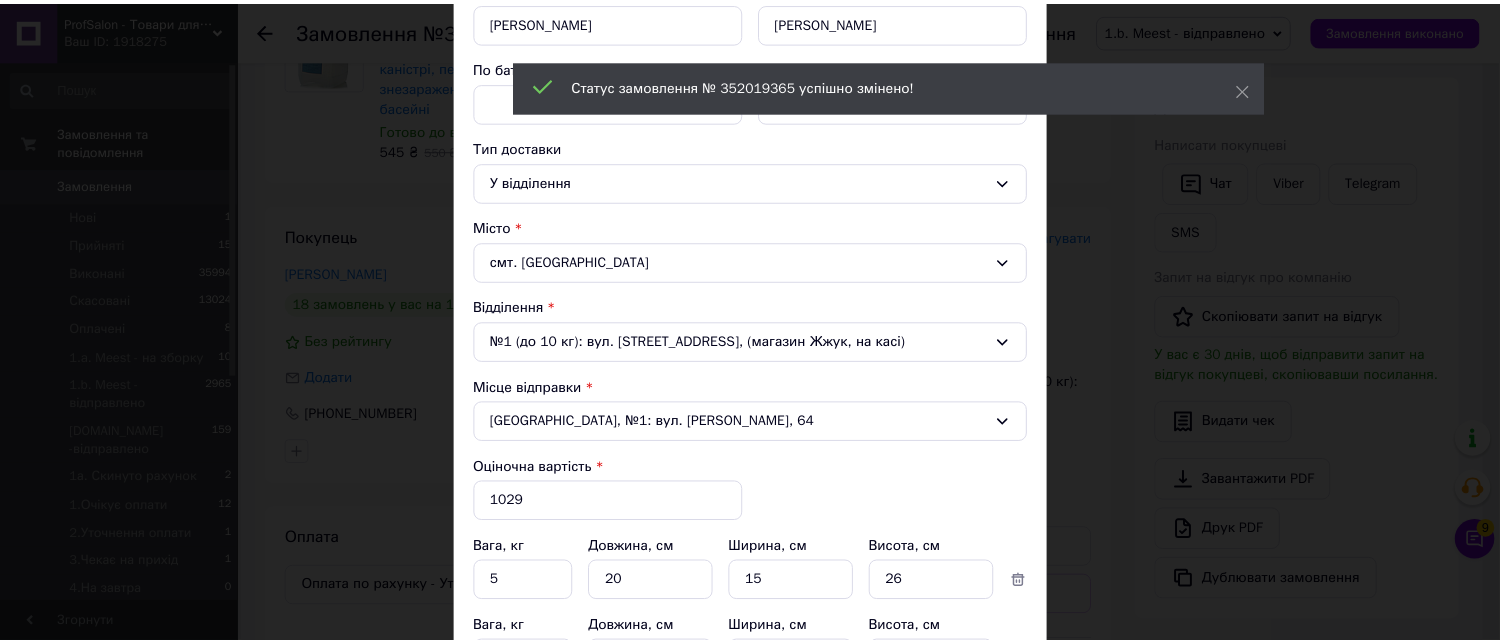 scroll, scrollTop: 555, scrollLeft: 0, axis: vertical 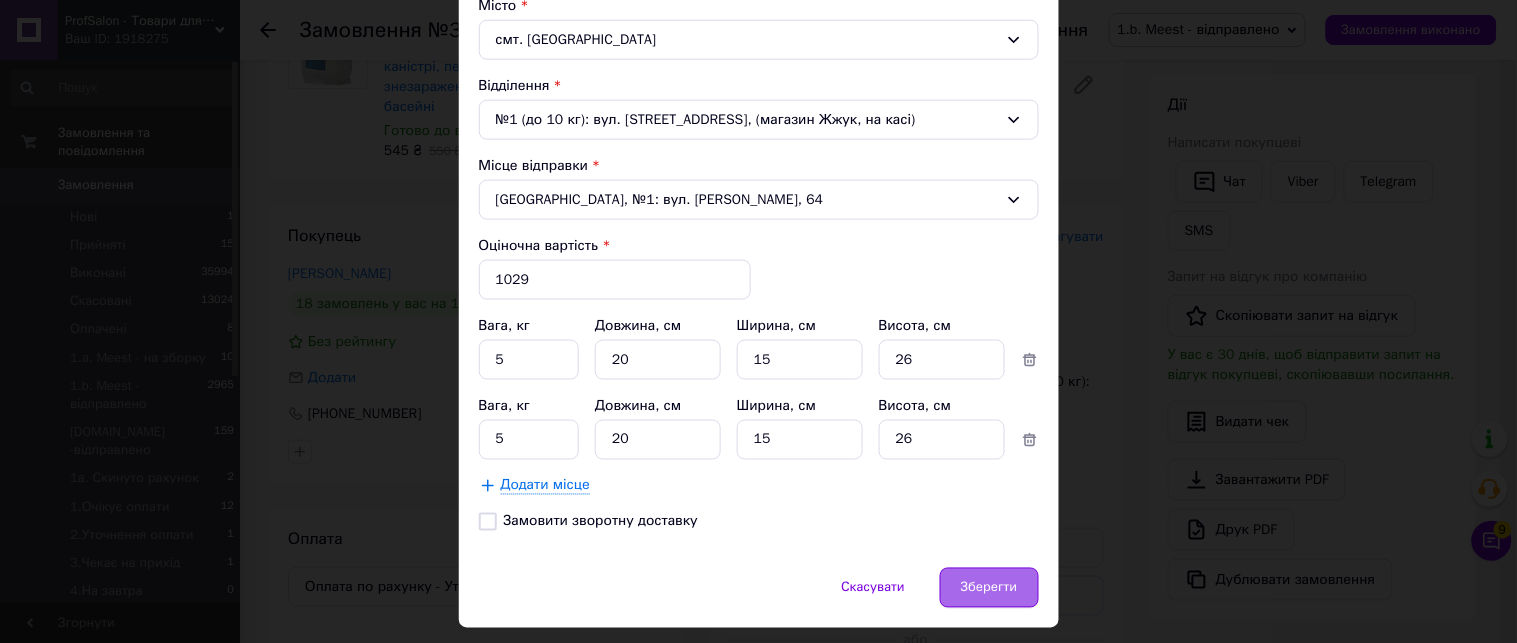 click on "Зберегти" at bounding box center [989, 588] 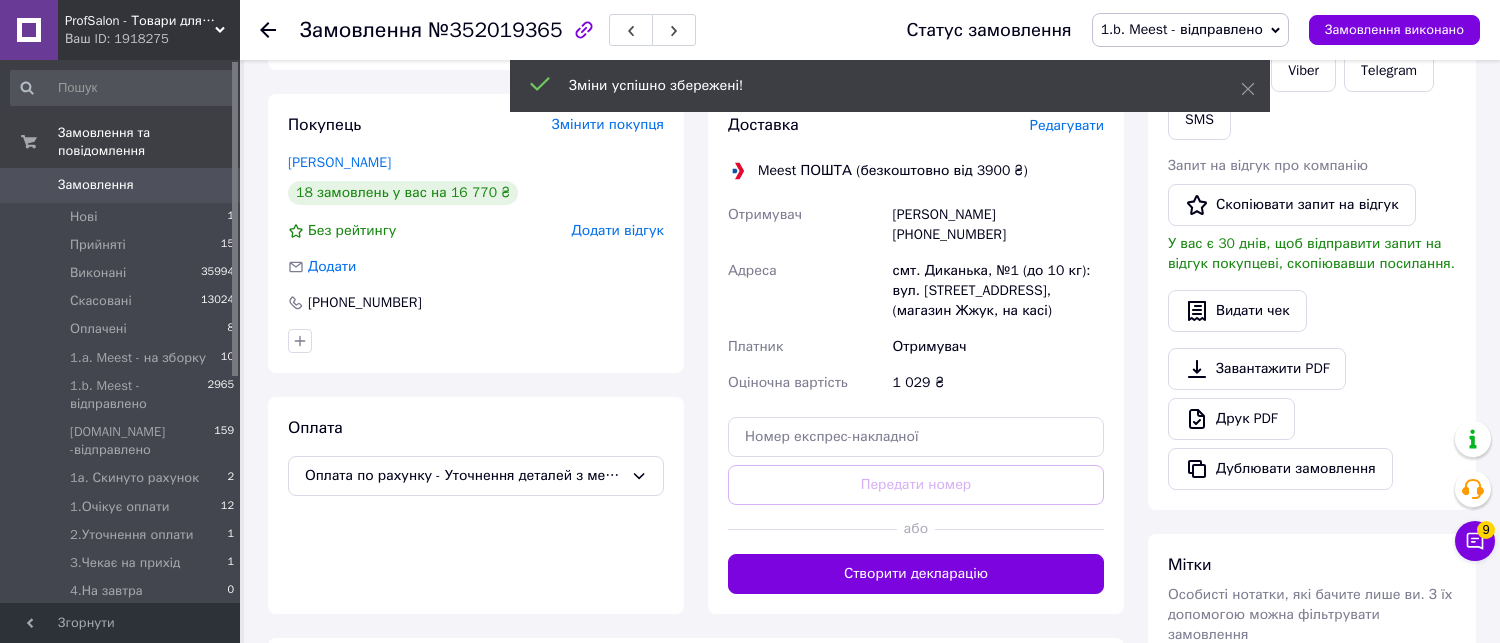 scroll, scrollTop: 555, scrollLeft: 0, axis: vertical 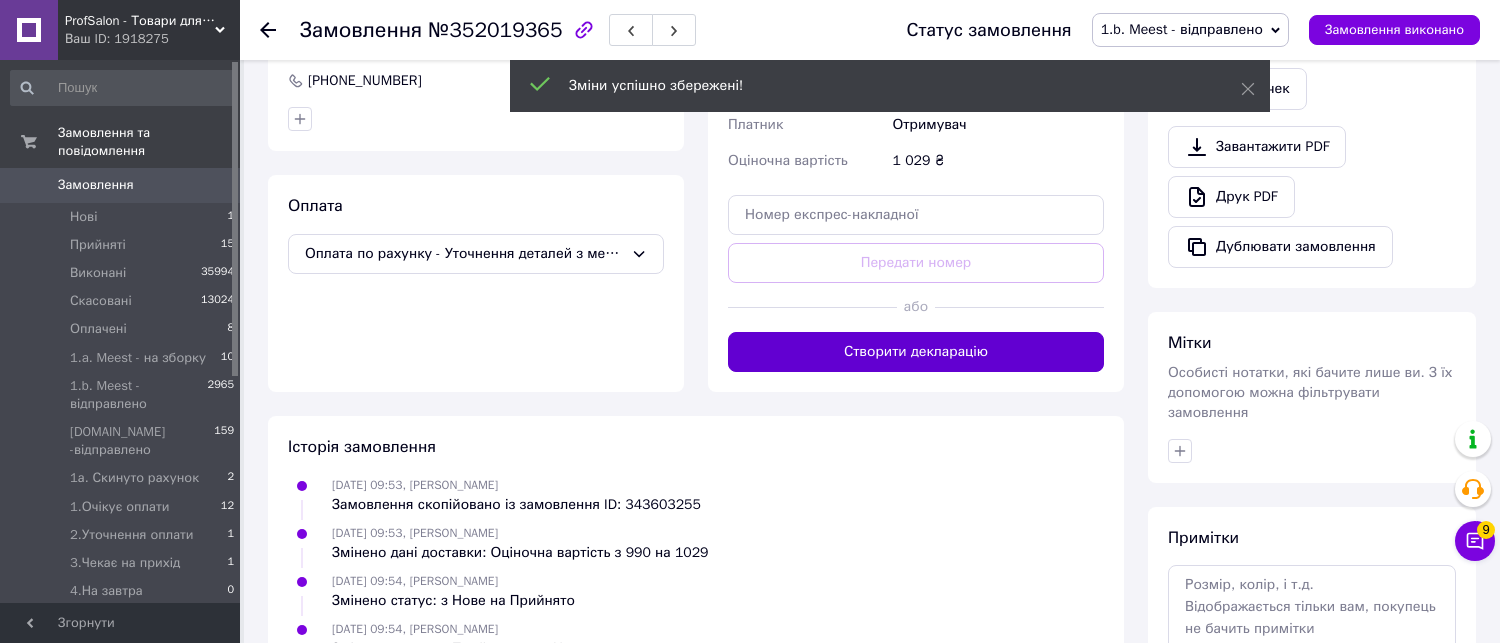 click on "Створити декларацію" at bounding box center [916, 352] 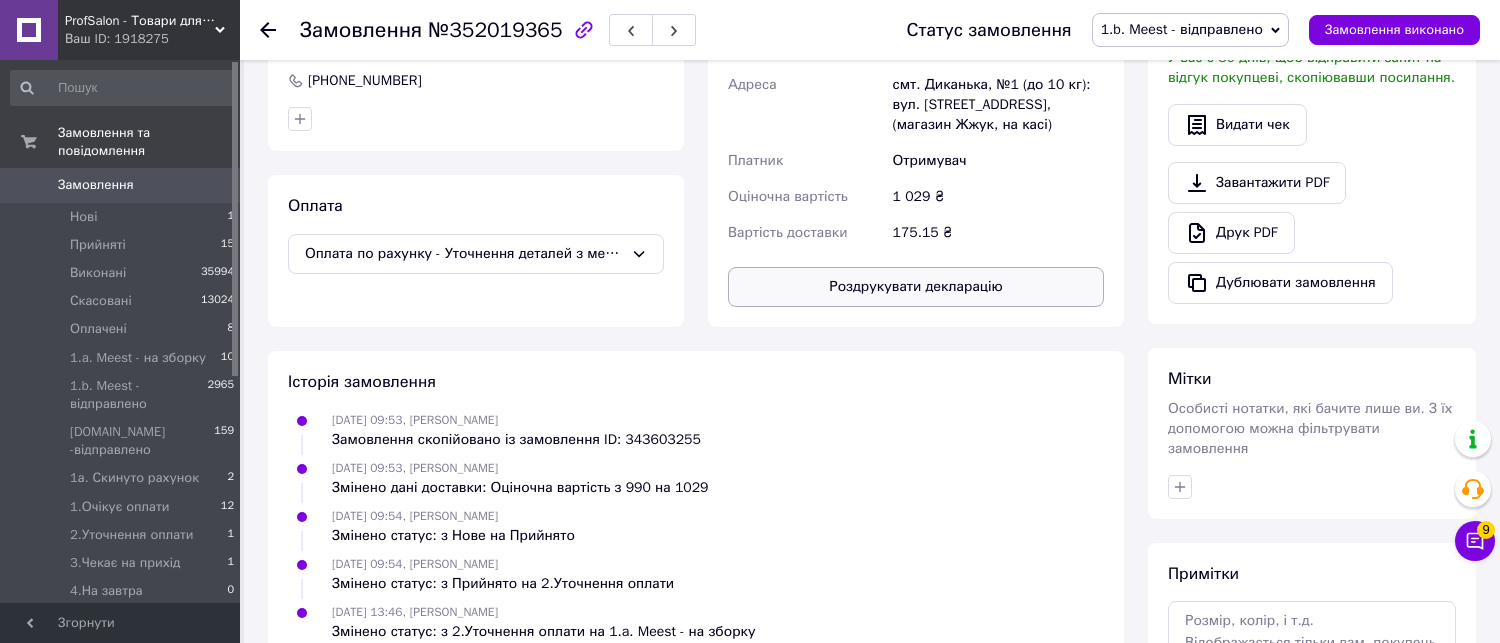 click on "Роздрукувати декларацію" at bounding box center [916, 287] 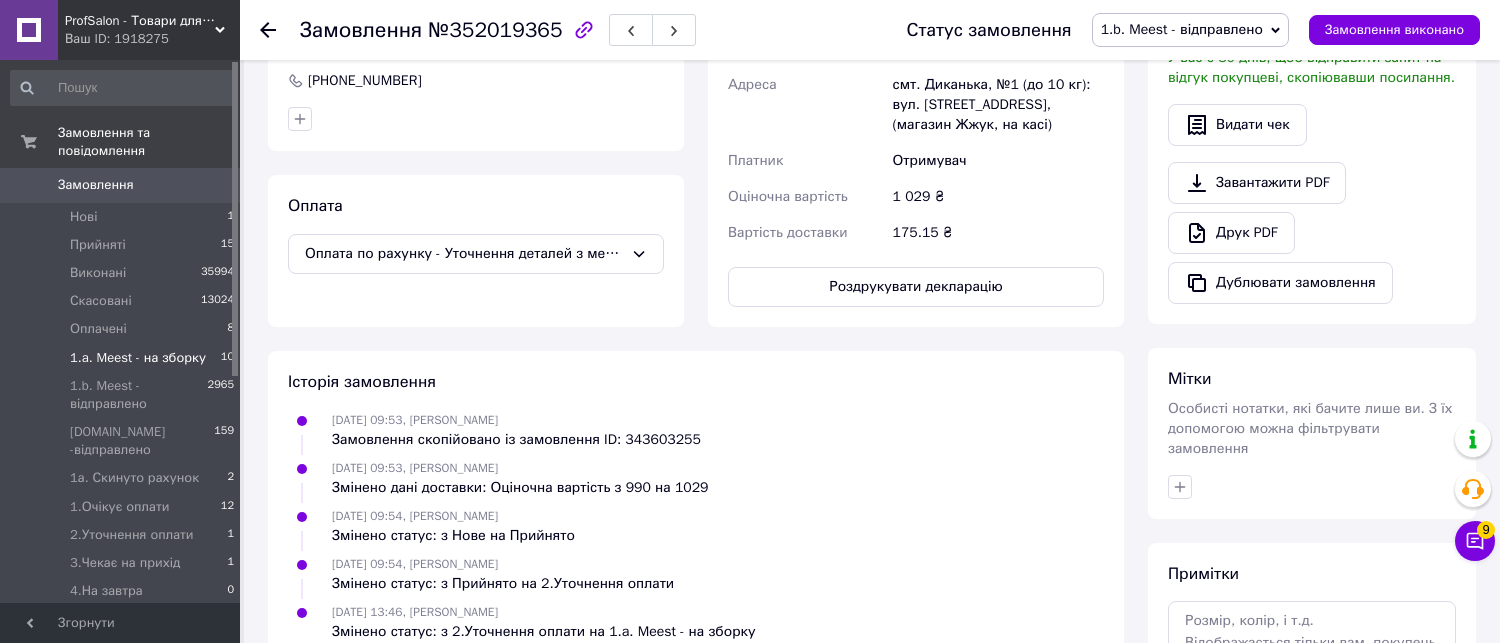 click on "1.a. Meest - на зборку 10" at bounding box center (123, 358) 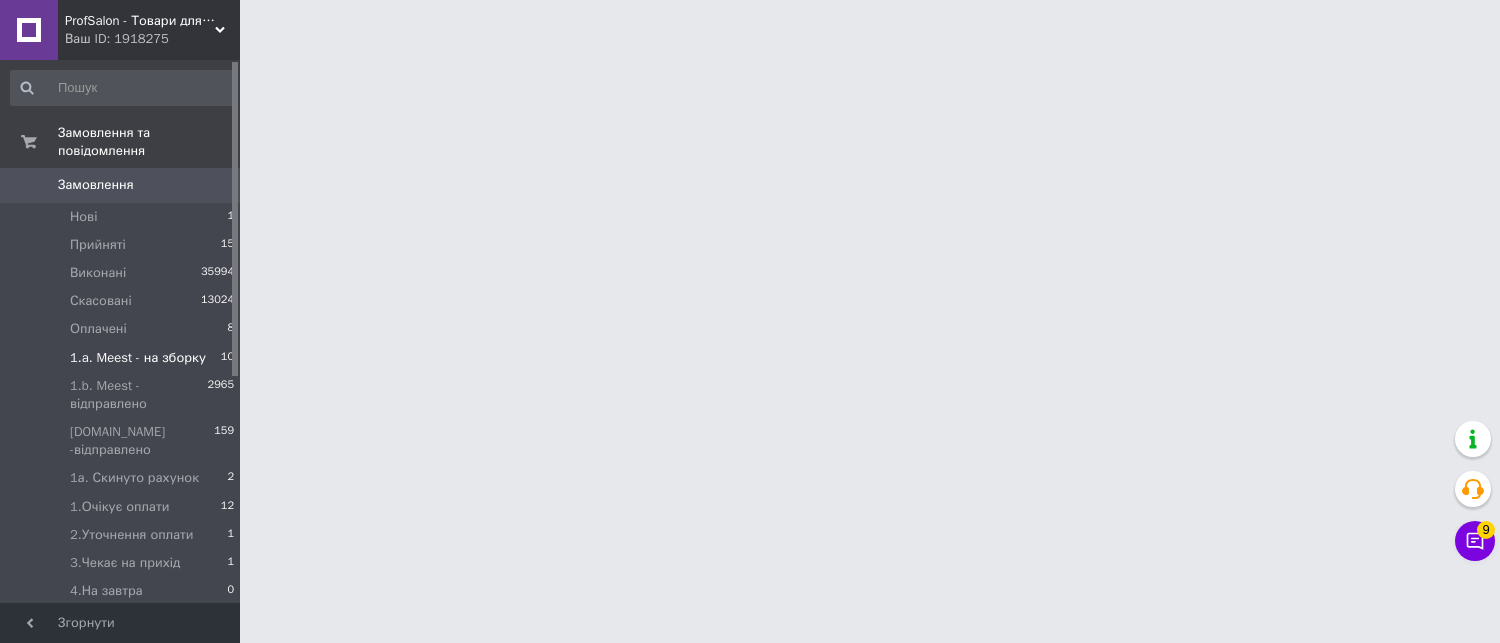 scroll, scrollTop: 0, scrollLeft: 0, axis: both 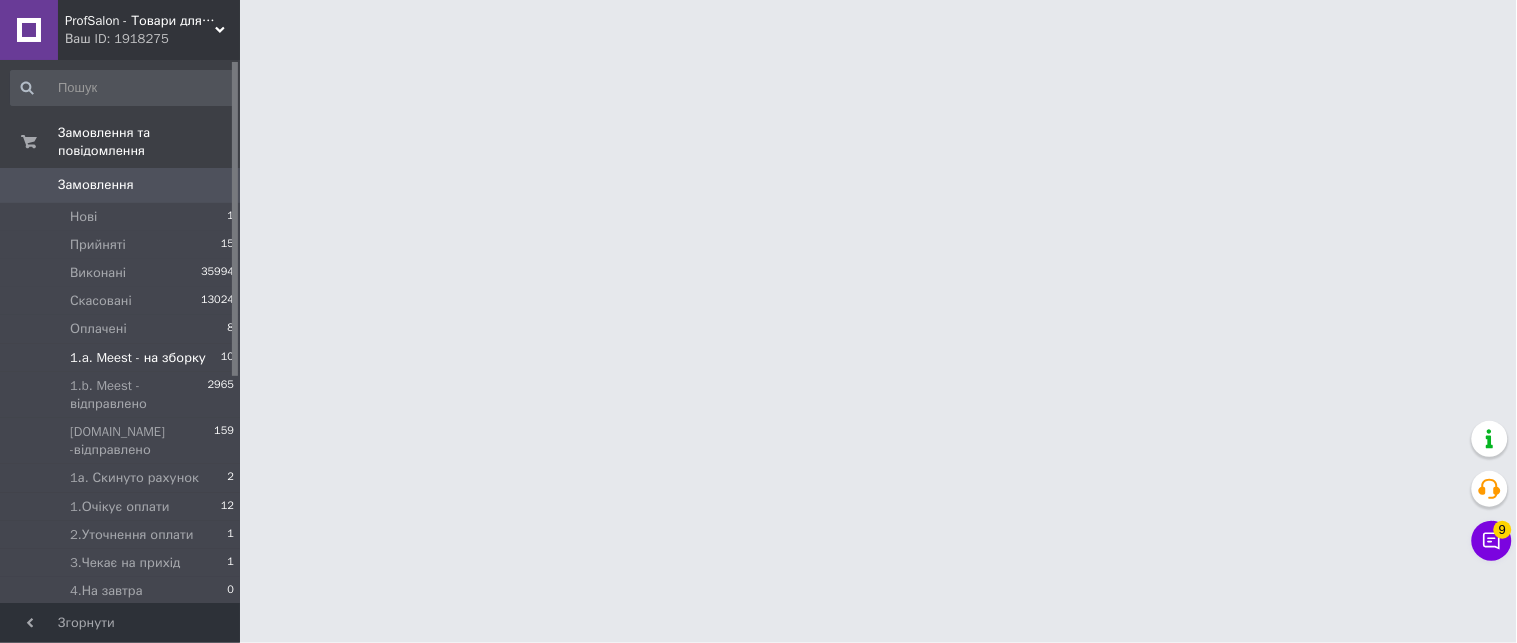 click on "1.a. Meest - на зборку" at bounding box center (138, 358) 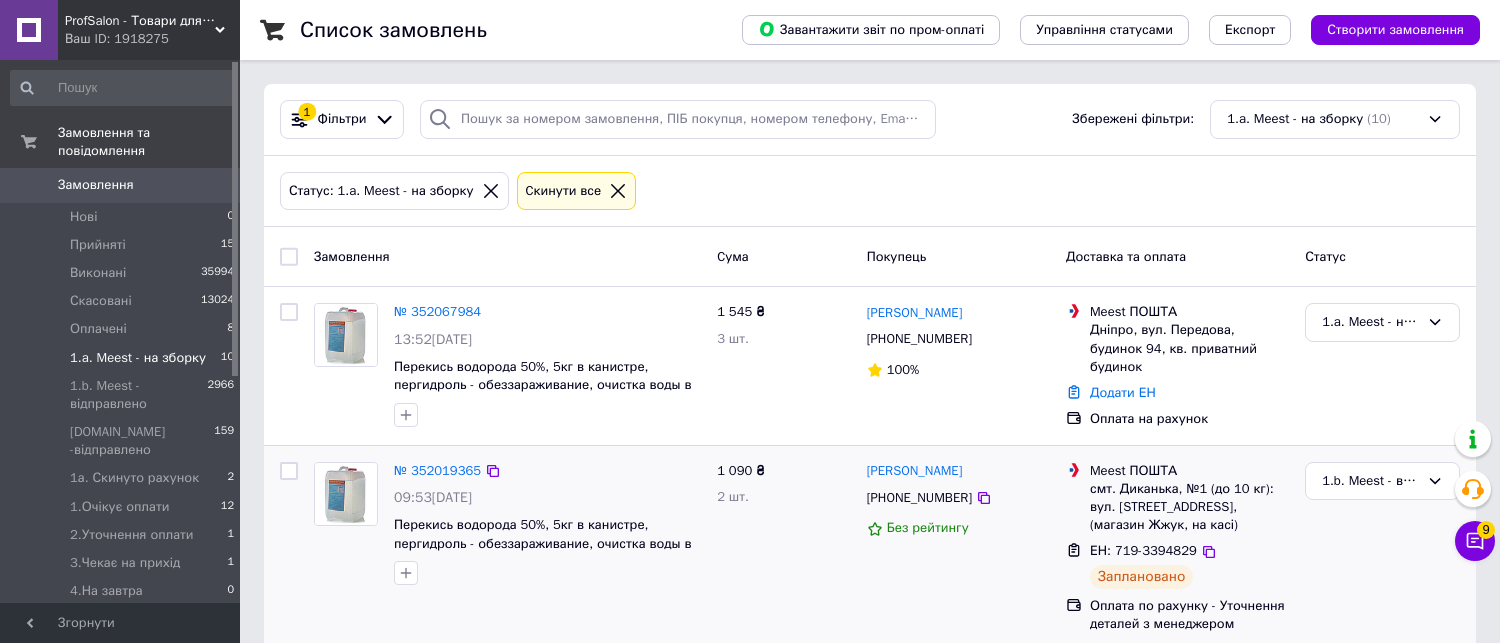 scroll, scrollTop: 111, scrollLeft: 0, axis: vertical 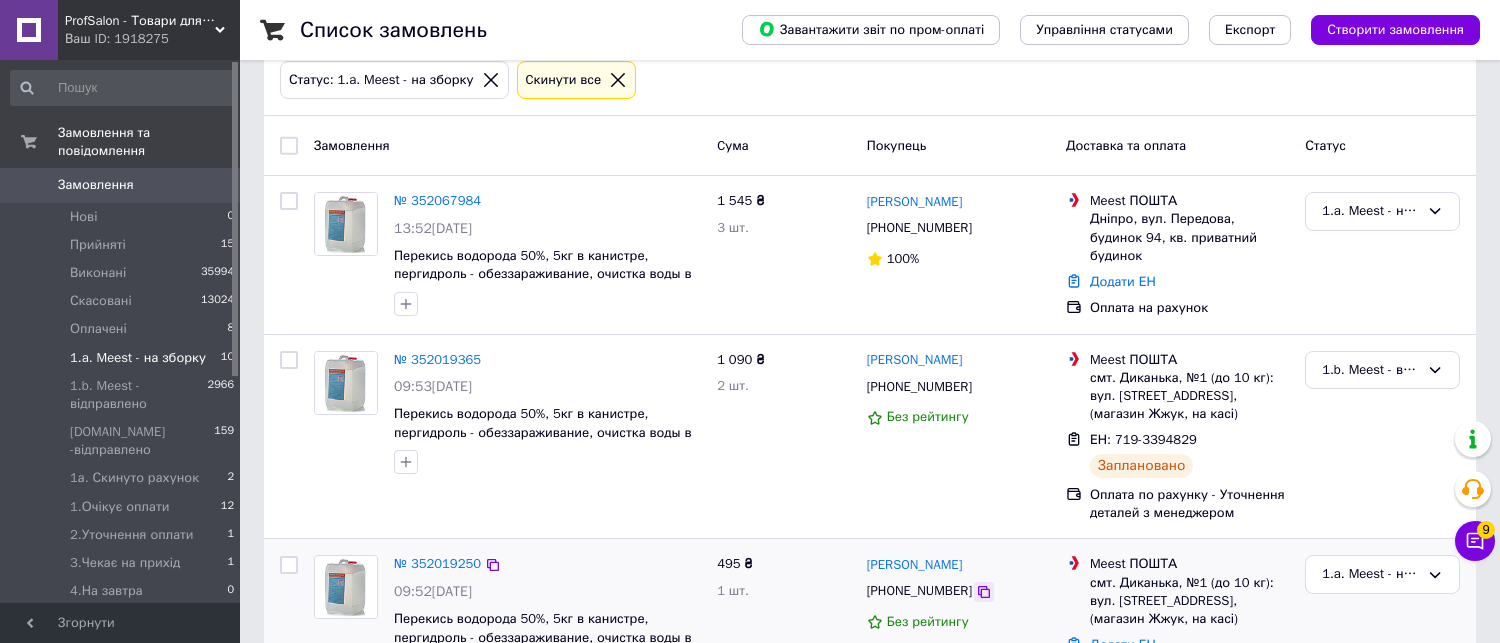 click 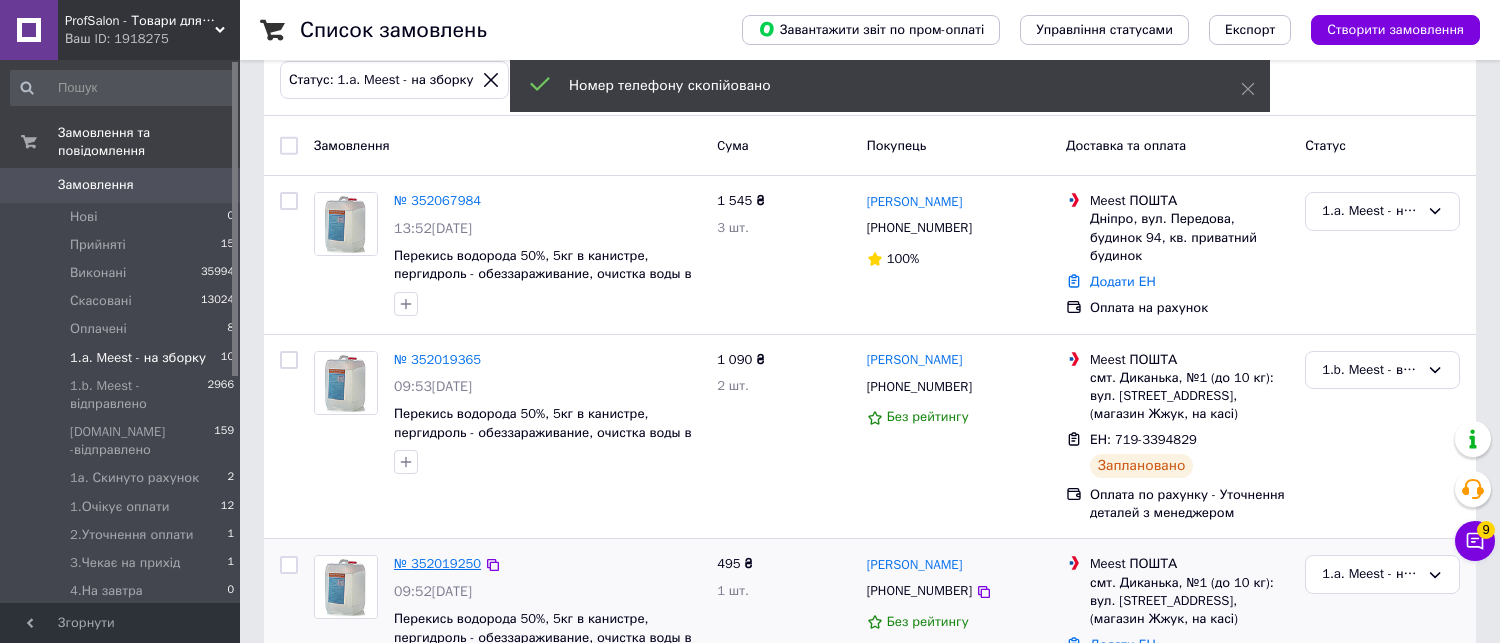 click on "№ 352019250" at bounding box center (437, 563) 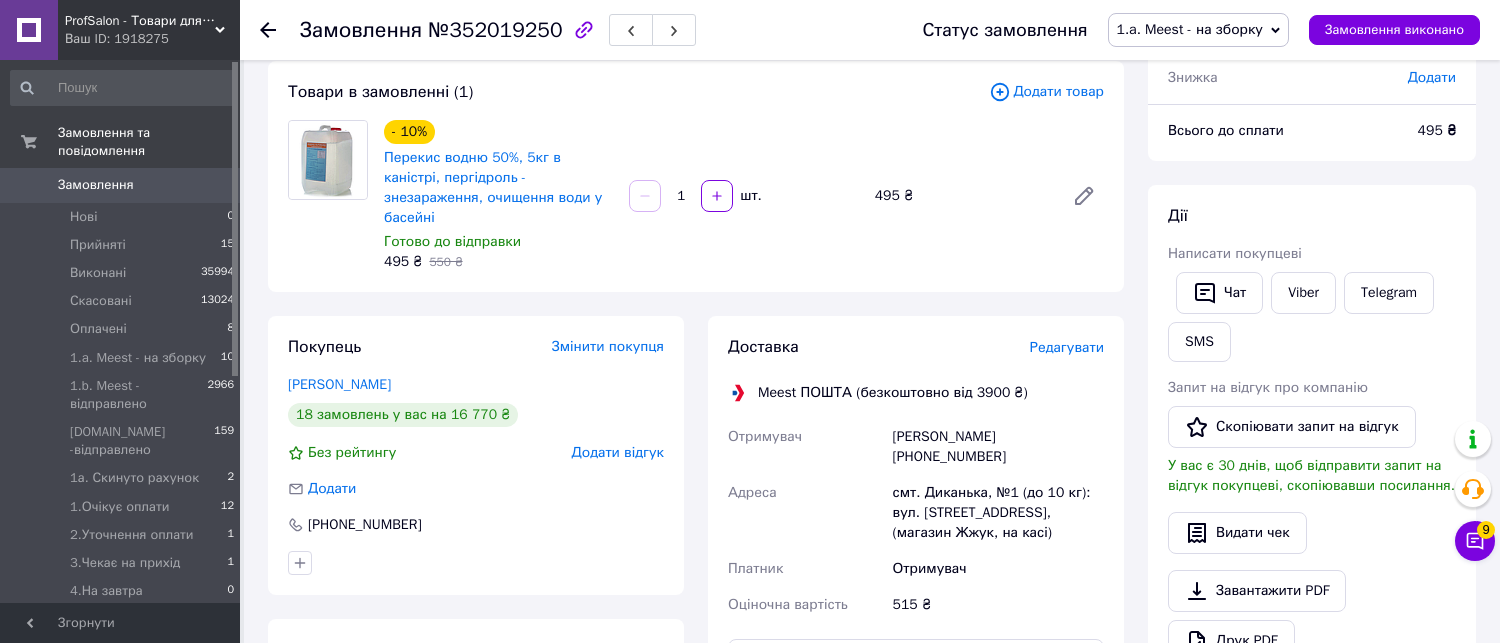 click on "1.a. Meest - на зборку" at bounding box center [1190, 29] 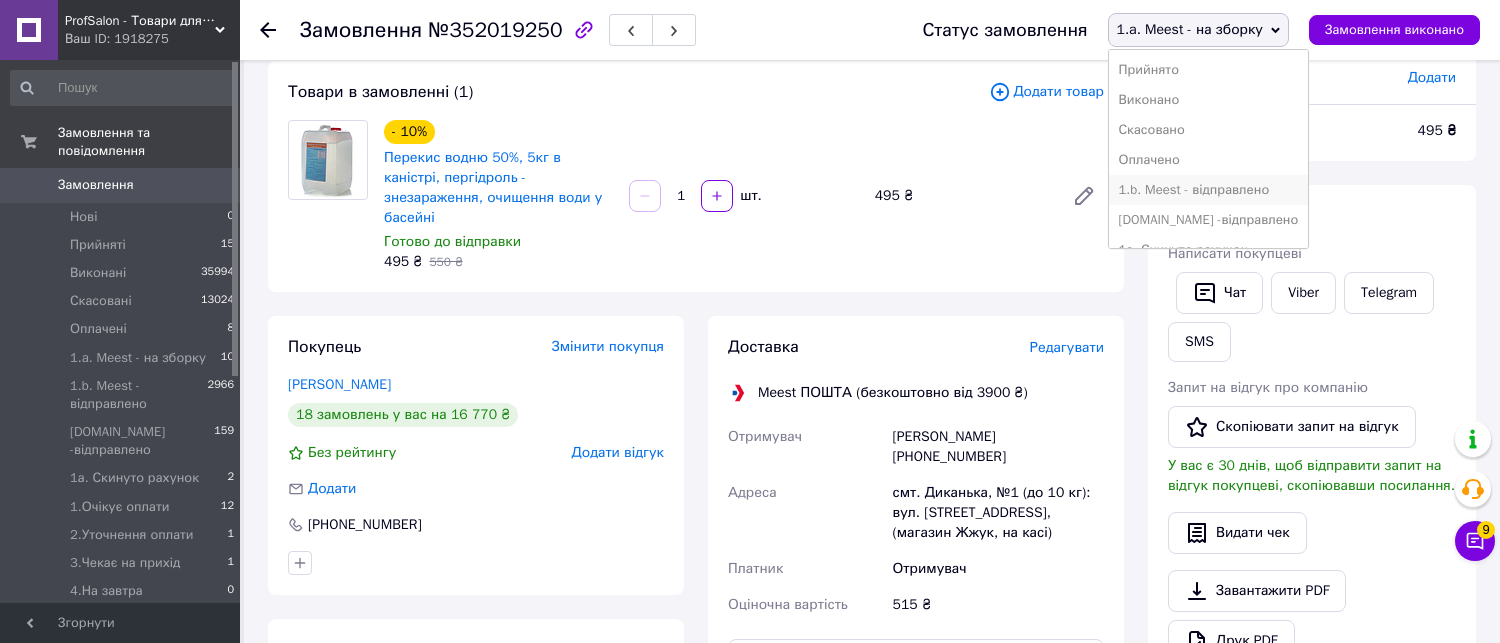 click on "1.b. Meest - відправлено" at bounding box center [1209, 190] 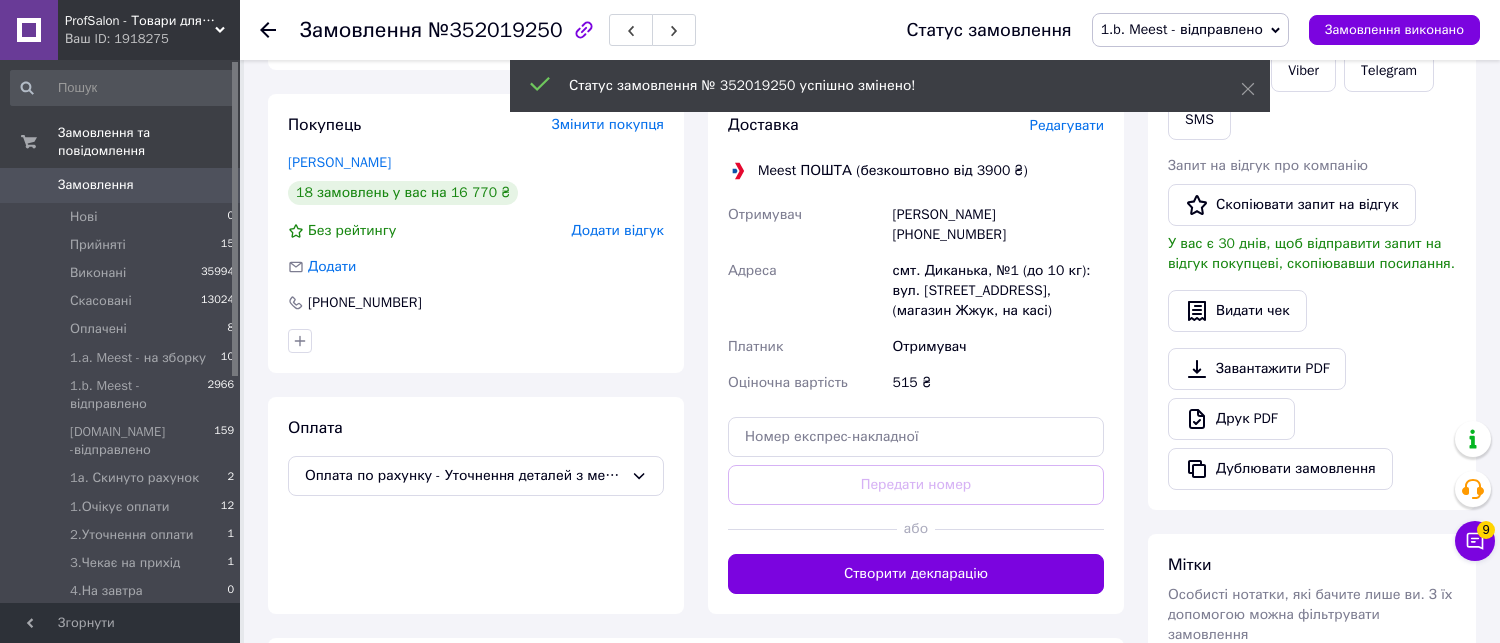 scroll, scrollTop: 555, scrollLeft: 0, axis: vertical 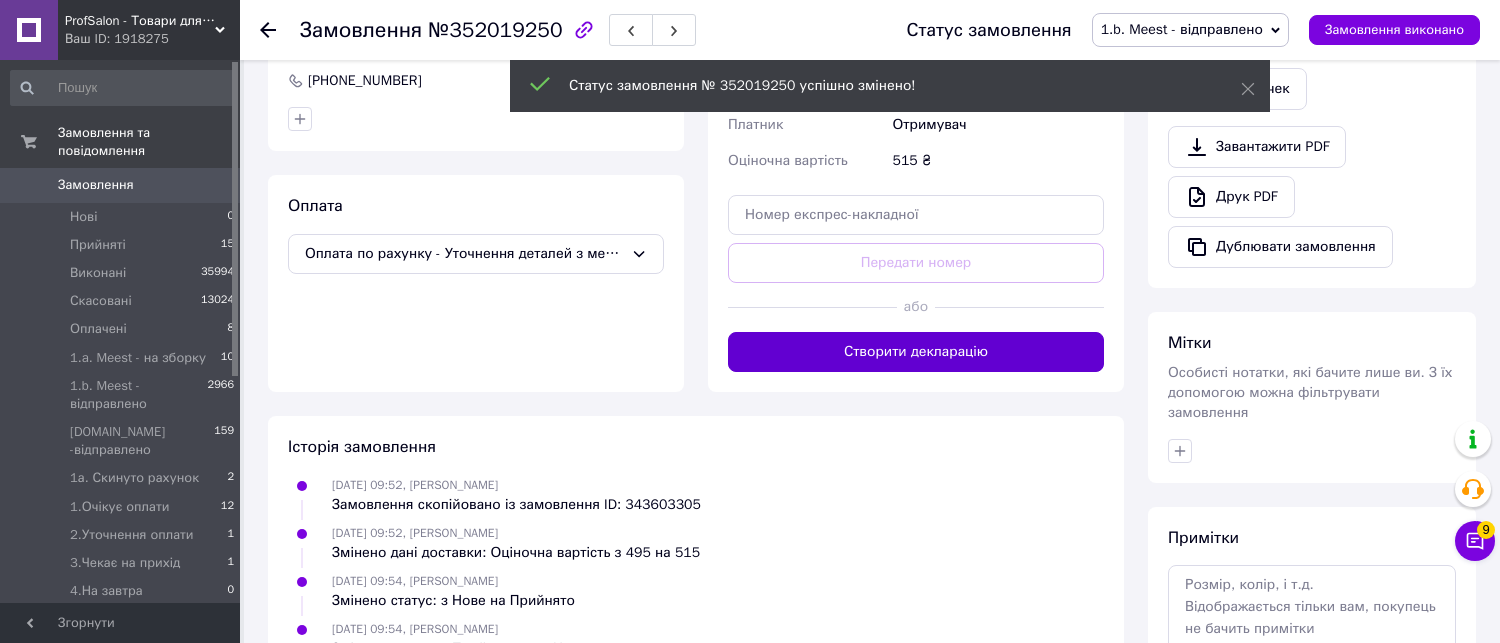 click on "Створити декларацію" at bounding box center [916, 352] 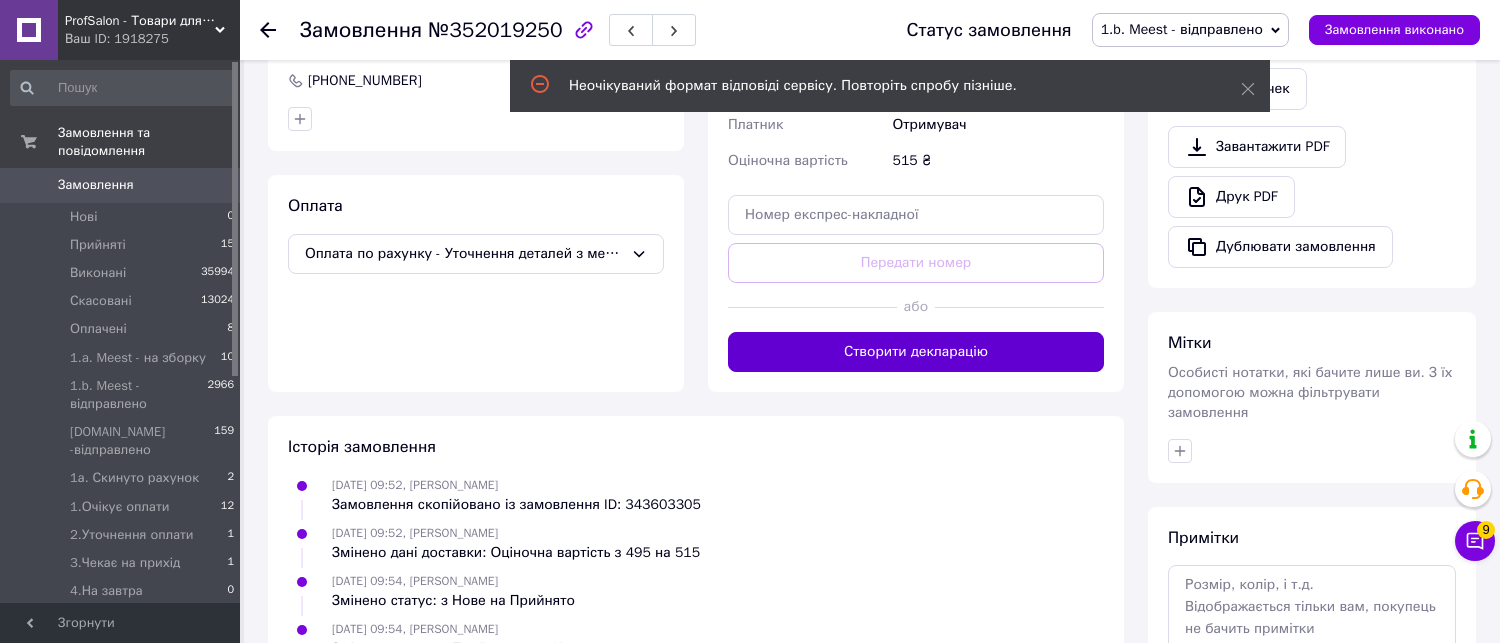 click on "Створити декларацію" at bounding box center [916, 352] 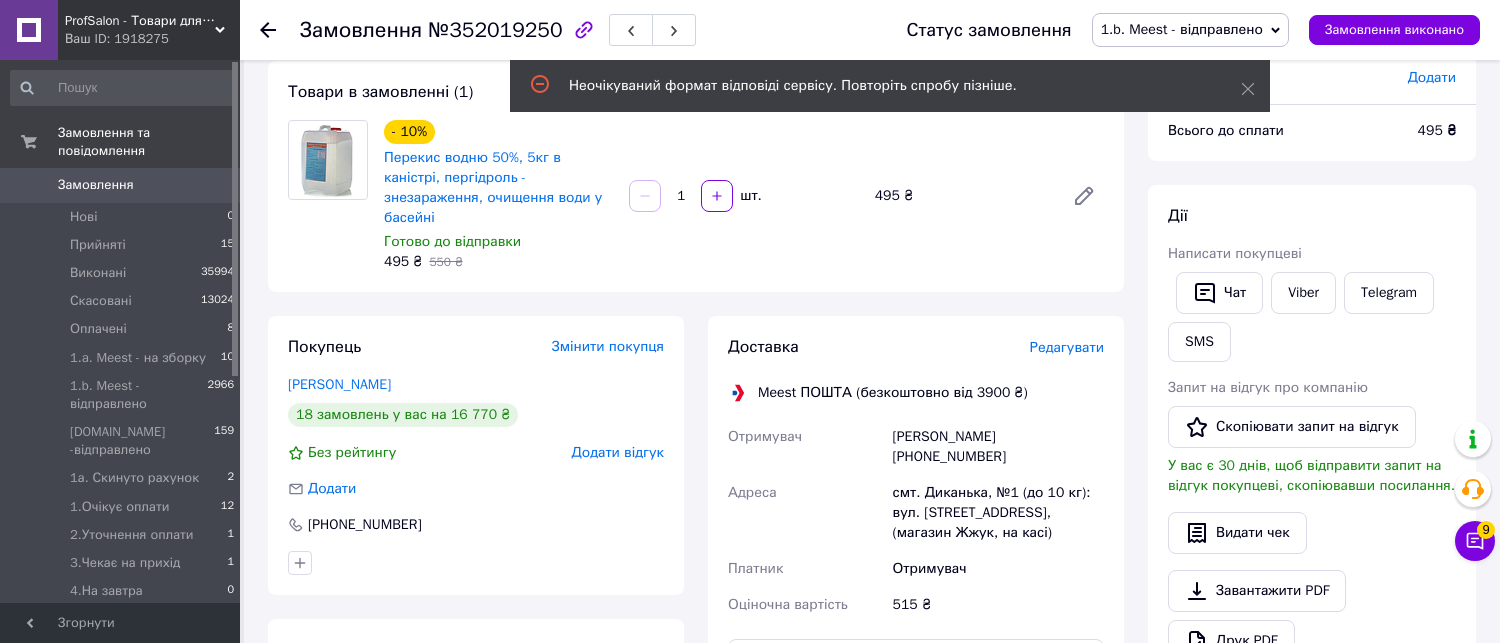 scroll, scrollTop: 333, scrollLeft: 0, axis: vertical 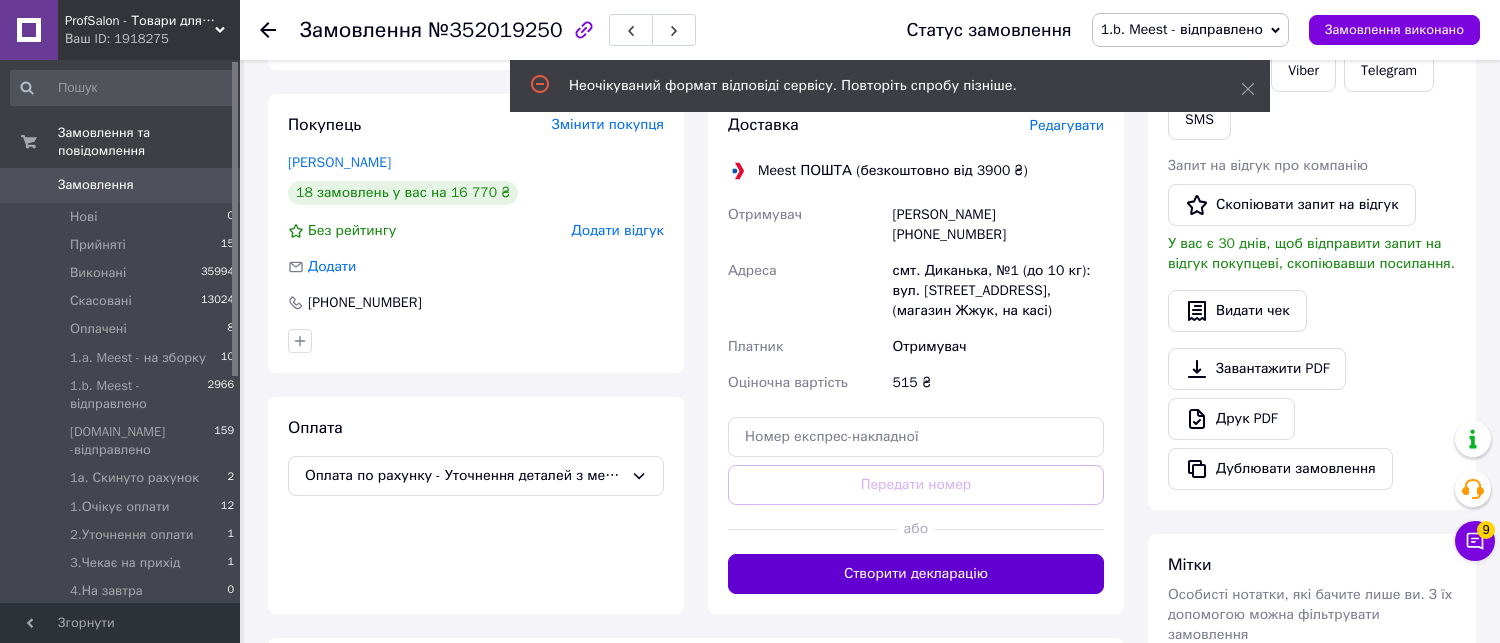 click on "Створити декларацію" at bounding box center [916, 574] 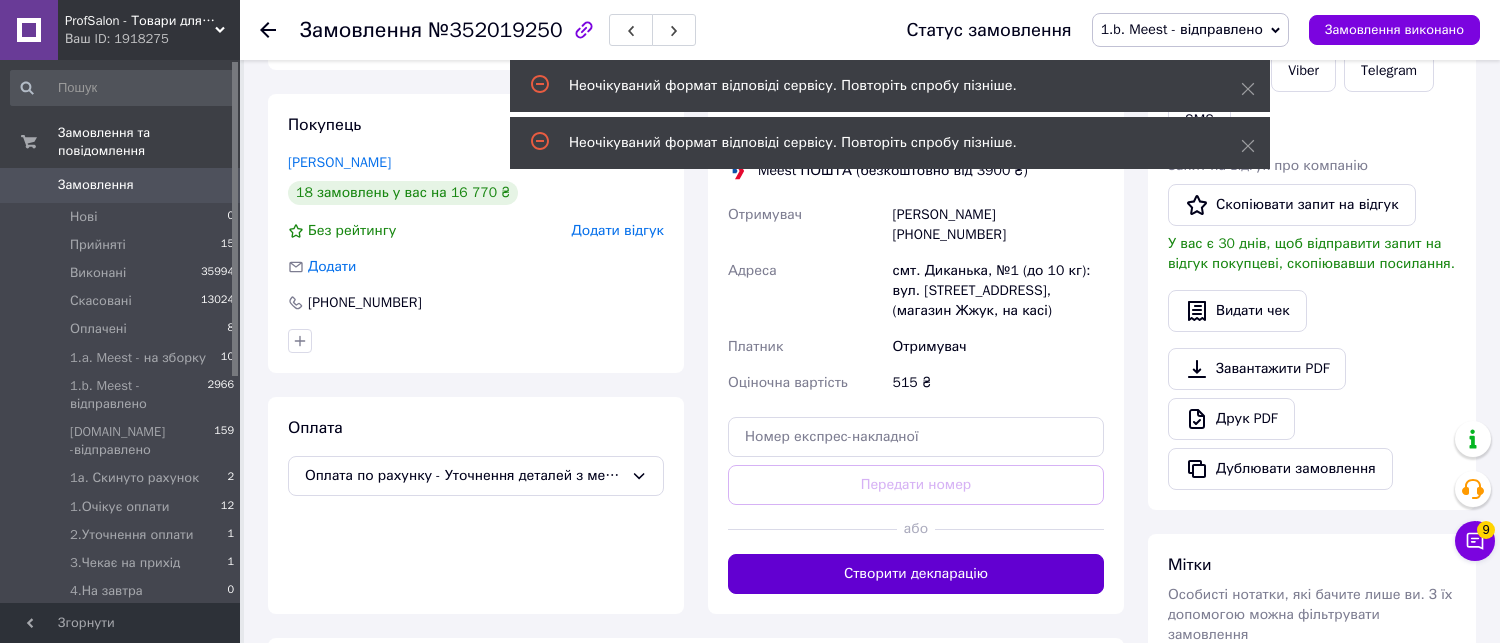 click on "Створити декларацію" at bounding box center (916, 574) 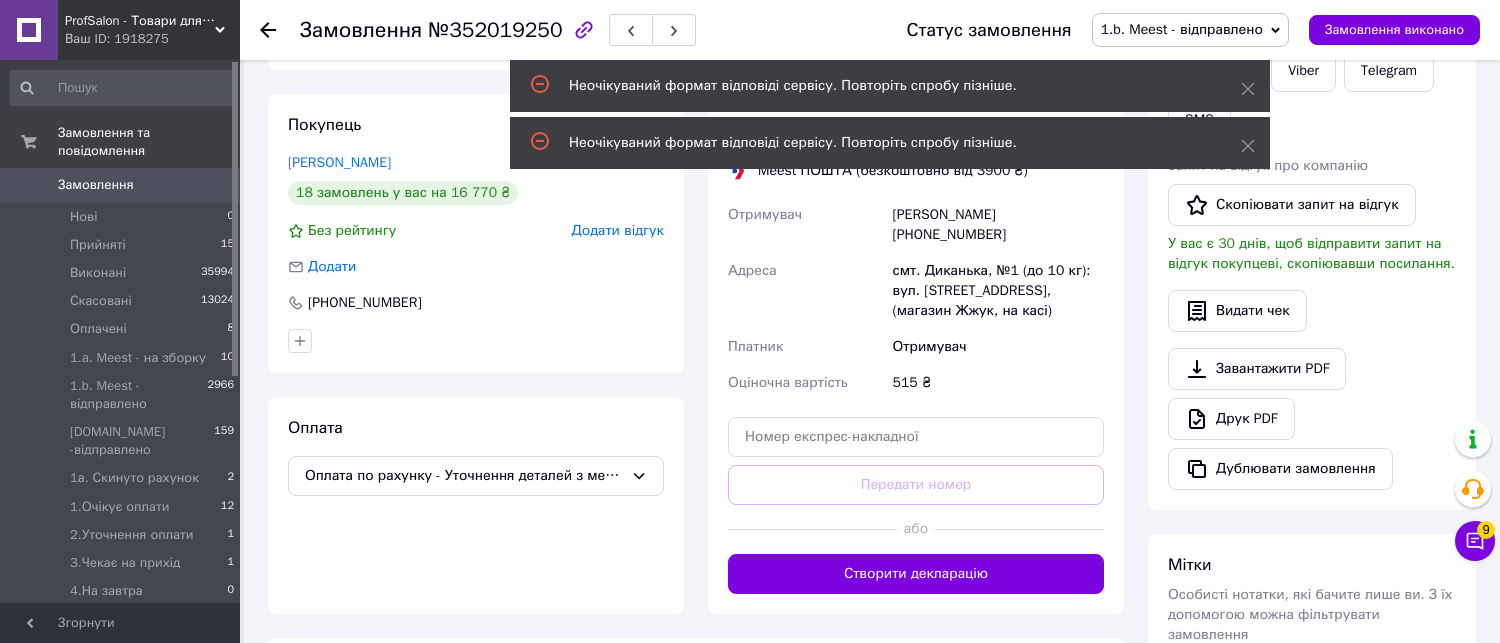 click on "1.b. Meest - відправлено" at bounding box center (1190, 30) 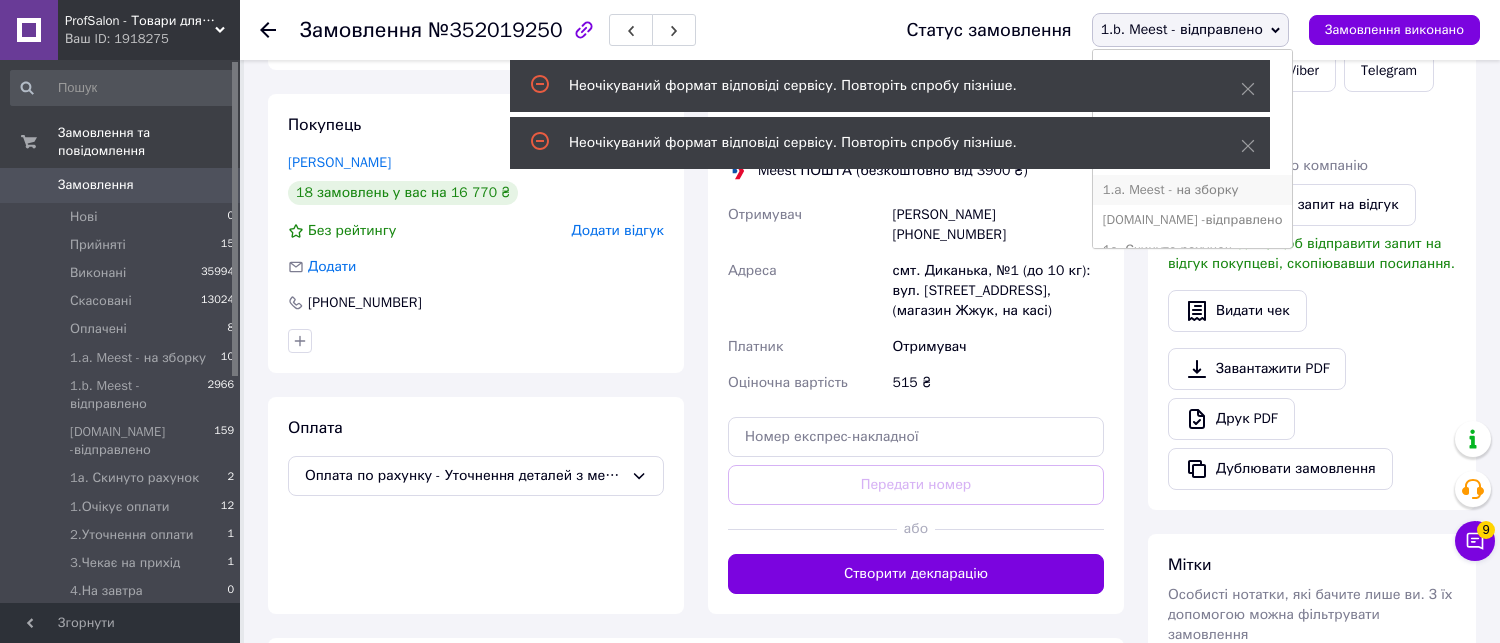 click on "1.a. Meest - на зборку" at bounding box center (1193, 190) 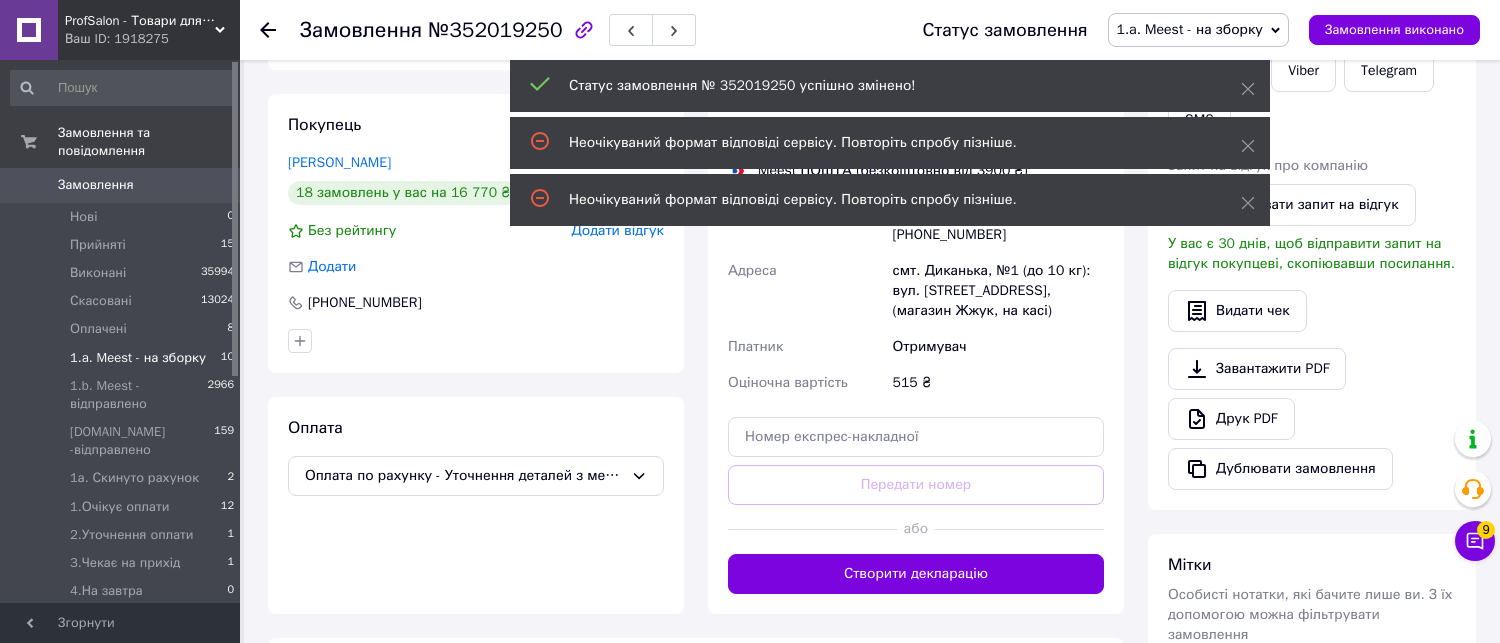 click on "1.a. Meest - на зборку" at bounding box center [138, 358] 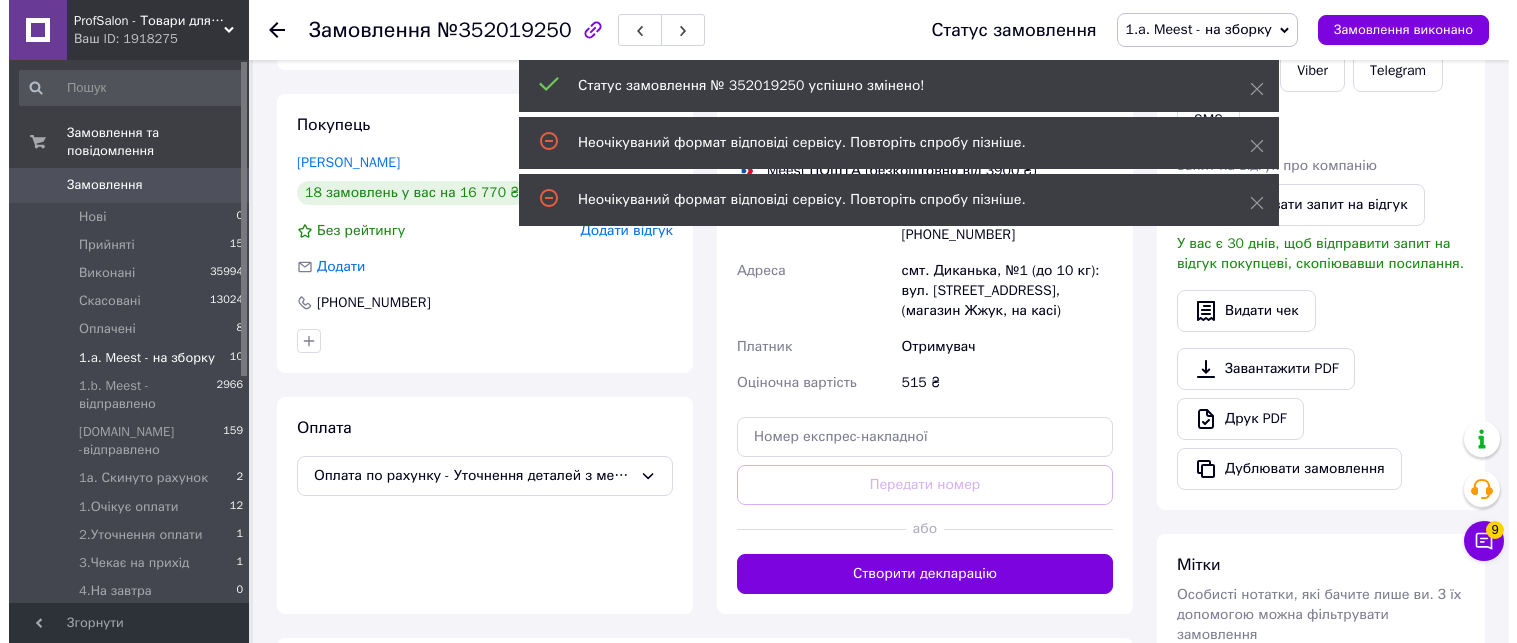 scroll, scrollTop: 0, scrollLeft: 0, axis: both 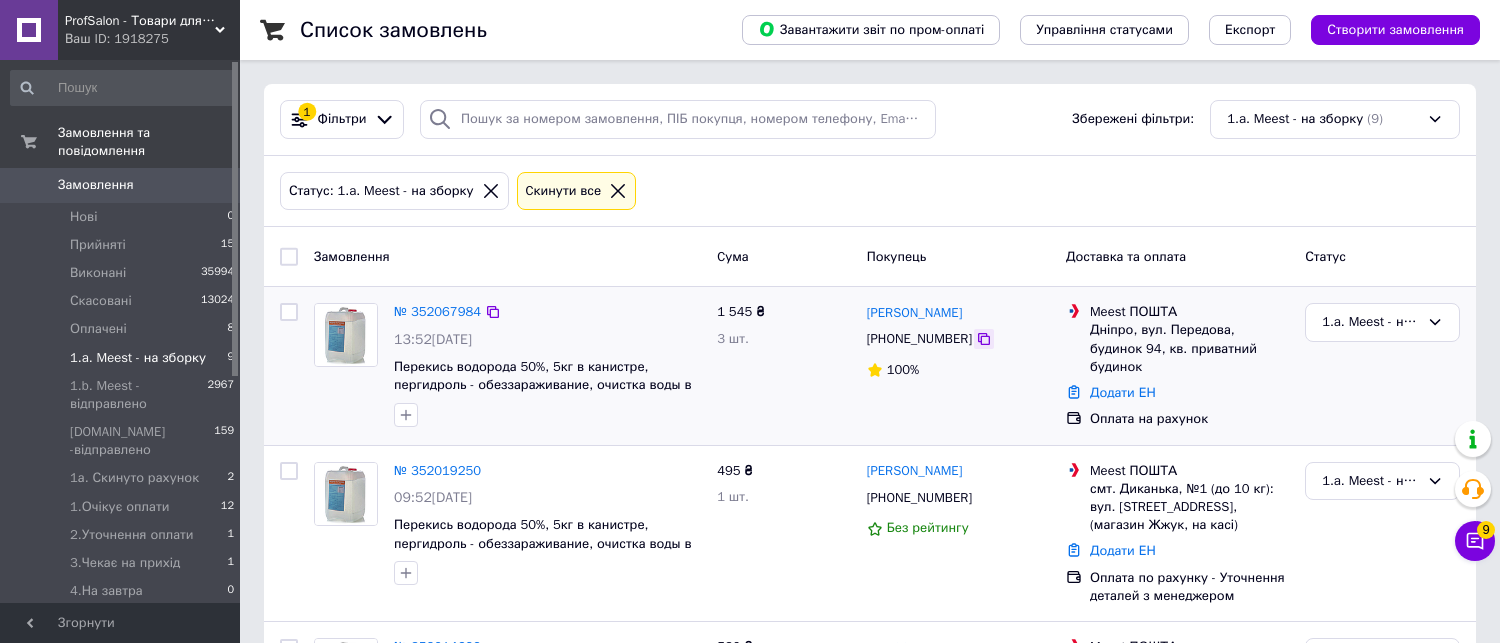click 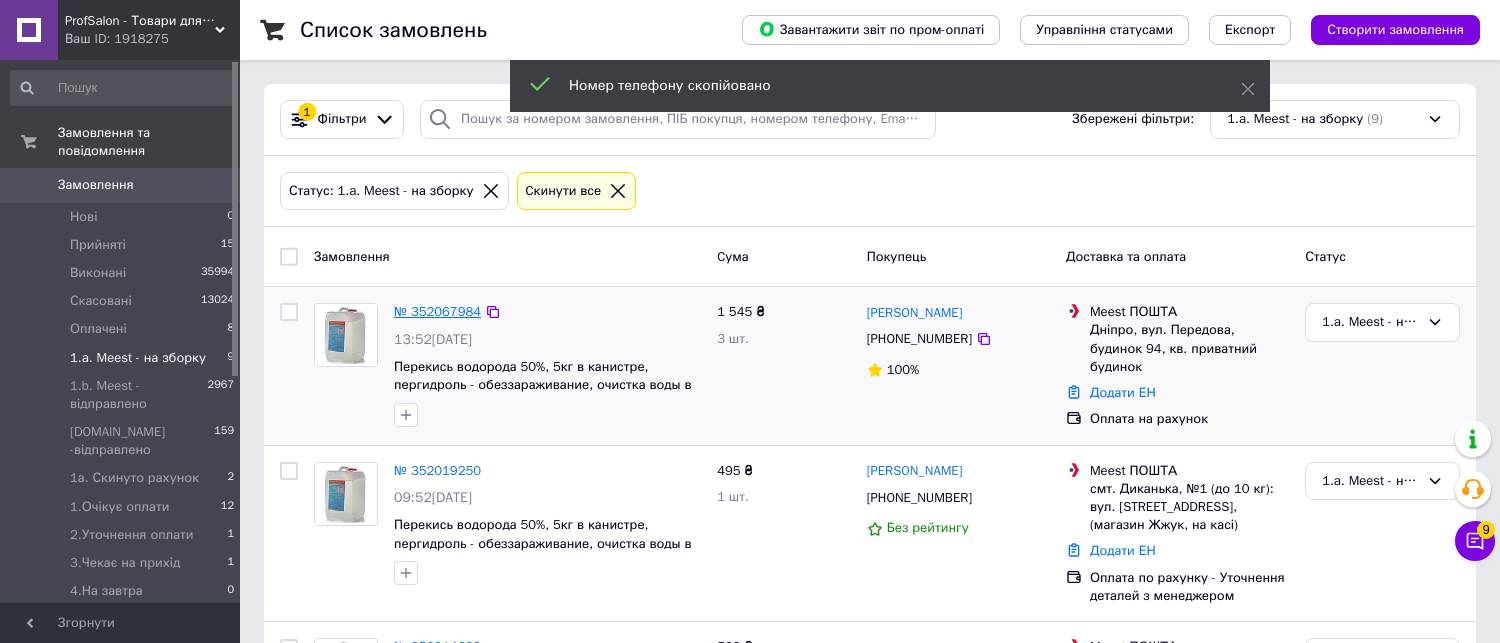 click on "№ 352067984" at bounding box center [437, 311] 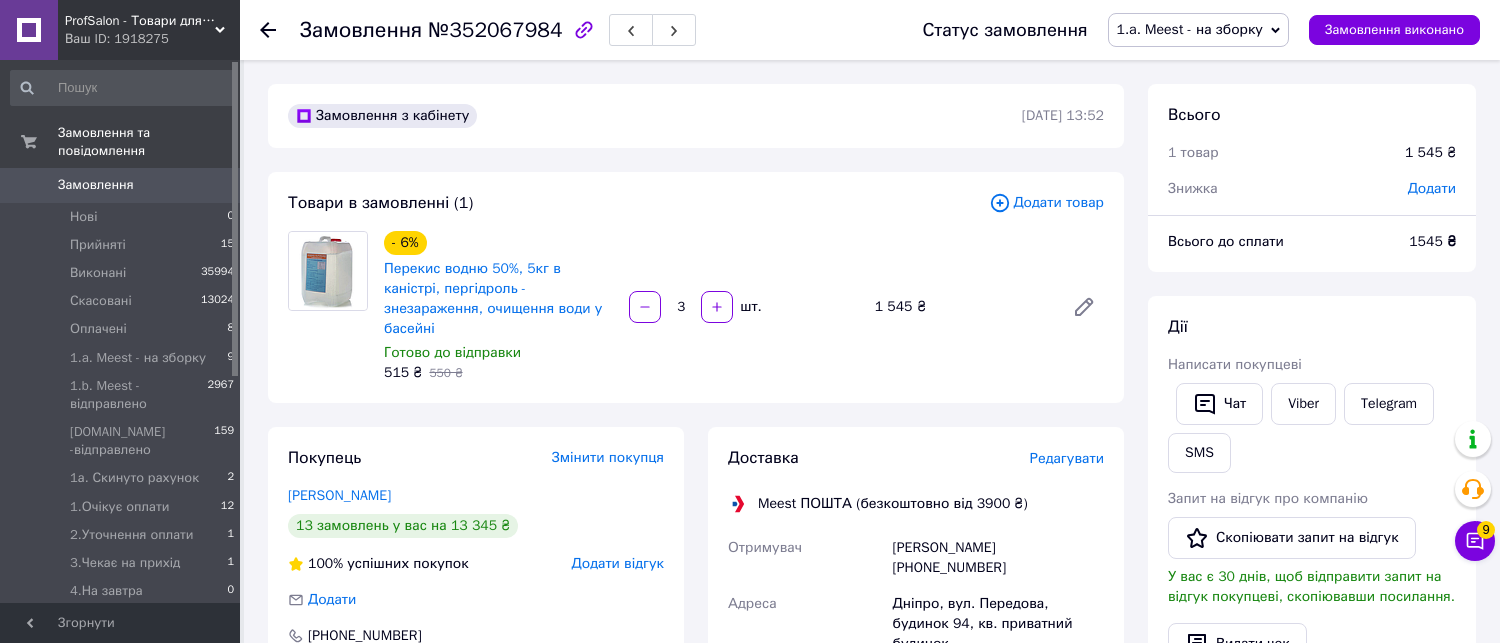 click on "1.a. Meest - на зборку" at bounding box center (1190, 29) 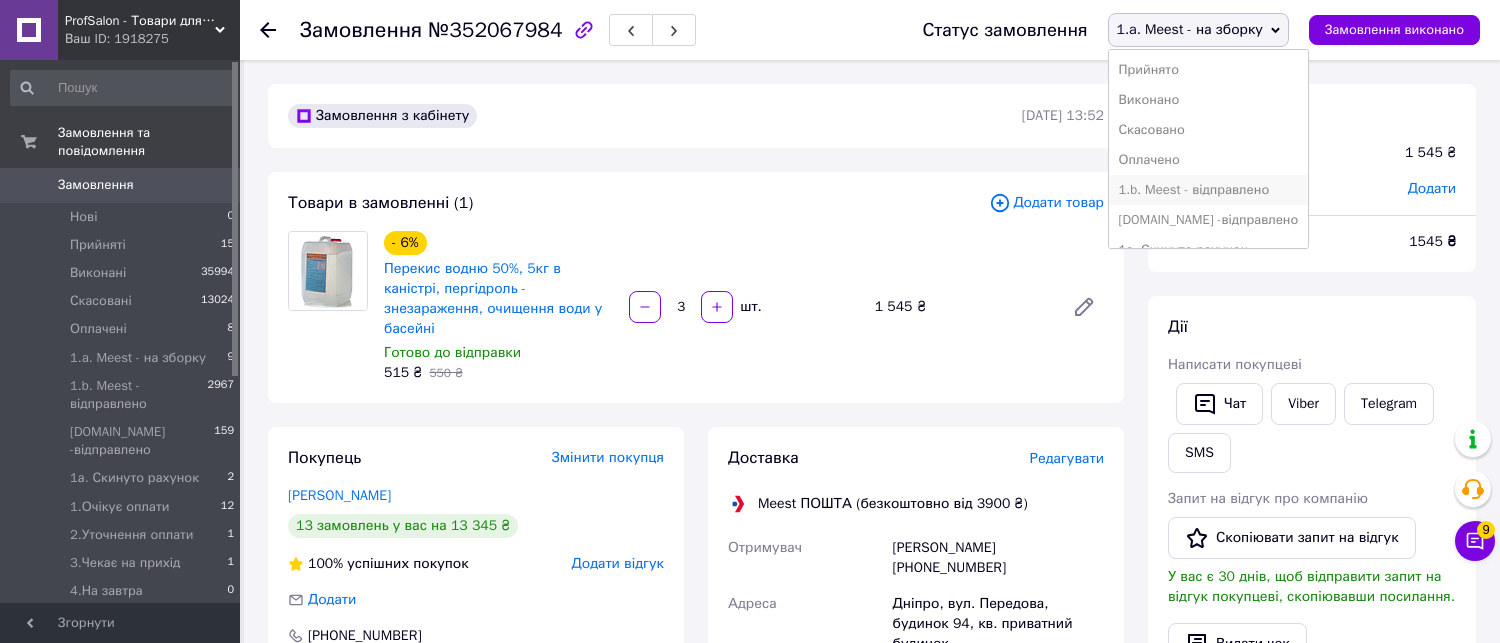 click on "1.b. Meest - відправлено" at bounding box center (1209, 190) 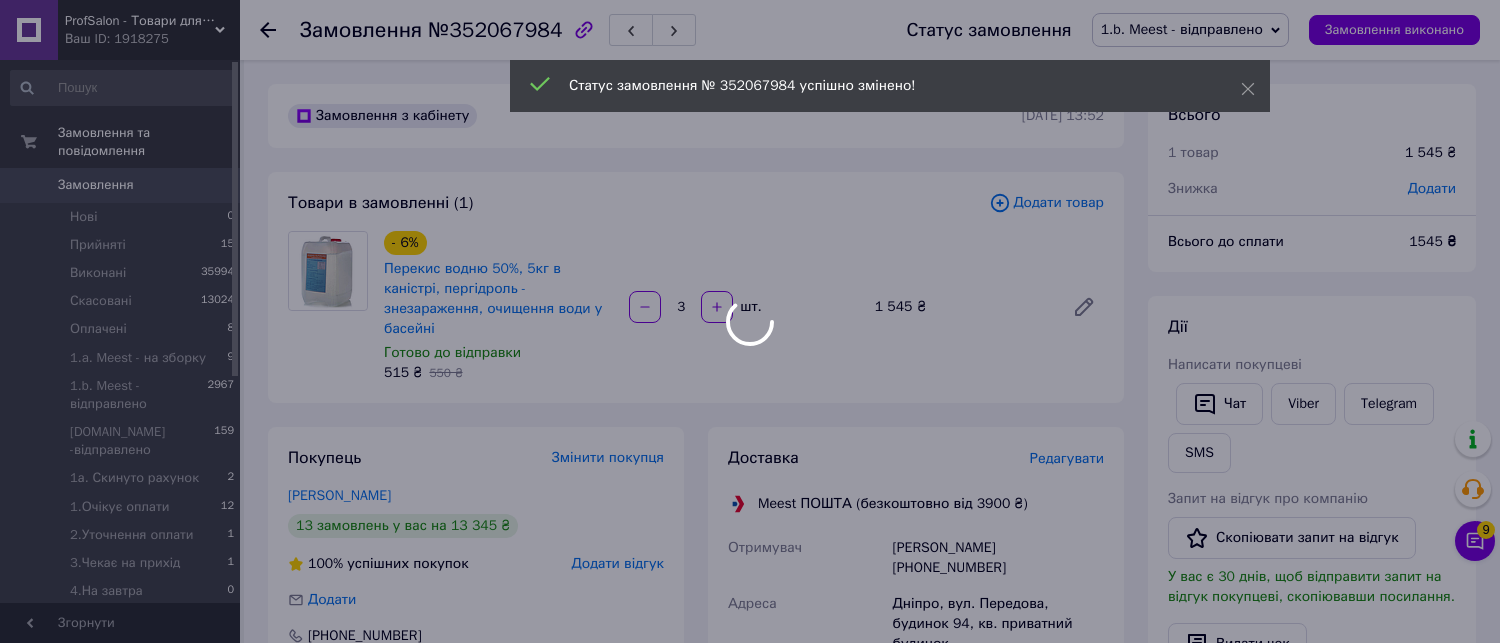 click at bounding box center (750, 321) 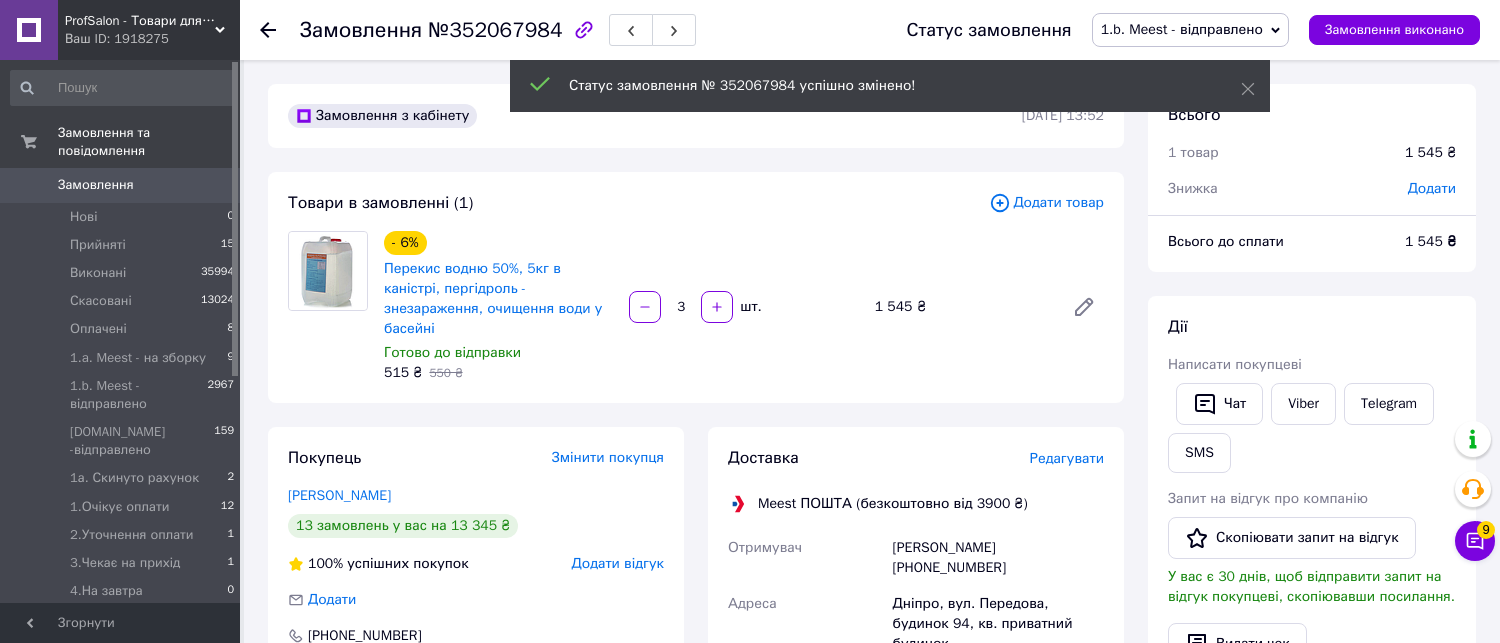 click on "Редагувати" at bounding box center (1067, 458) 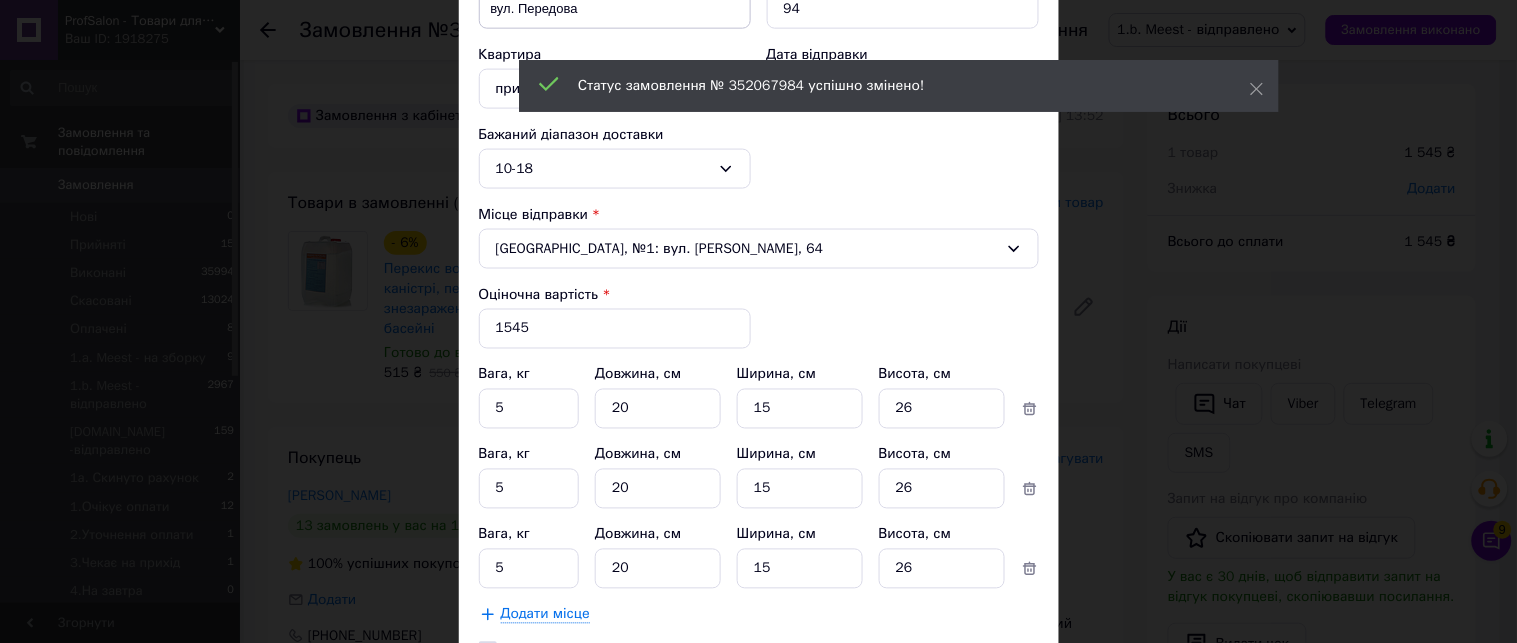 scroll, scrollTop: 777, scrollLeft: 0, axis: vertical 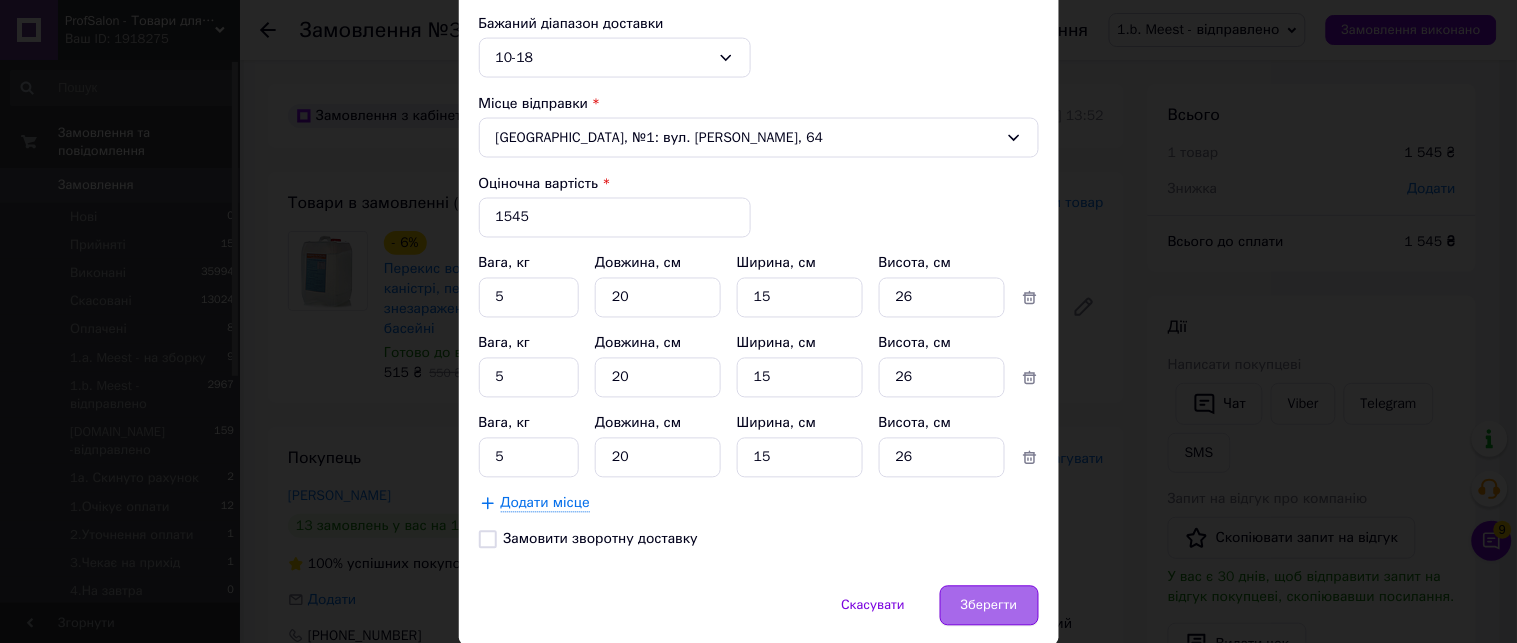 click on "Зберегти" at bounding box center [989, 606] 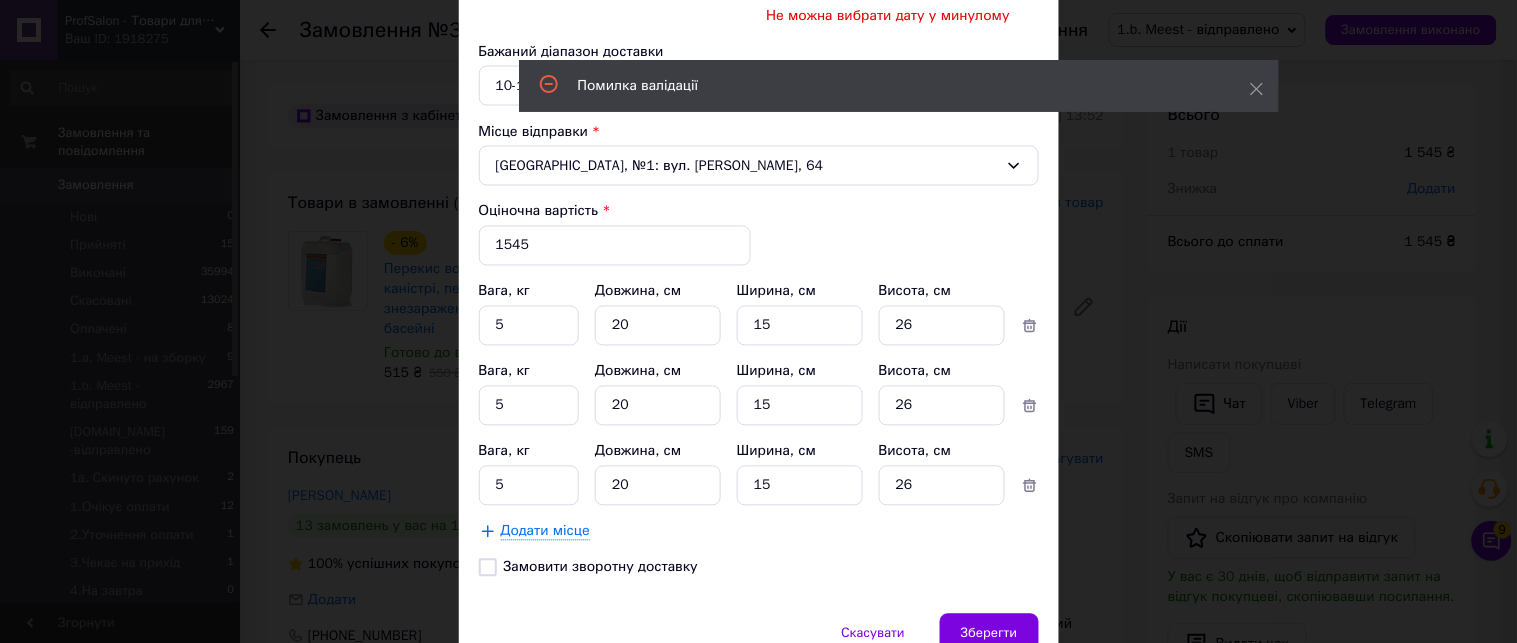 scroll, scrollTop: 880, scrollLeft: 0, axis: vertical 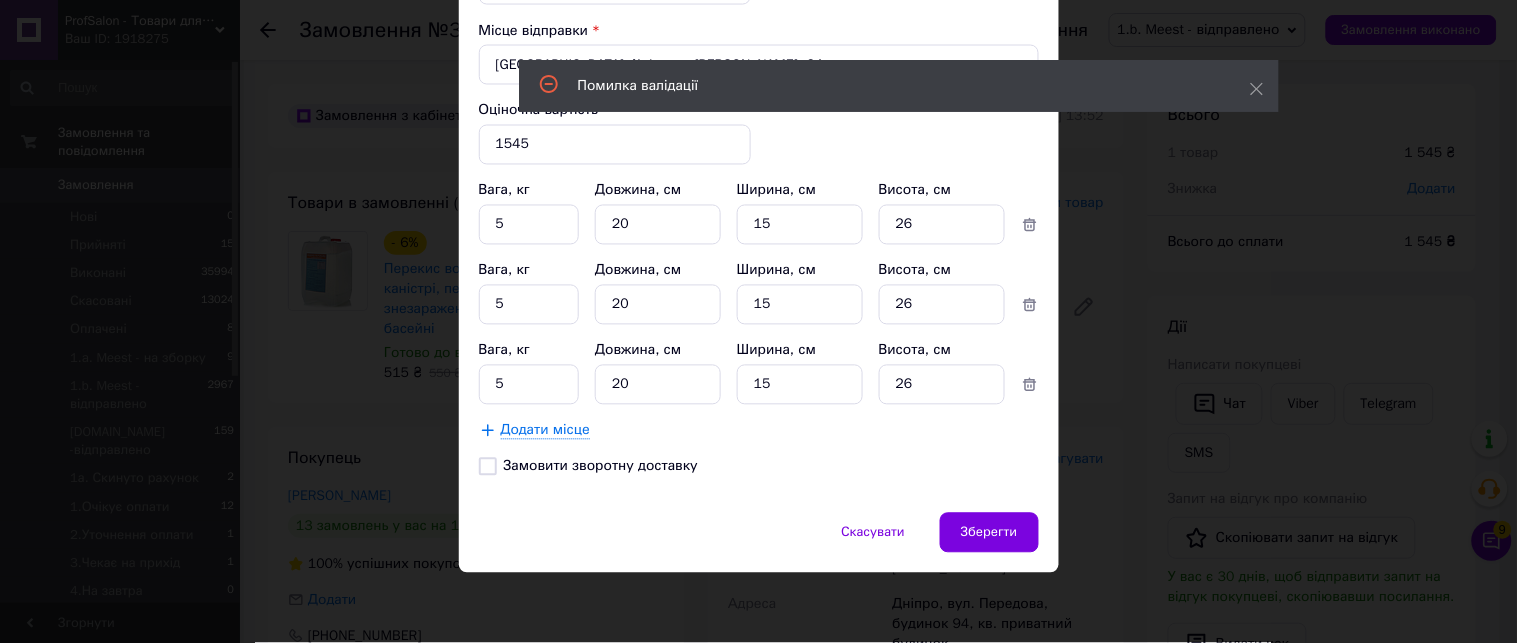 click on "Спосіб доставки Meest ПОШТА (безкоштовно від 3900 ₴) Платник Отримувач Прізвище отримувача   * Андрей Ім'я отримувача   * Ткачов По батькові отримувача Телефон отримувача   * +380932232221 Тип доставки За адресою Місто Дніпро Вулиця вул. Передова Номер будинку   * 94 Квартира приватний будинок Дата відправки 02.07.2025 < 2025 > < Июль > Пн Вт Ср Чт Пт Сб Вс 30 1 2 3 4 5 6 7 8 9 10 11 12 13 14 15 16 17 18 19 20 21 22 23 24 25 26 27 28 29 30 31 1 2 3 4 5 6 7 8 9 10 Не можна вибрати дату у минулому Бажаний діапазон доставки 10-18 Місце відправки Тернопіль, №1: вул. Гайова, 64 Оціночна вартість   * 1545 Вага, кг   5 Довжина, см   20 Ширина, см" at bounding box center (759, -117) 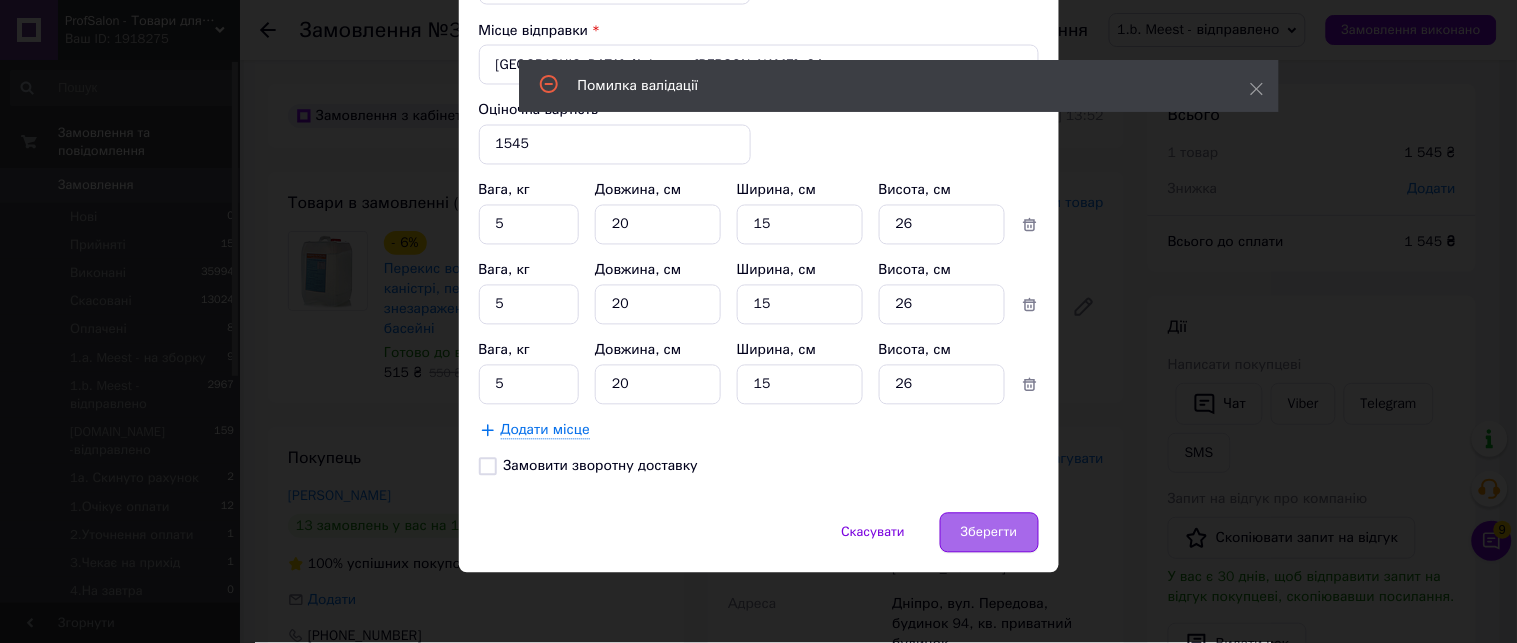 click on "Зберегти" at bounding box center [989, 533] 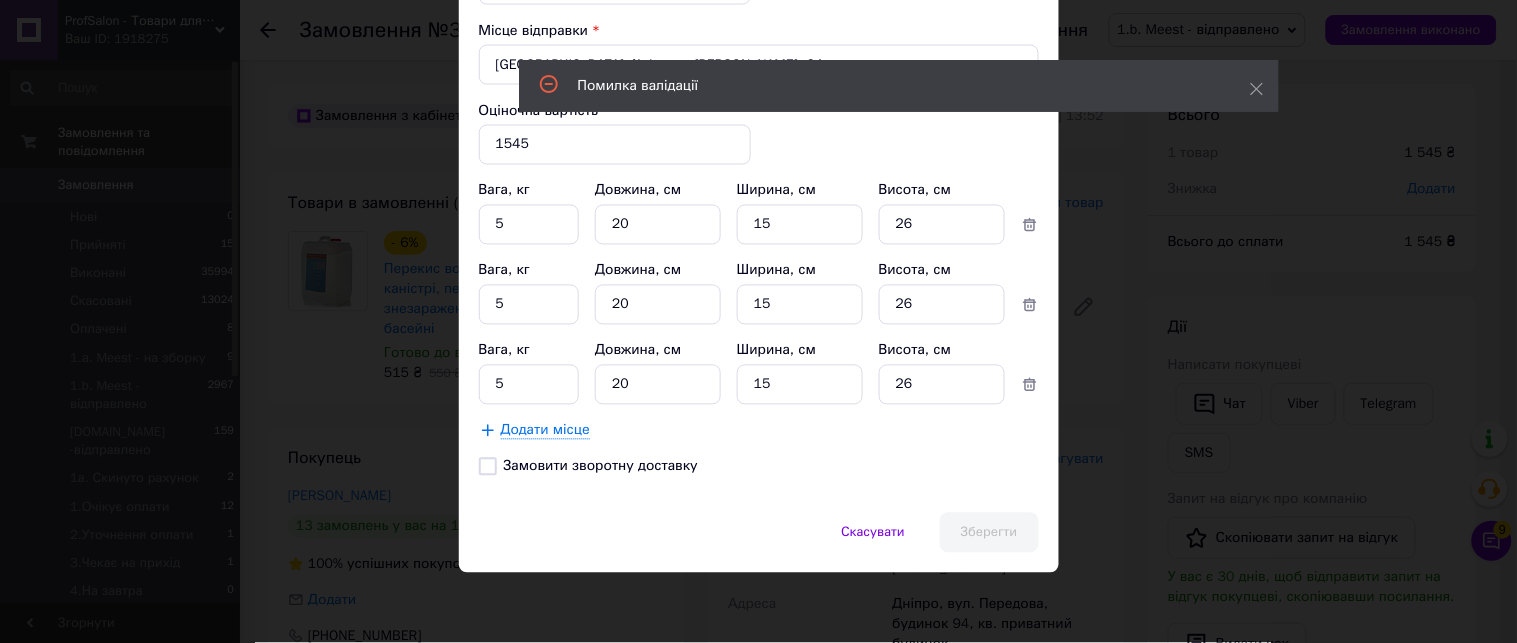 scroll, scrollTop: 880, scrollLeft: 0, axis: vertical 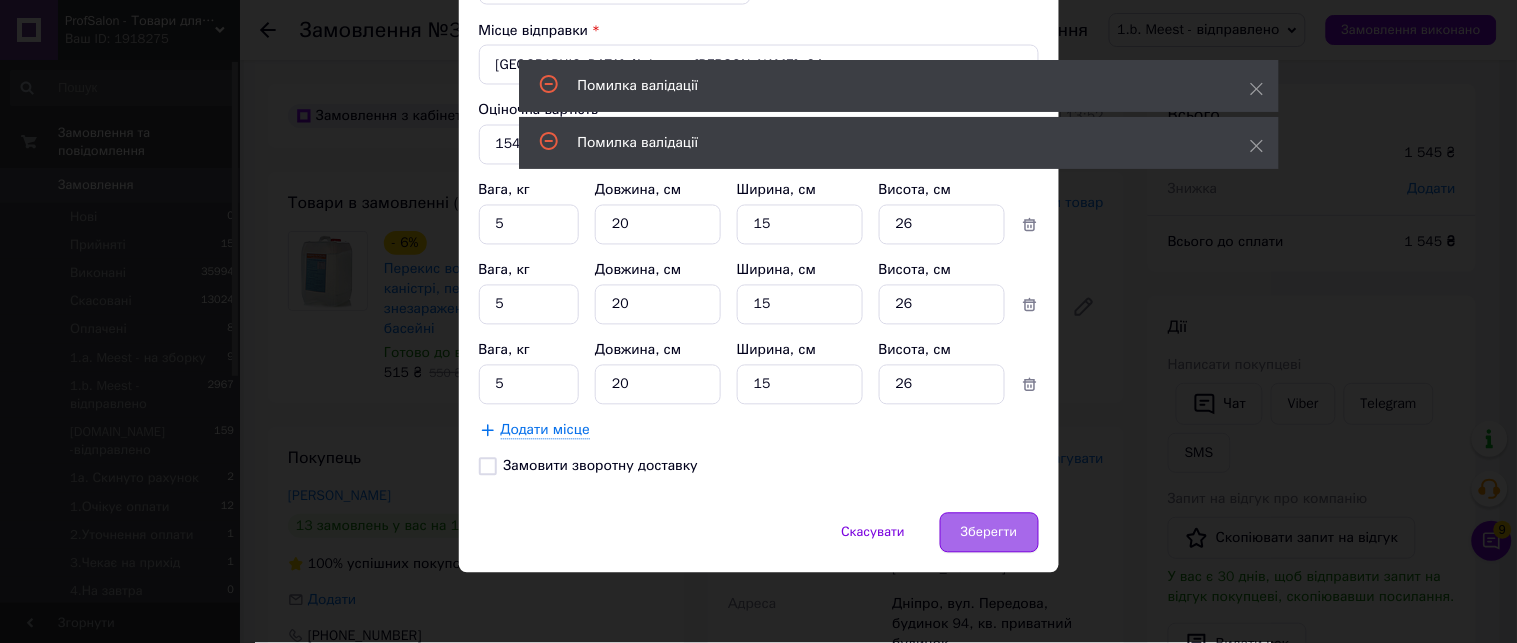 click on "Зберегти" at bounding box center [989, 533] 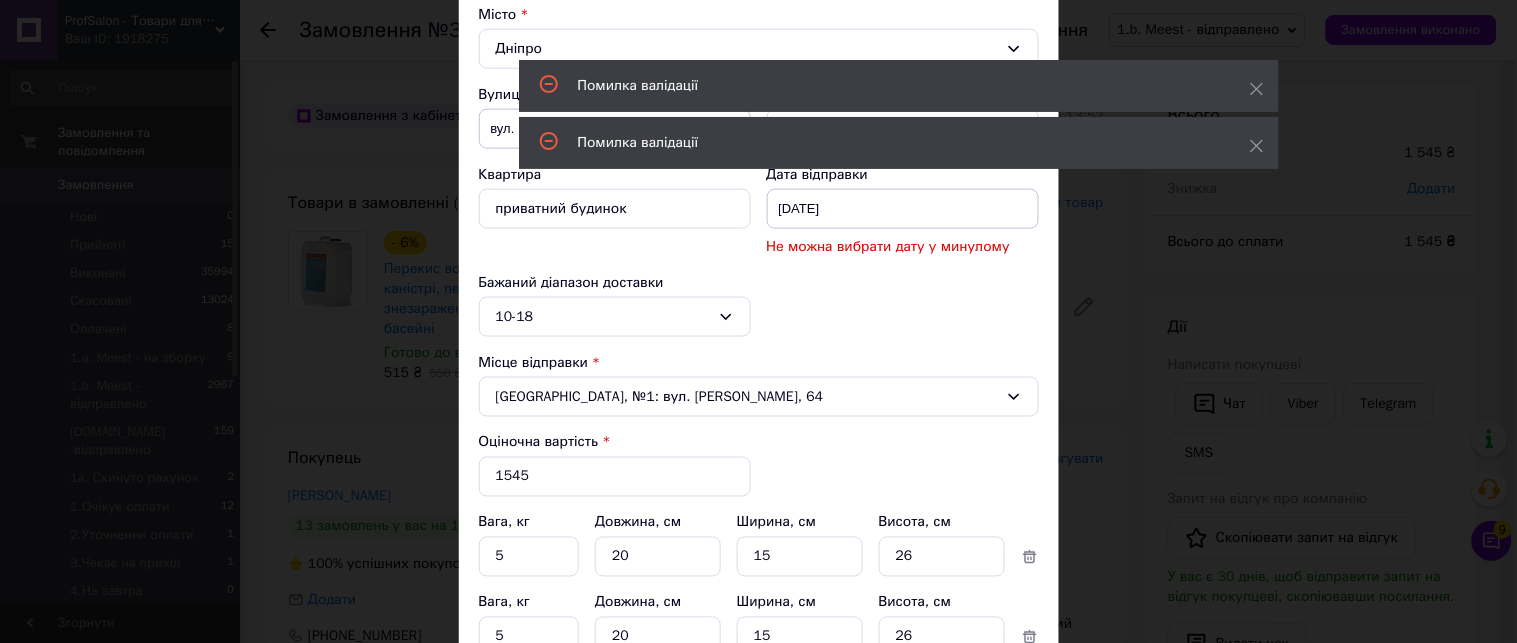scroll, scrollTop: 435, scrollLeft: 0, axis: vertical 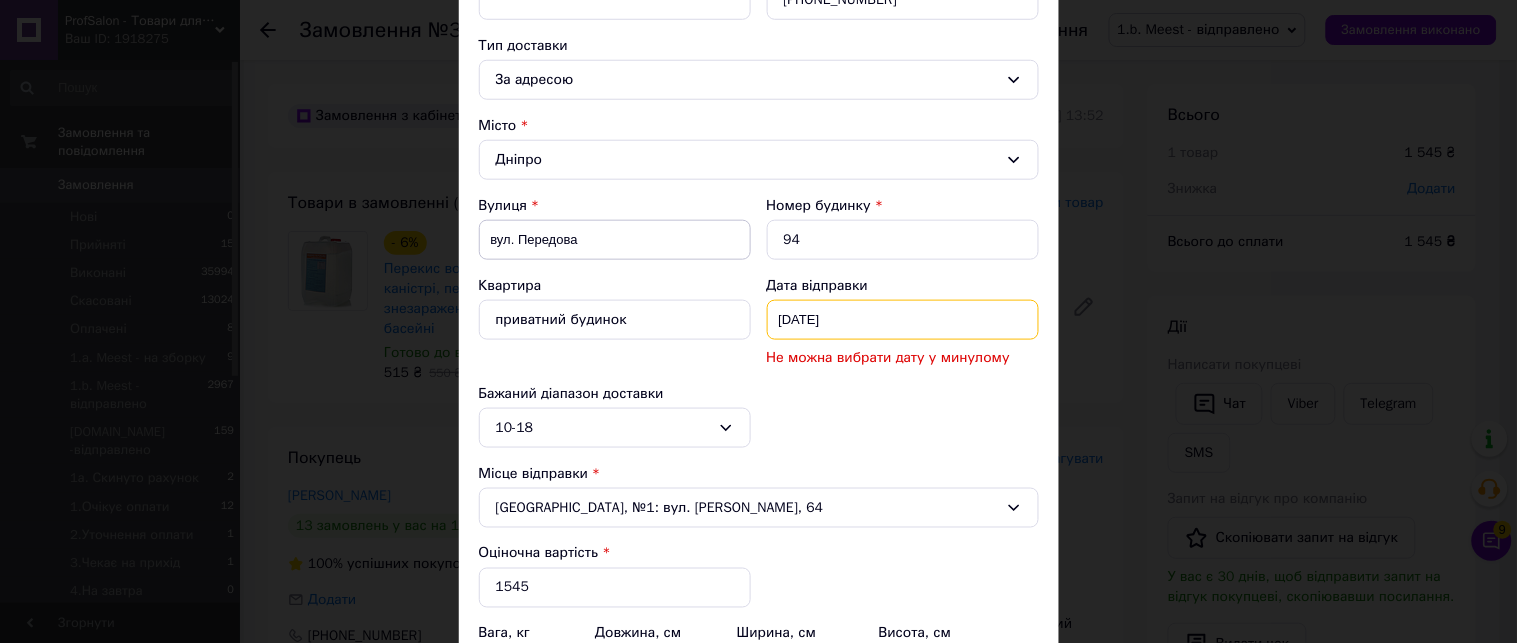 click on "02.07.2025 < 2025 > < Июль > Пн Вт Ср Чт Пт Сб Вс 30 1 2 3 4 5 6 7 8 9 10 11 12 13 14 15 16 17 18 19 20 21 22 23 24 25 26 27 28 29 30 31 1 2 3 4 5 6 7 8 9 10" at bounding box center (903, 320) 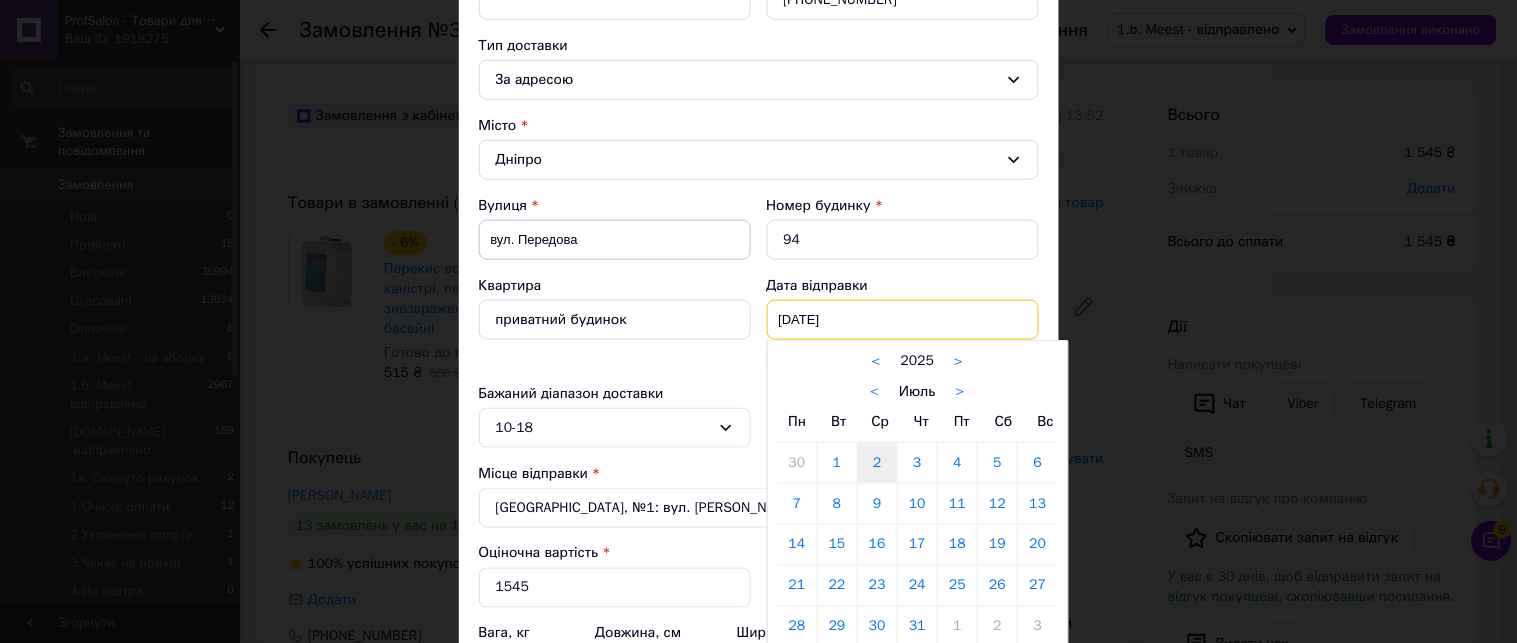 scroll, scrollTop: 546, scrollLeft: 0, axis: vertical 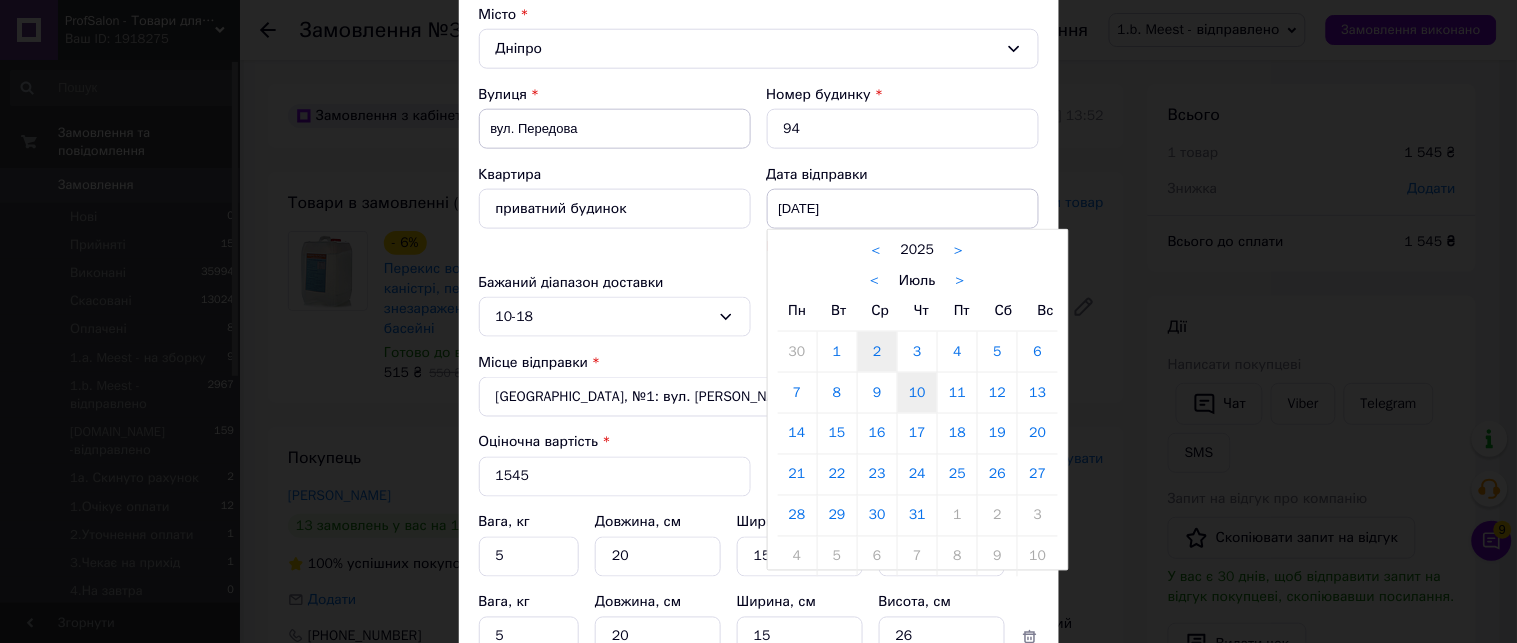 click on "10" at bounding box center (917, 393) 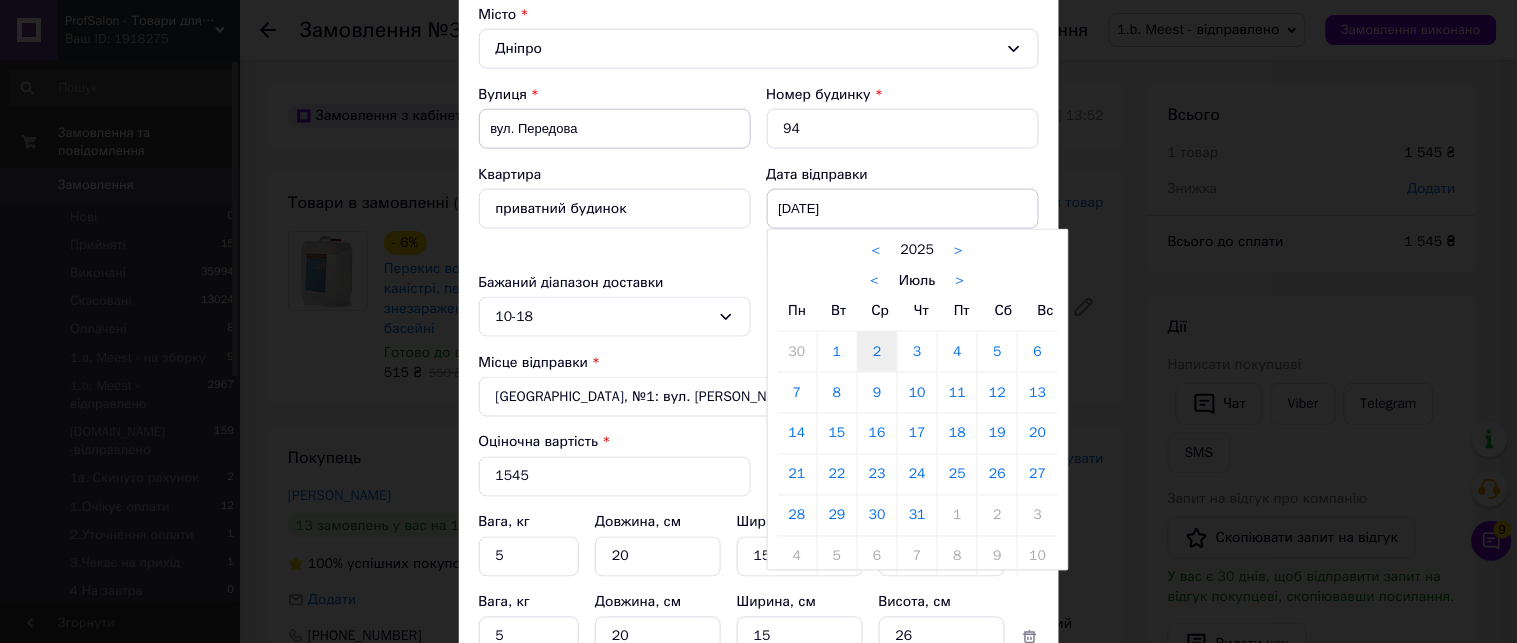 type on "[DATE]" 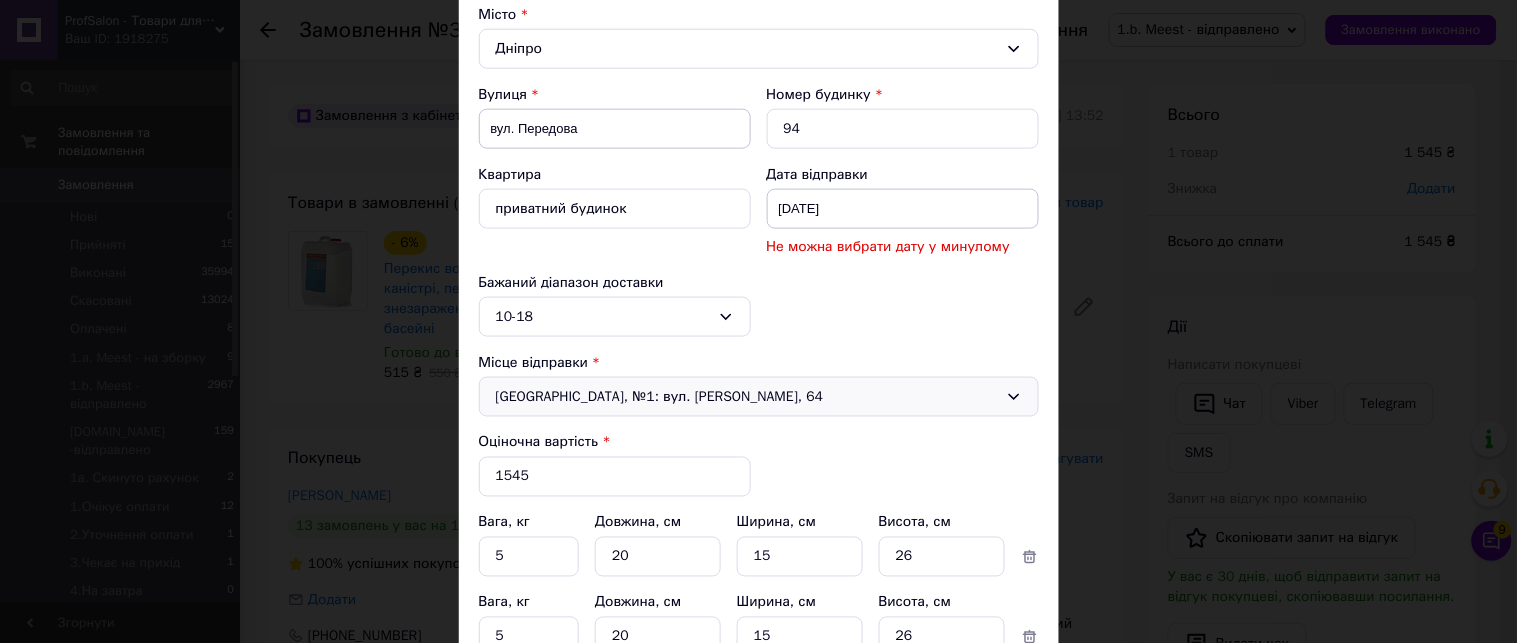 scroll, scrollTop: 880, scrollLeft: 0, axis: vertical 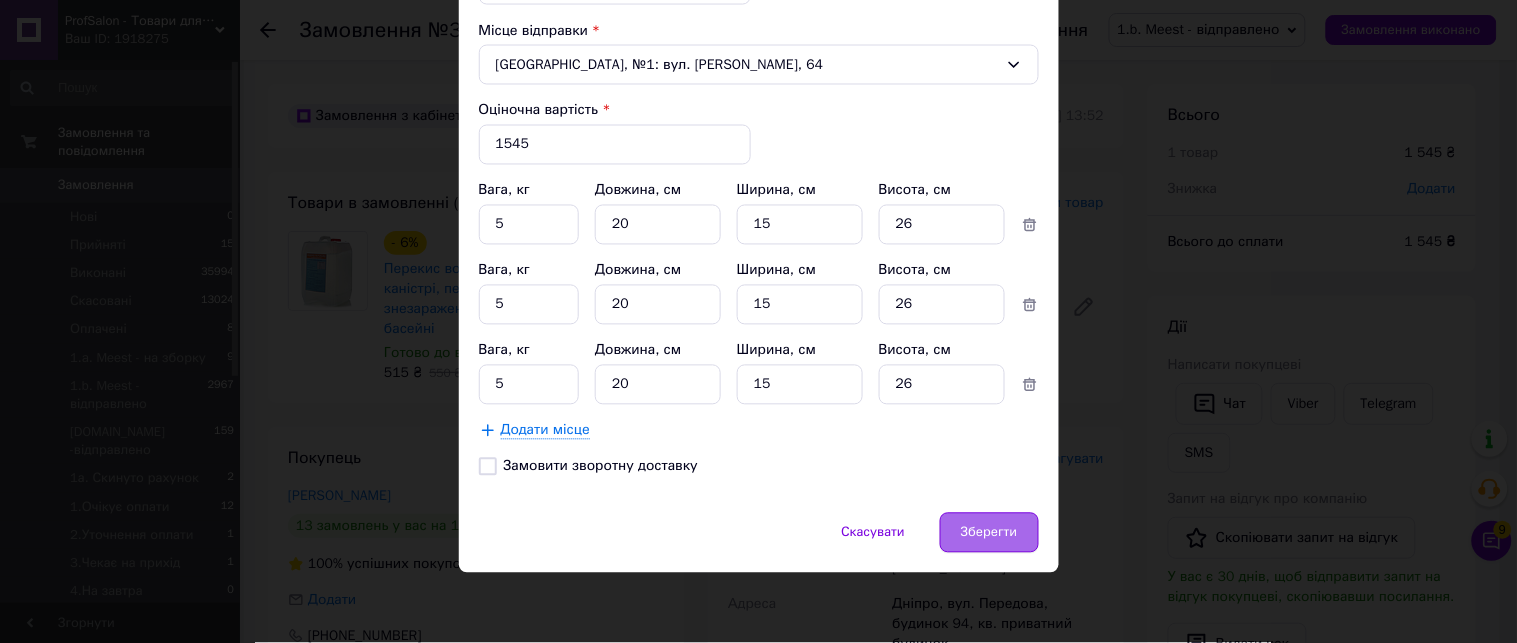 click on "Зберегти" at bounding box center (989, 533) 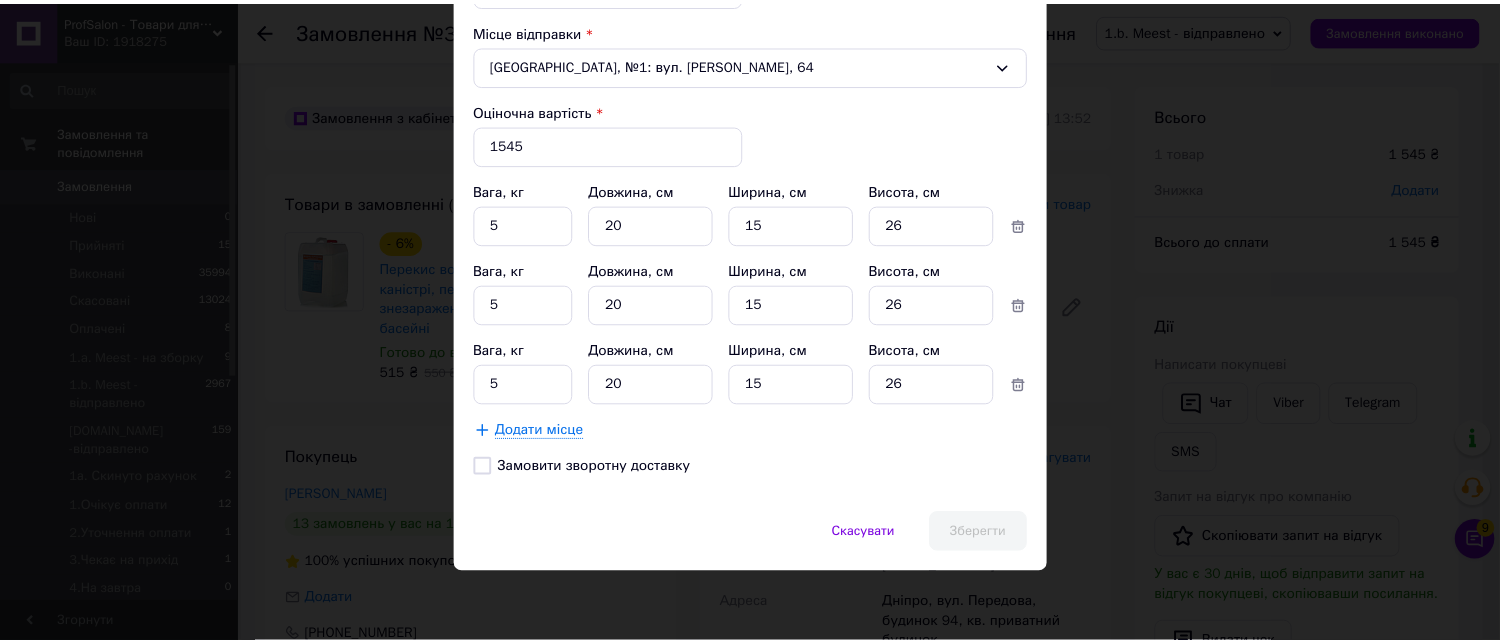 scroll, scrollTop: 852, scrollLeft: 0, axis: vertical 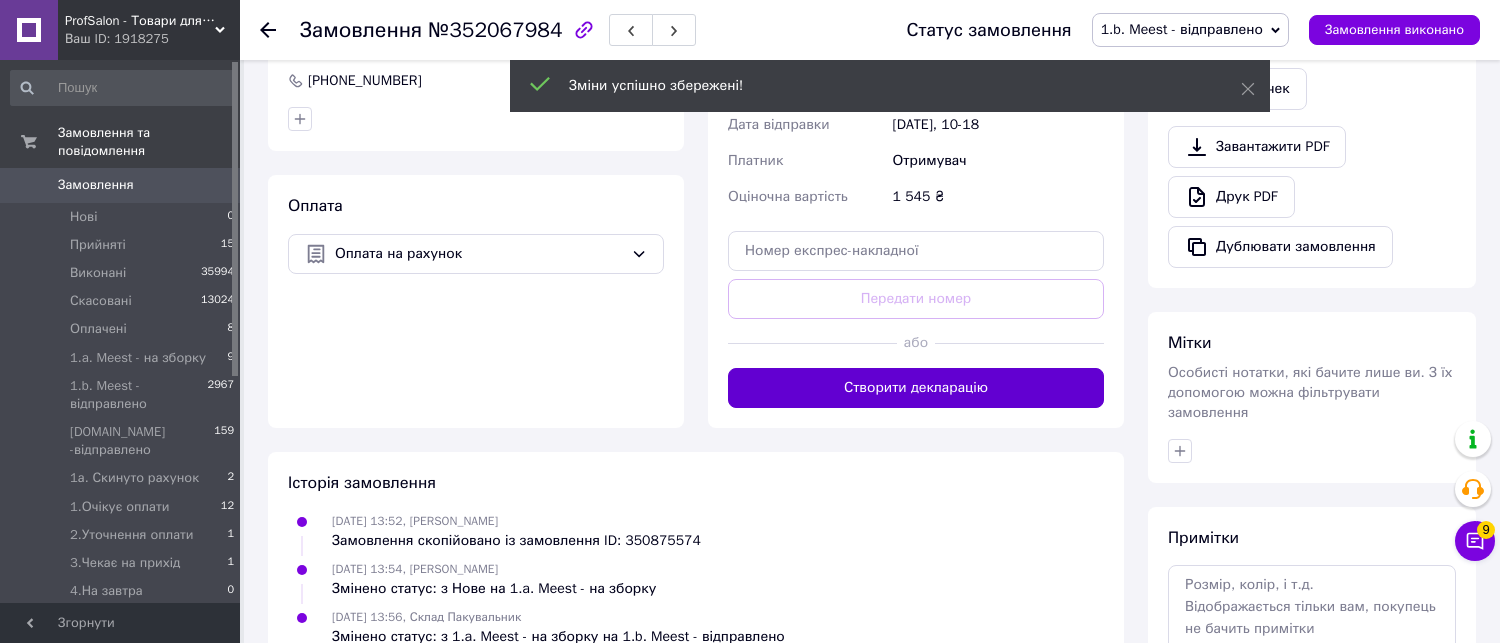 click on "Створити декларацію" at bounding box center [916, 388] 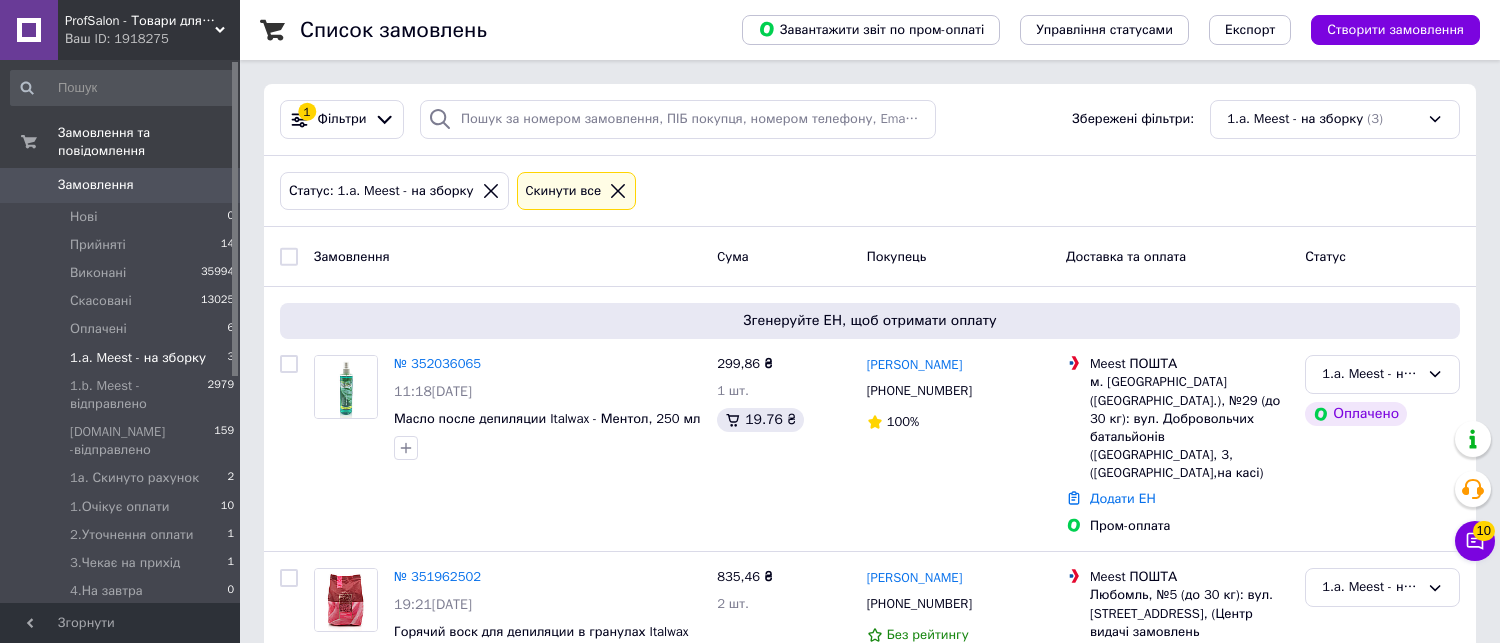 scroll, scrollTop: 261, scrollLeft: 0, axis: vertical 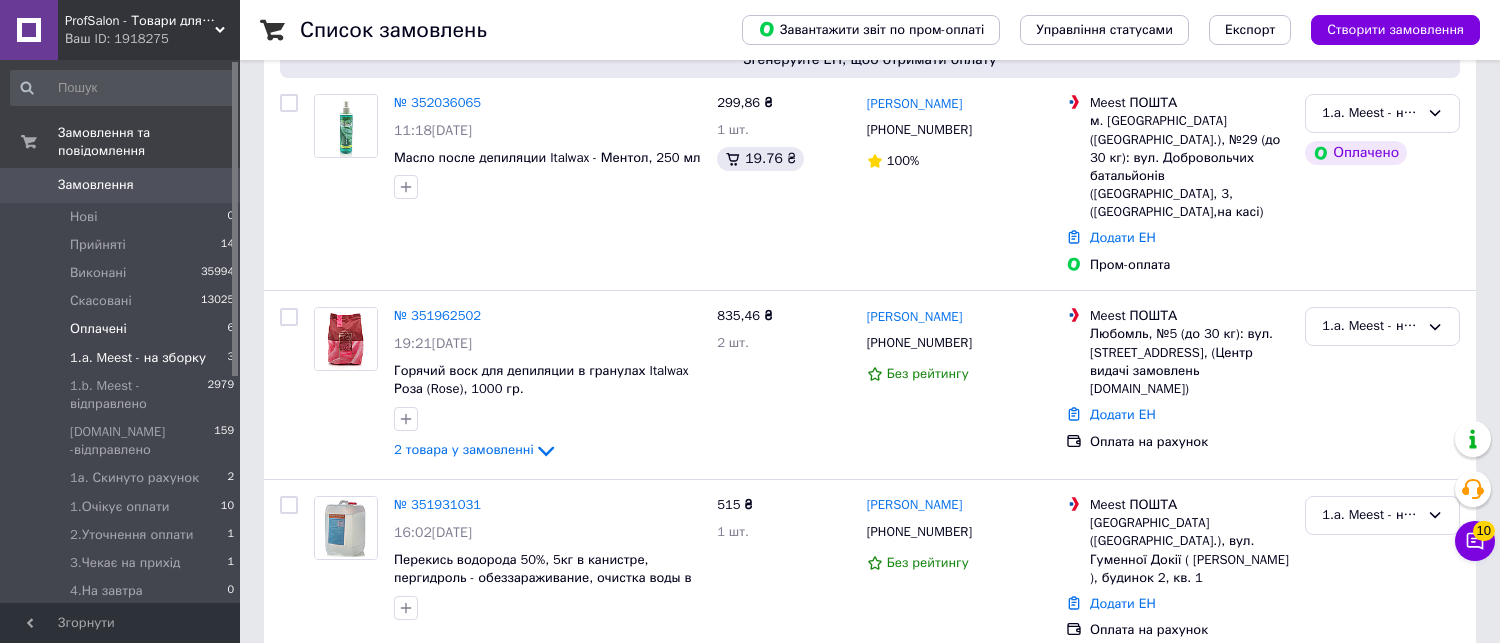 click on "Оплачені" at bounding box center [98, 329] 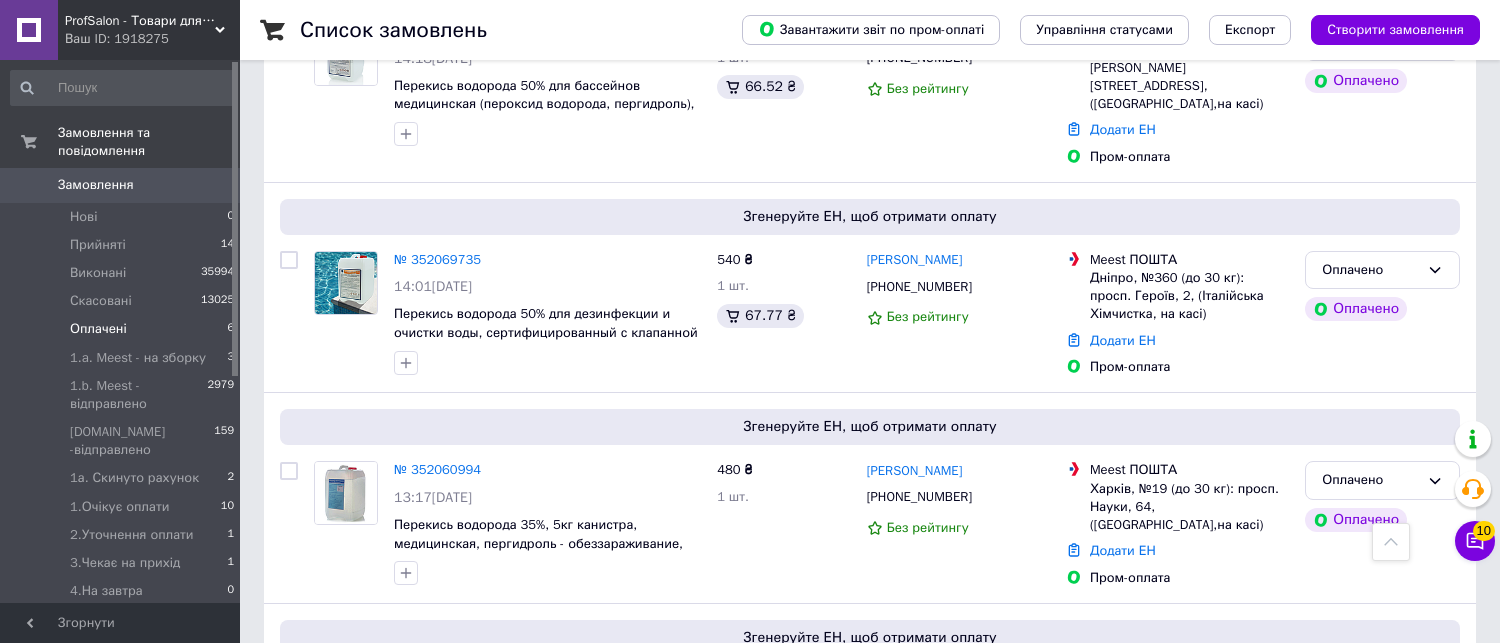scroll, scrollTop: 0, scrollLeft: 0, axis: both 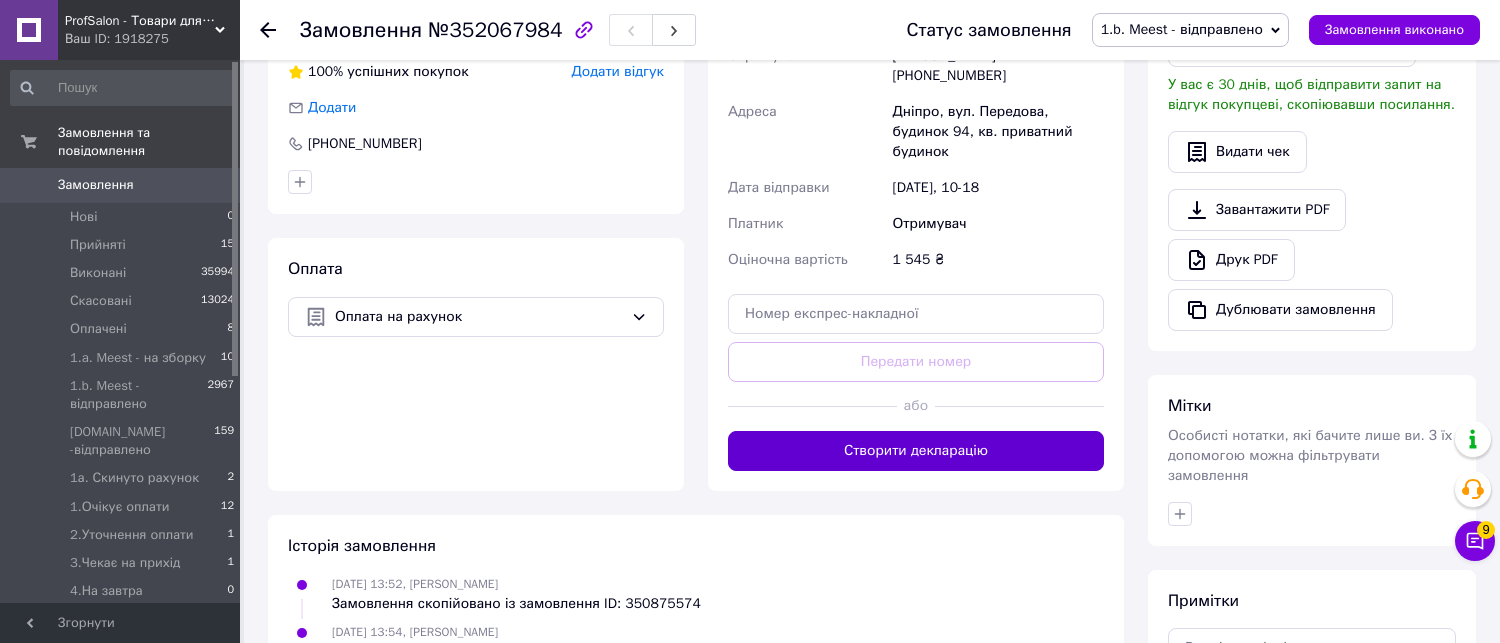 click on "Створити декларацію" at bounding box center [916, 451] 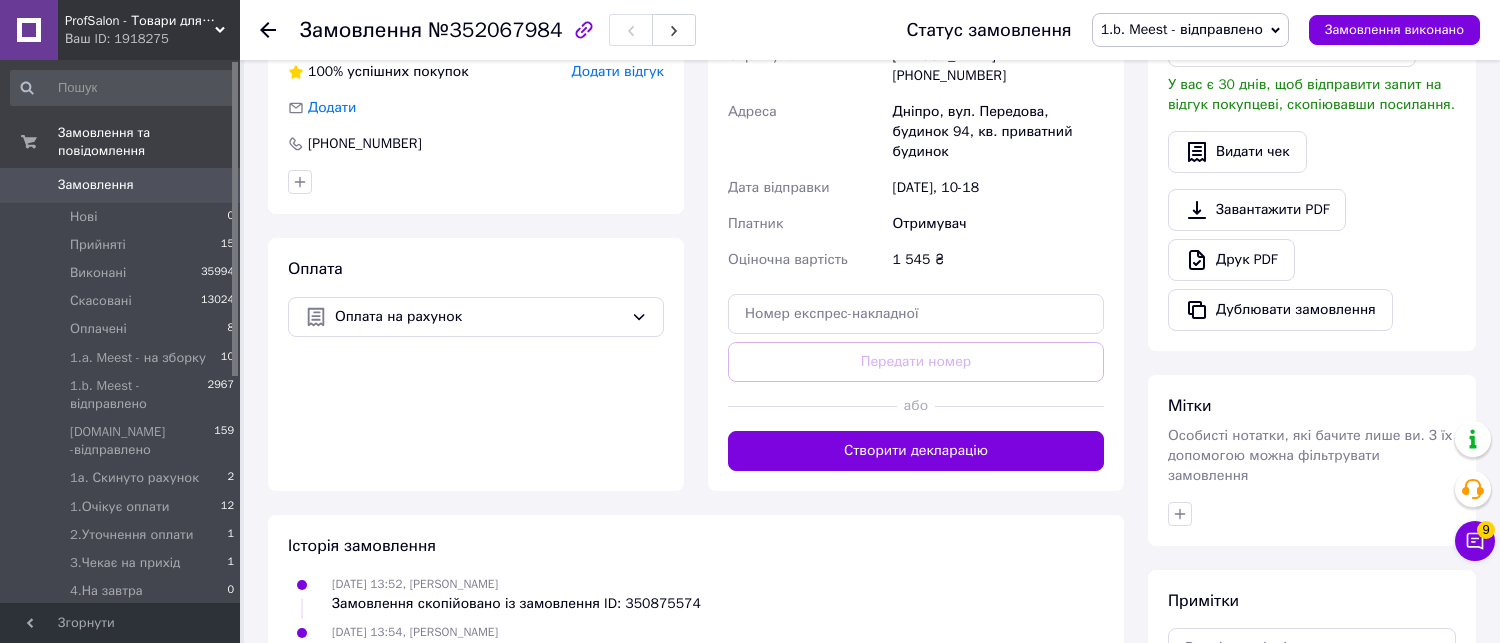 scroll, scrollTop: 270, scrollLeft: 0, axis: vertical 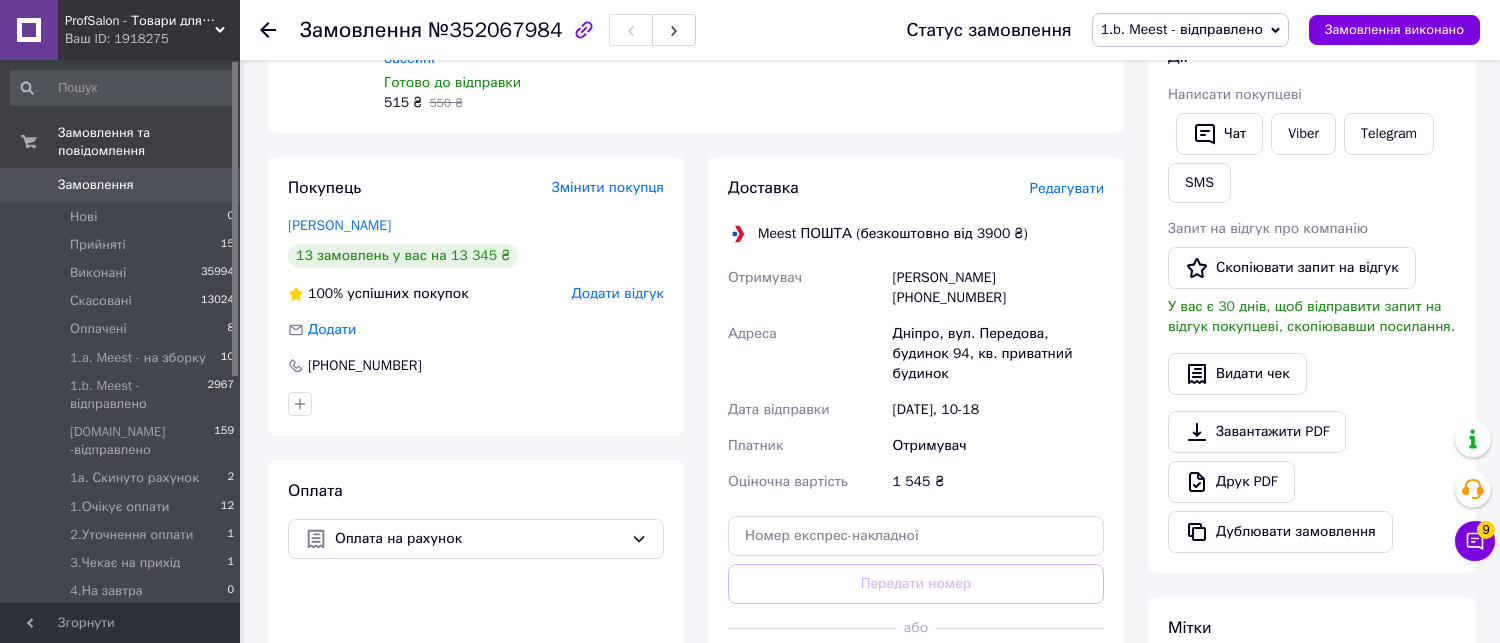 click on "1.b. Meest - відправлено" at bounding box center (1182, 29) 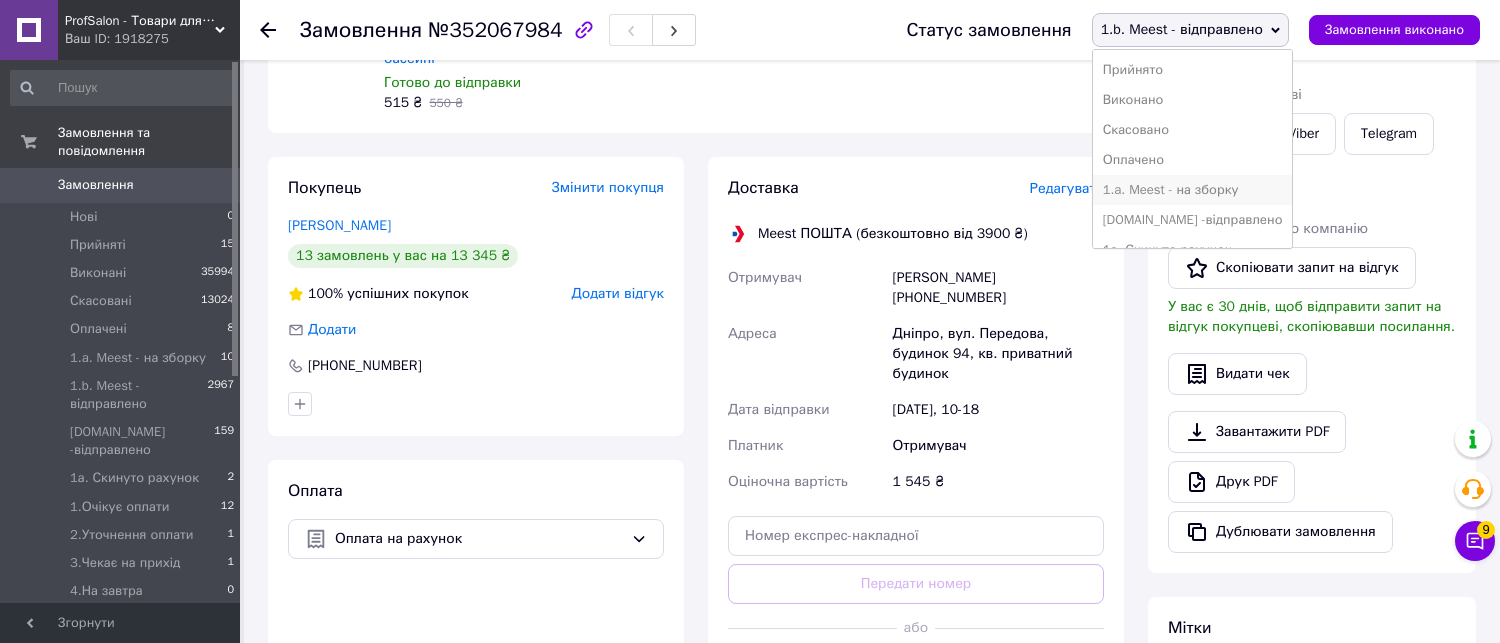 click on "1.a. Meest - на зборку" at bounding box center [1193, 190] 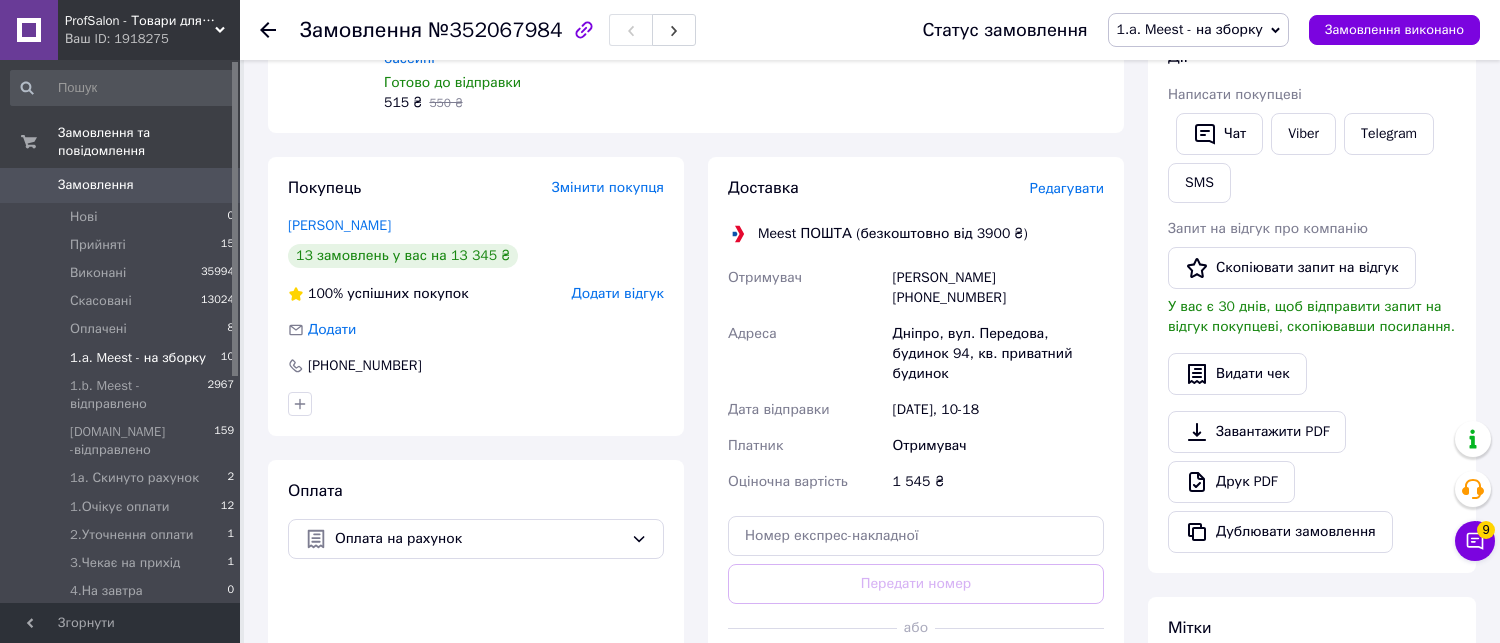 click on "1.a. Meest - на зборку" at bounding box center [138, 358] 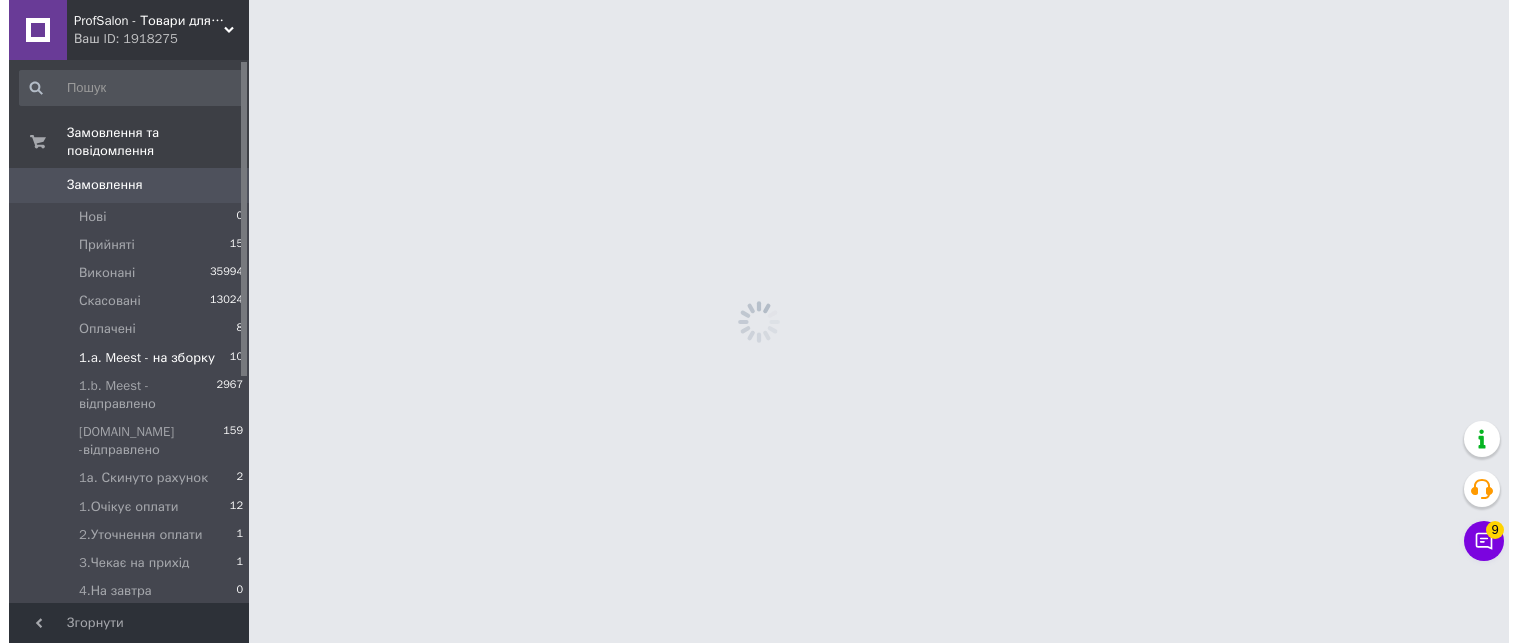 scroll, scrollTop: 0, scrollLeft: 0, axis: both 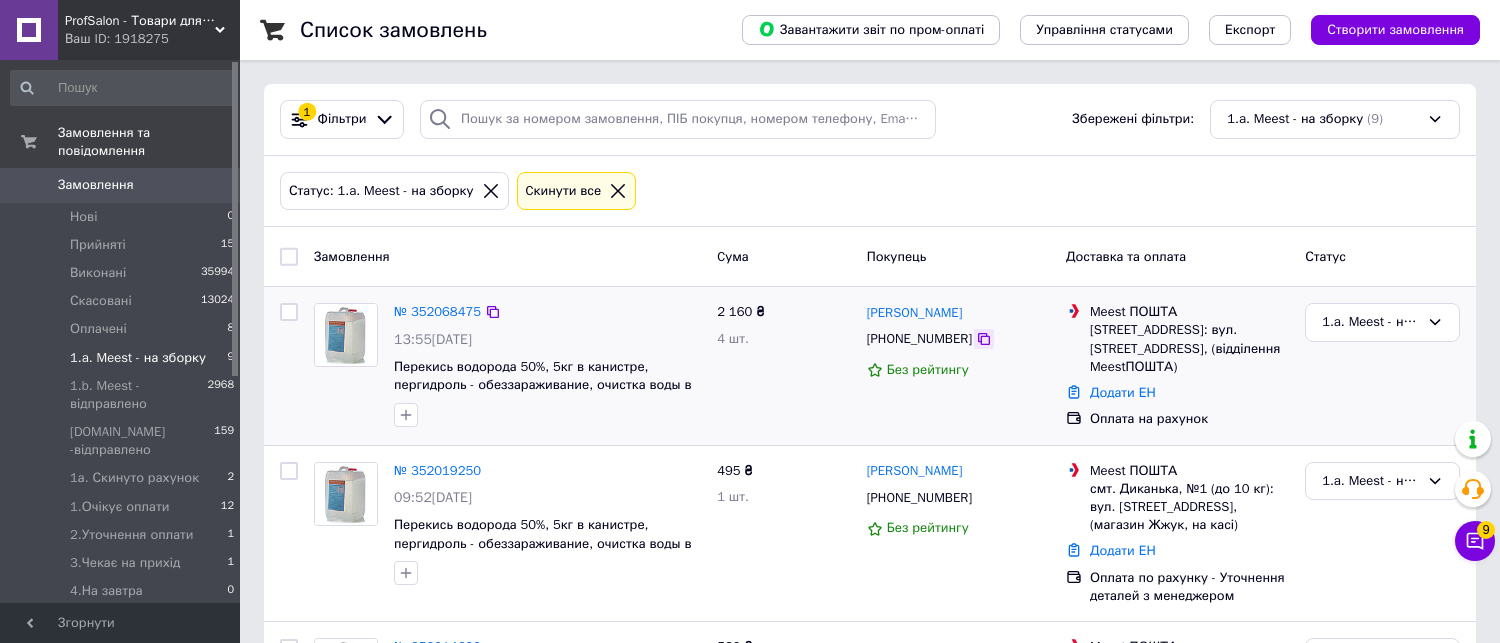 click 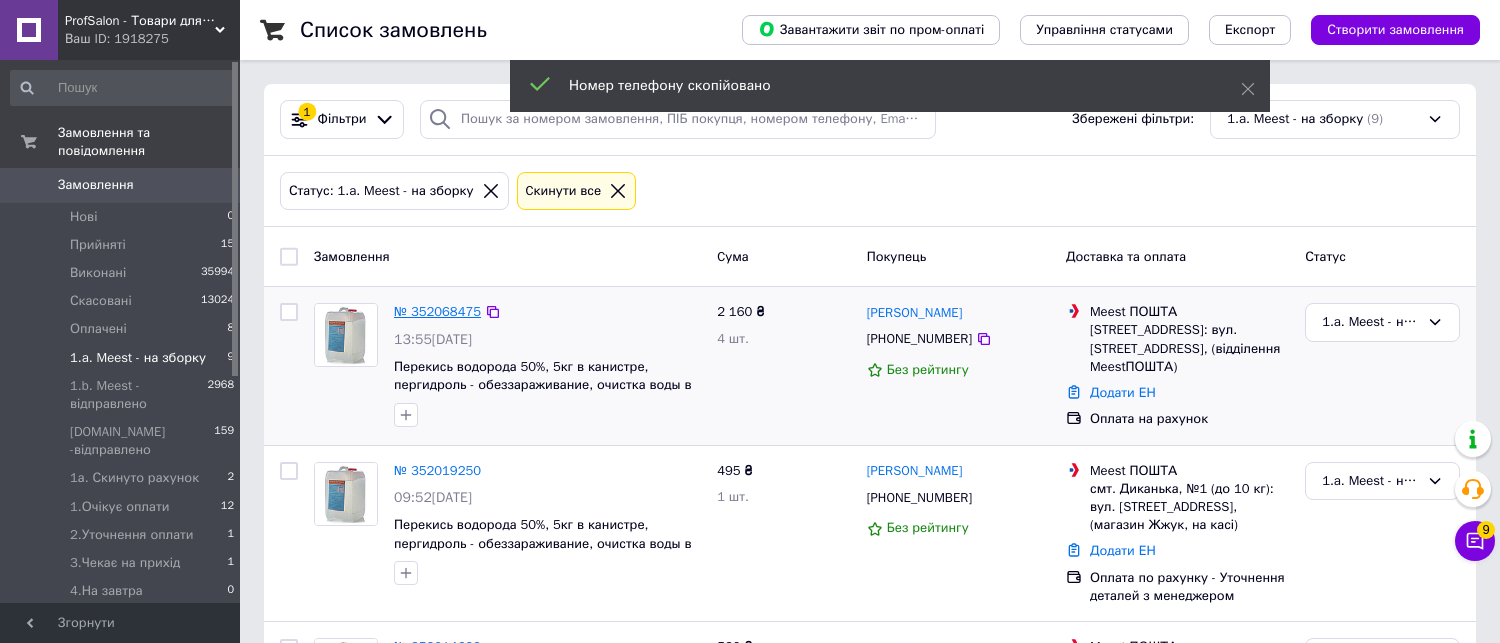 click on "№ 352068475" at bounding box center (437, 311) 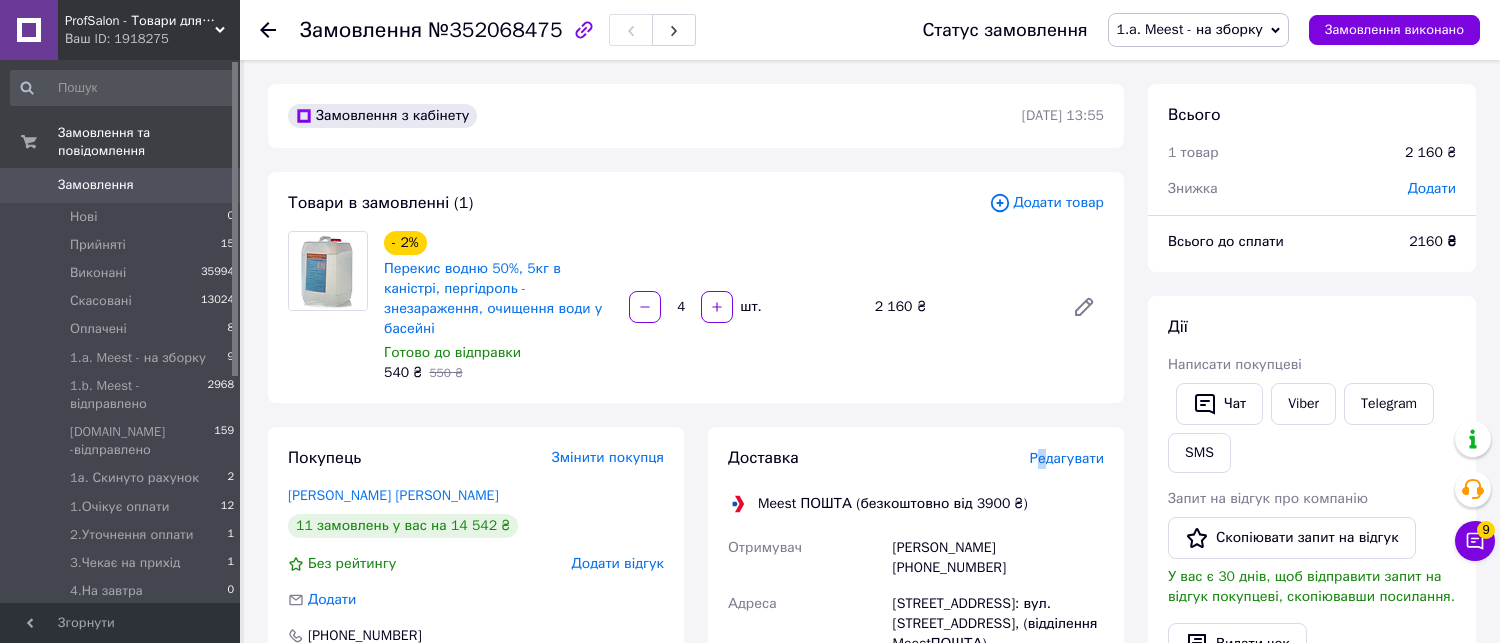 click on "Редагувати" at bounding box center (1067, 458) 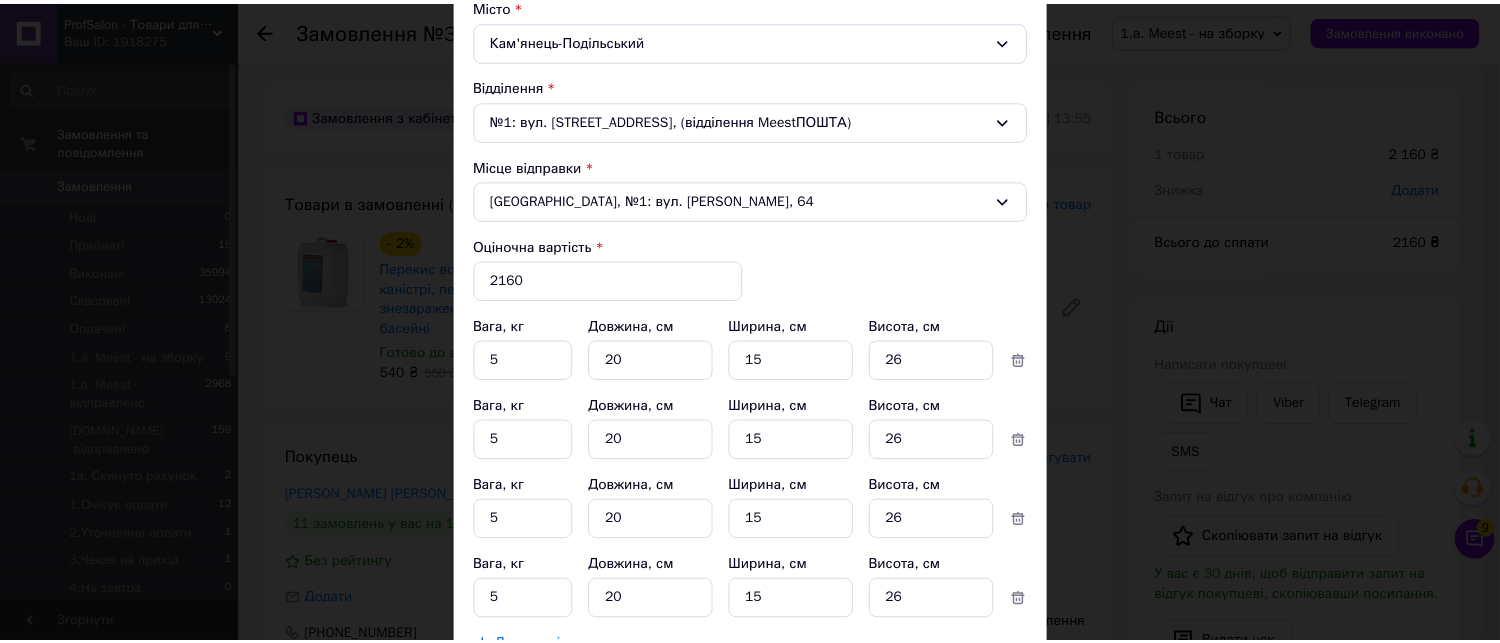 scroll, scrollTop: 666, scrollLeft: 0, axis: vertical 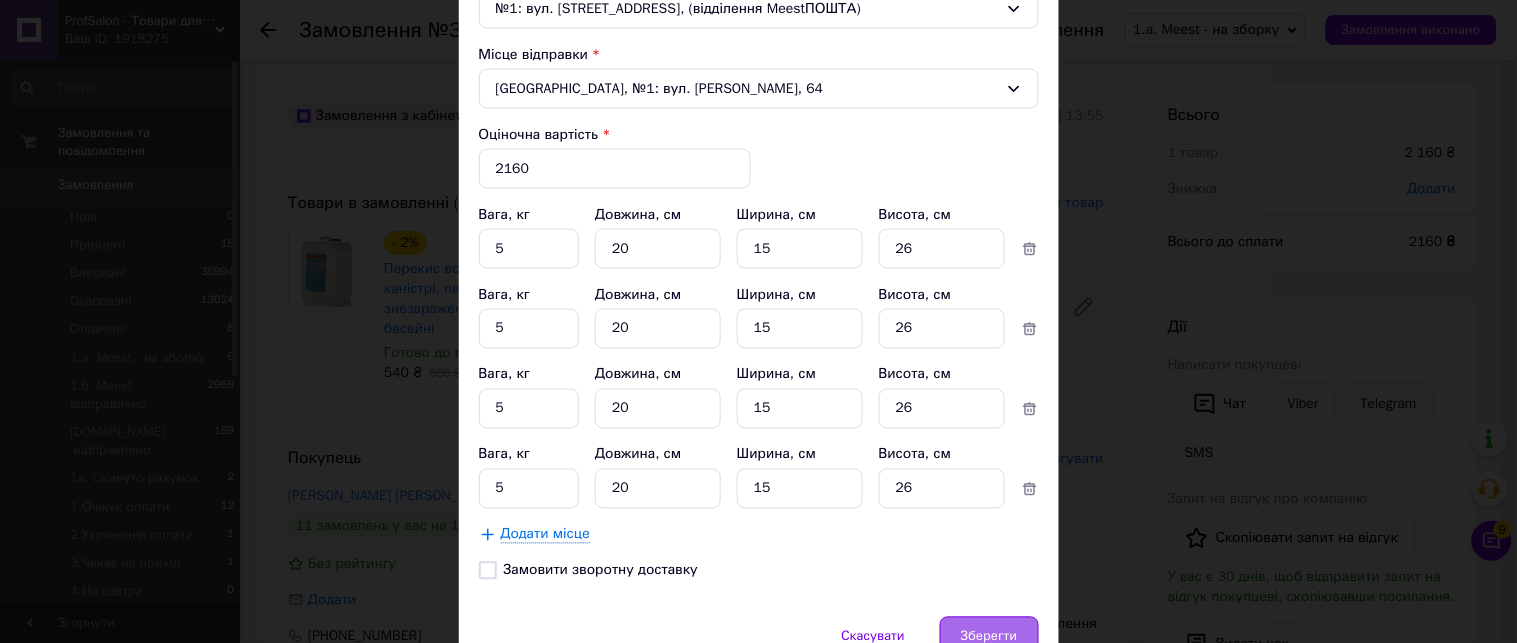 click on "Зберегти" at bounding box center [989, 637] 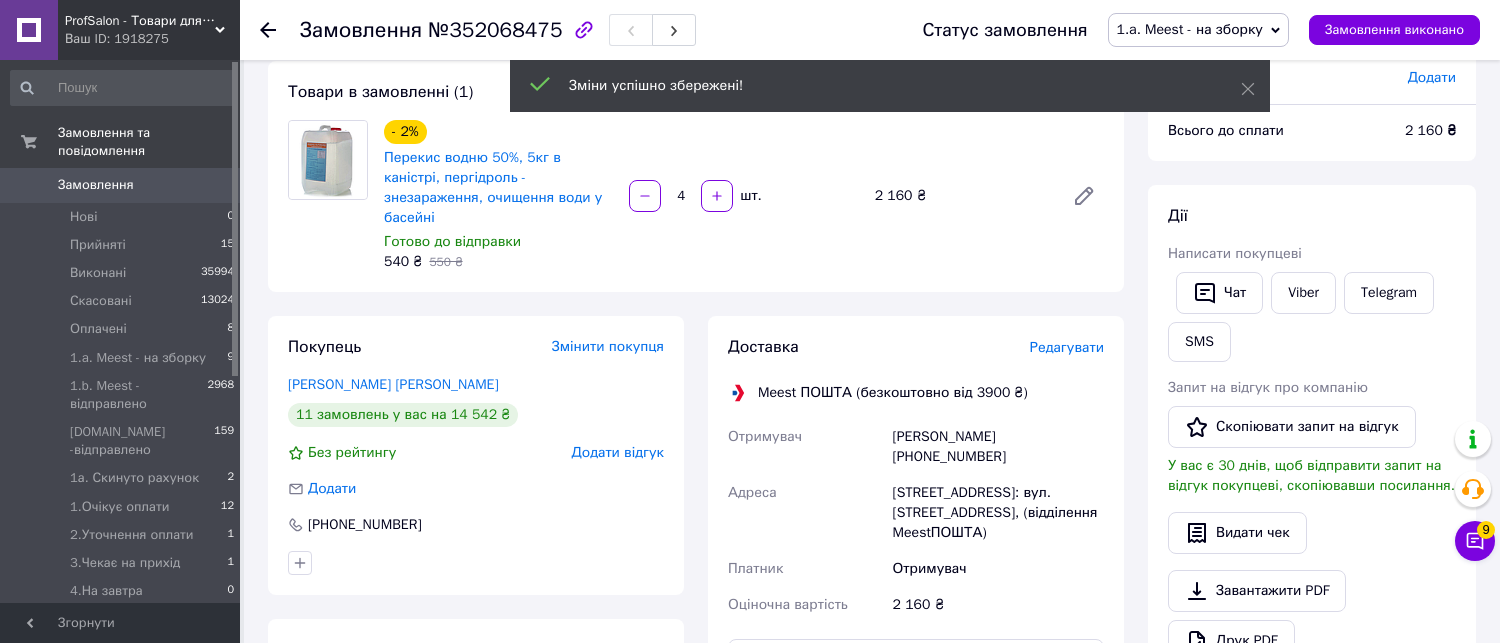 scroll, scrollTop: 333, scrollLeft: 0, axis: vertical 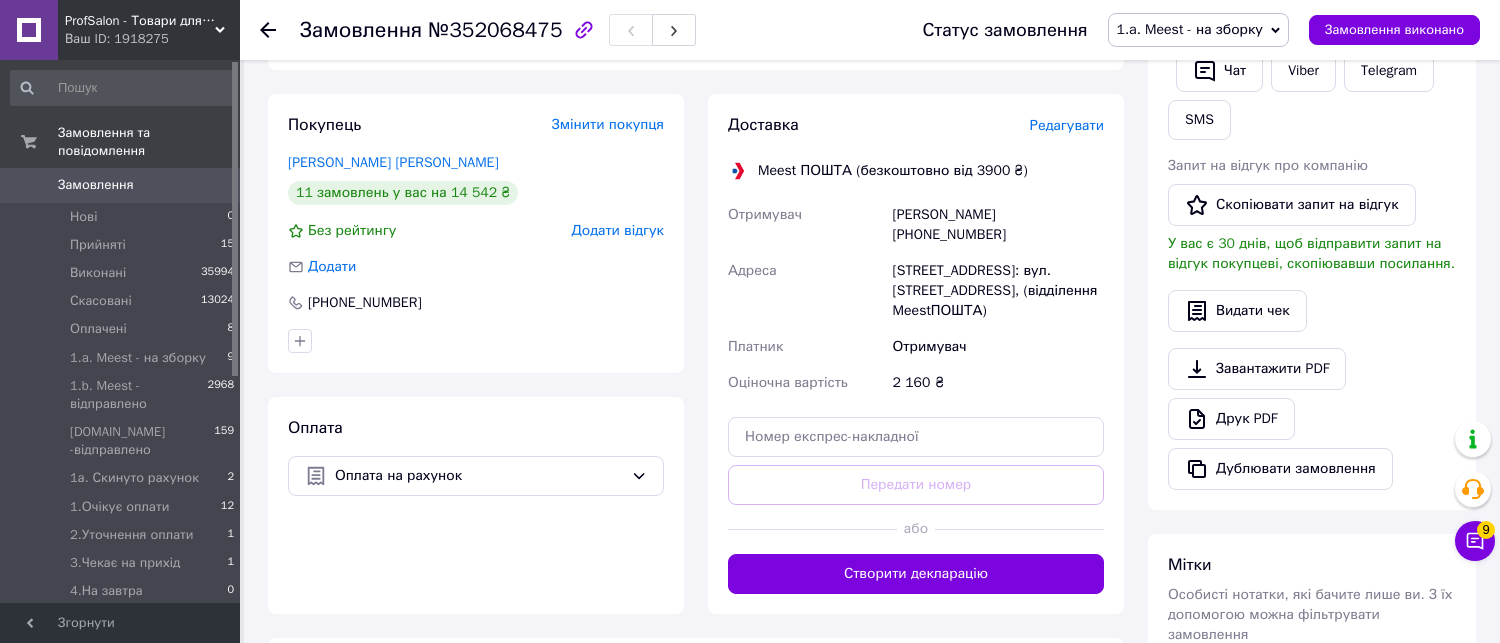 click on "1.a. Meest - на зборку" at bounding box center [1190, 29] 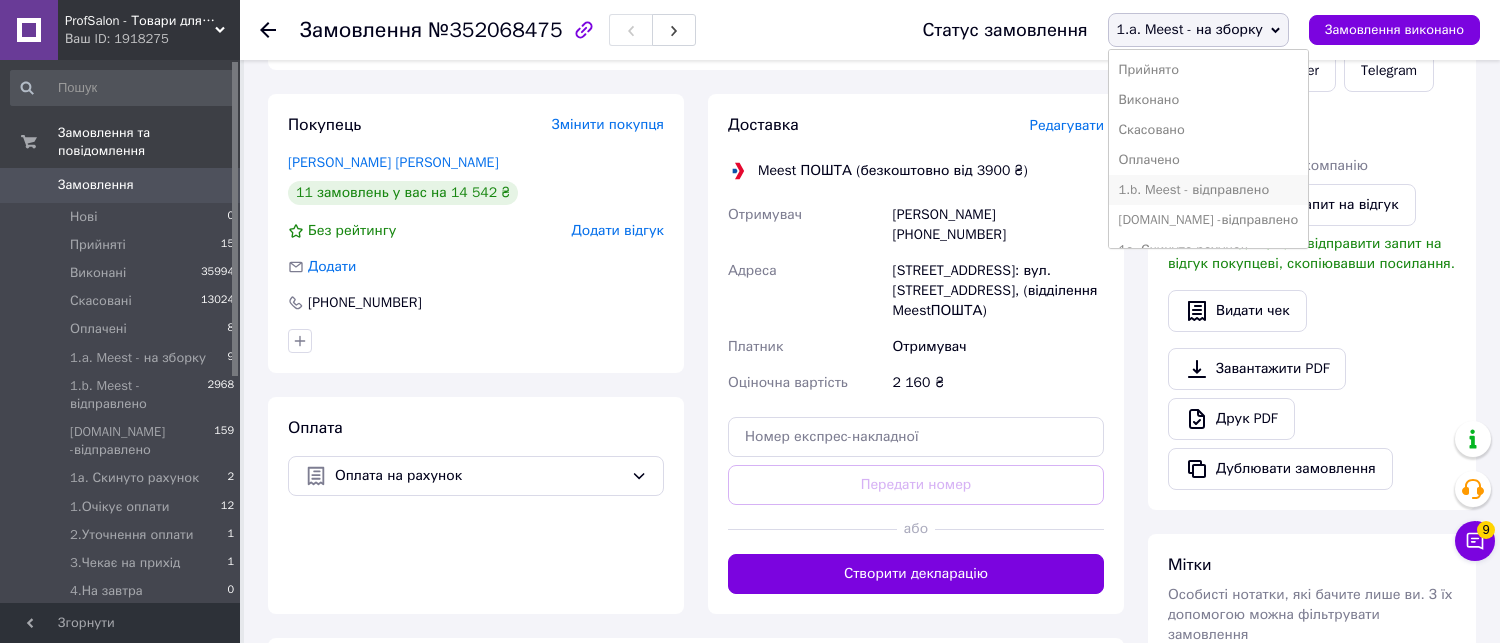 click on "1.b. Meest - відправлено" at bounding box center (1209, 190) 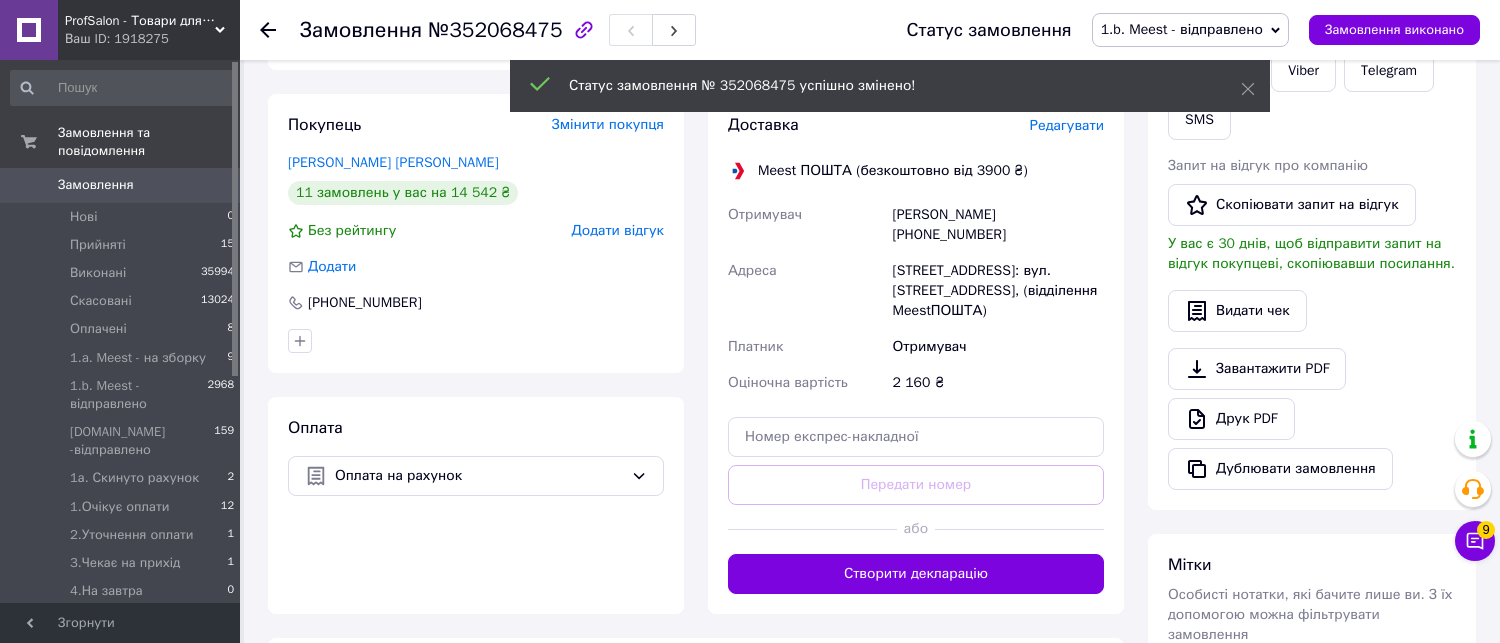 click on "Створити декларацію" at bounding box center [916, 574] 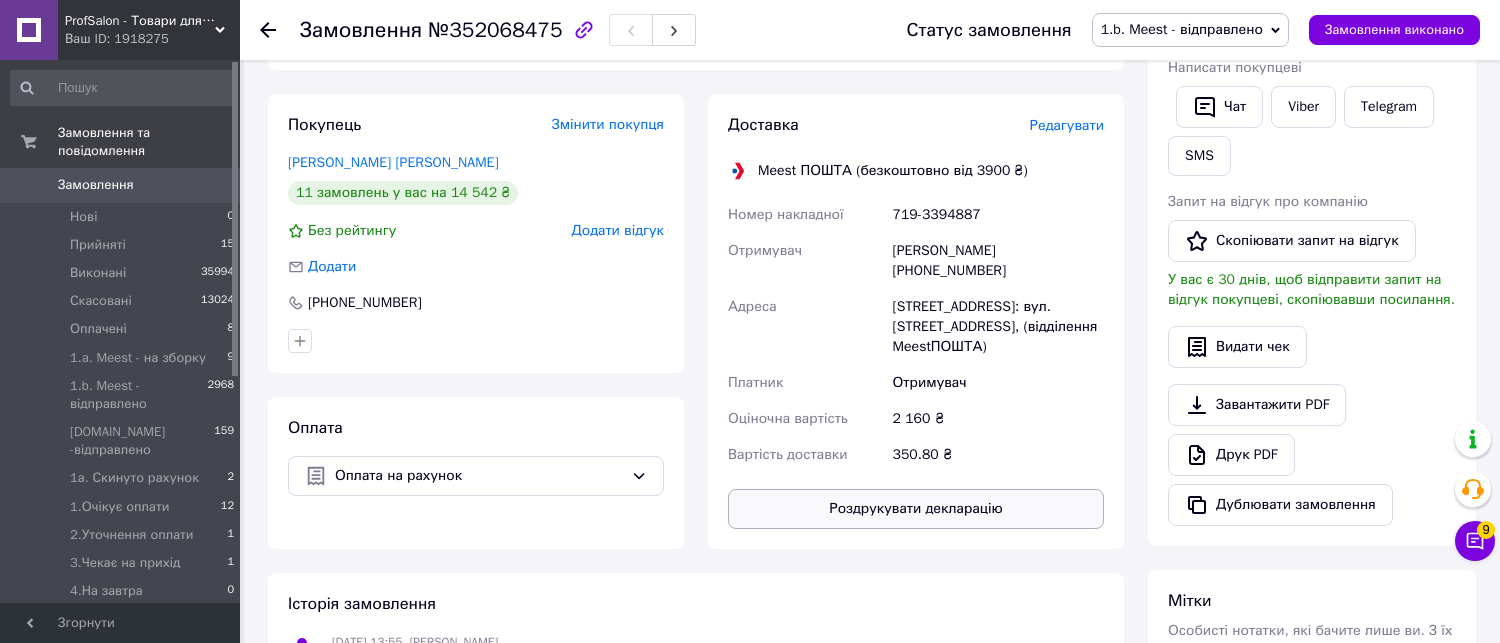click on "Роздрукувати декларацію" at bounding box center (916, 509) 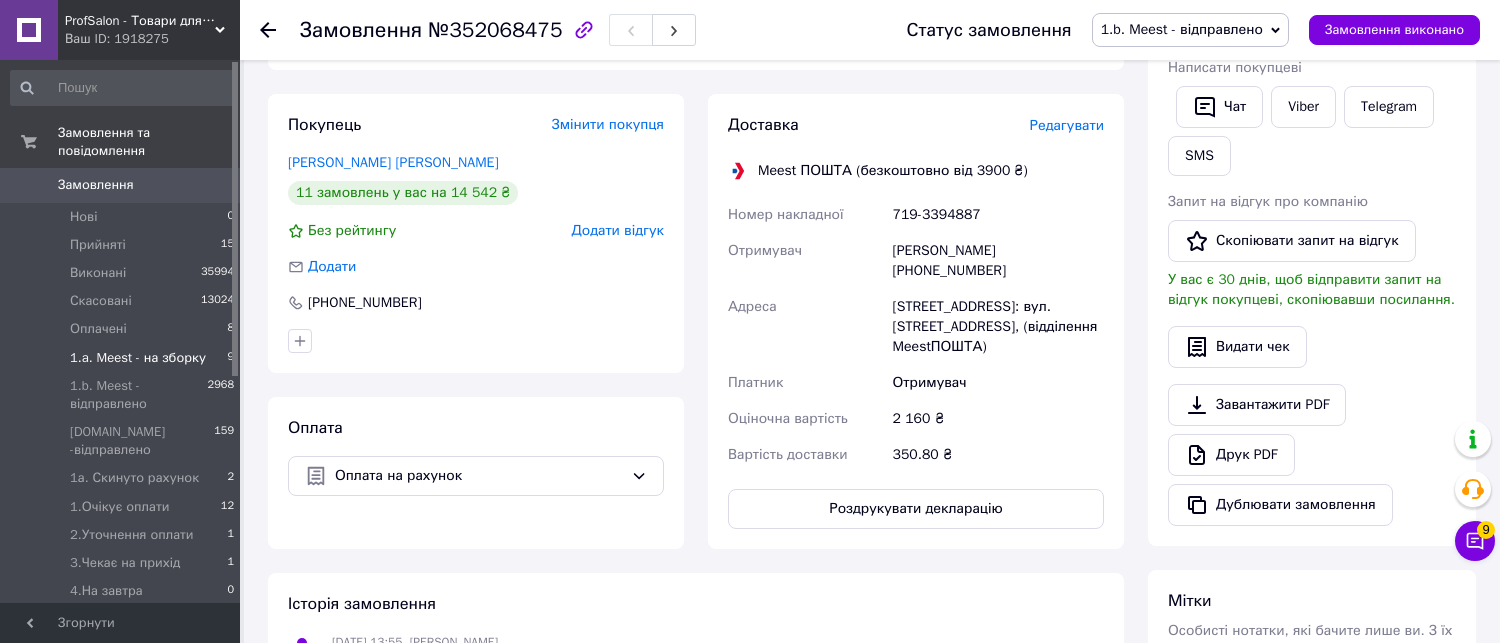 click on "1.a. Meest - на зборку" at bounding box center (138, 358) 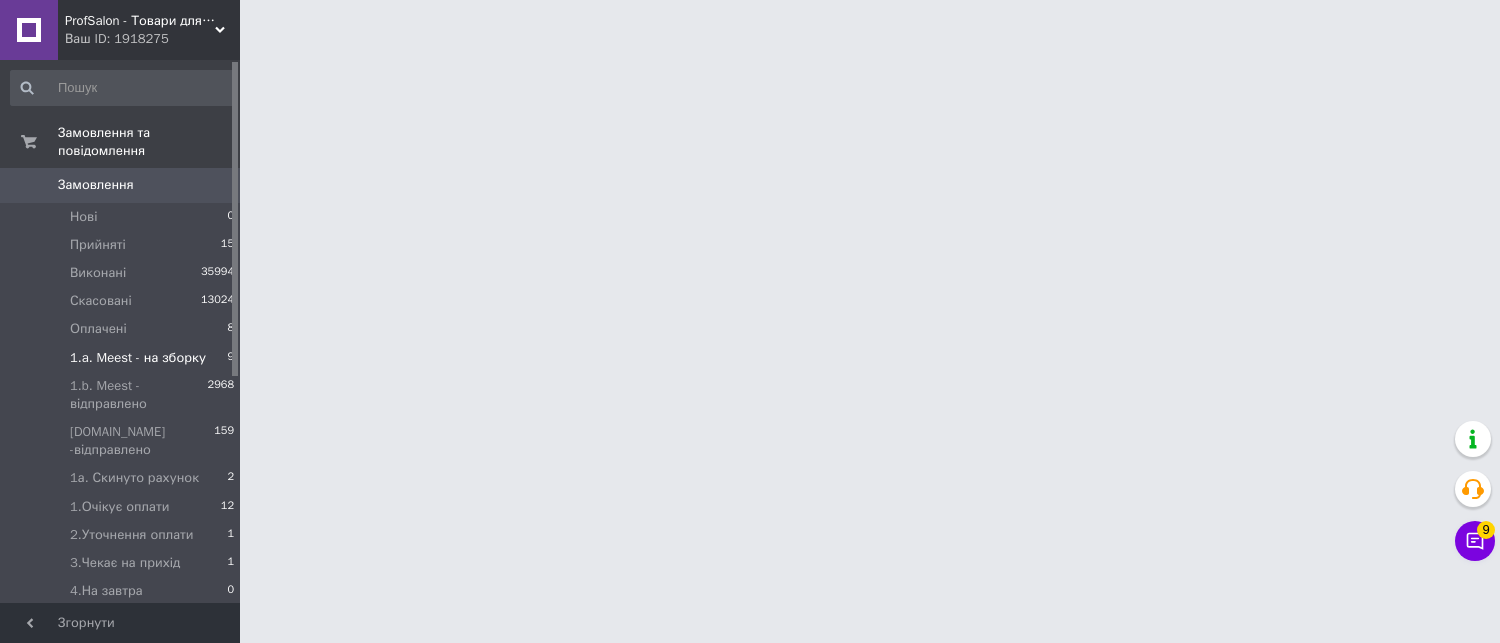 scroll, scrollTop: 0, scrollLeft: 0, axis: both 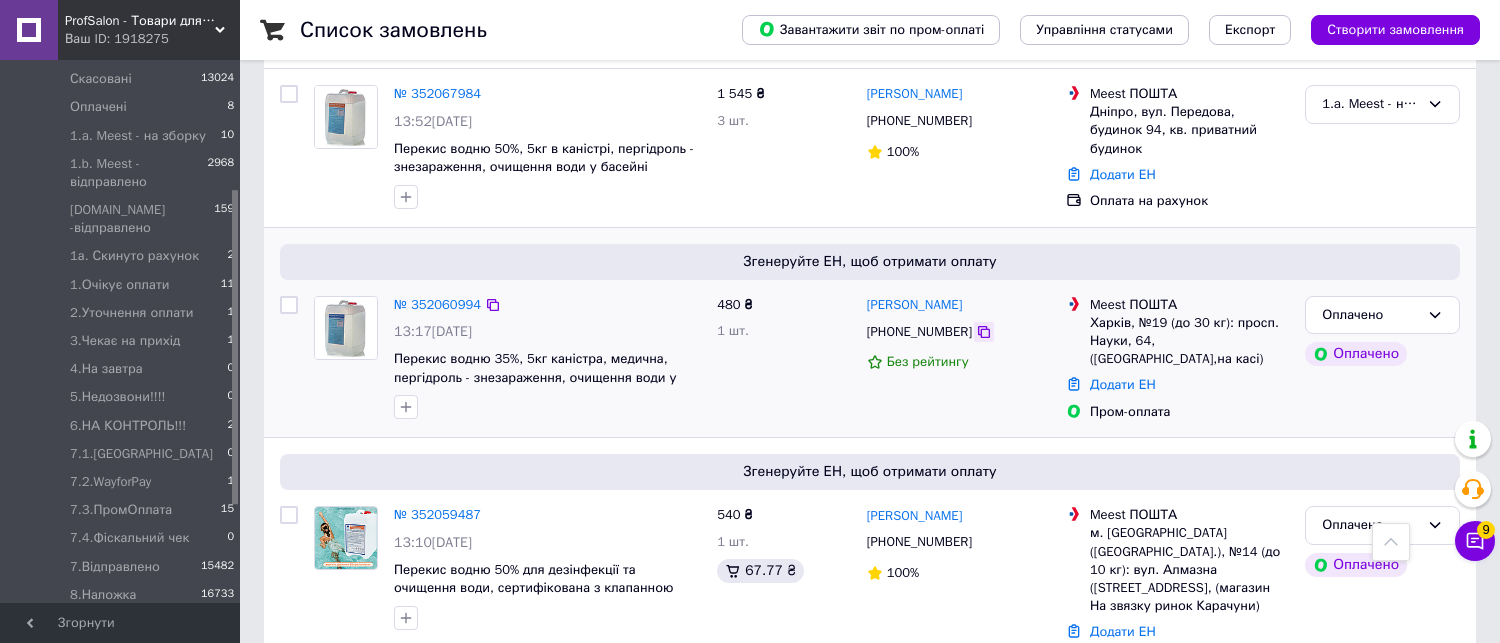 click 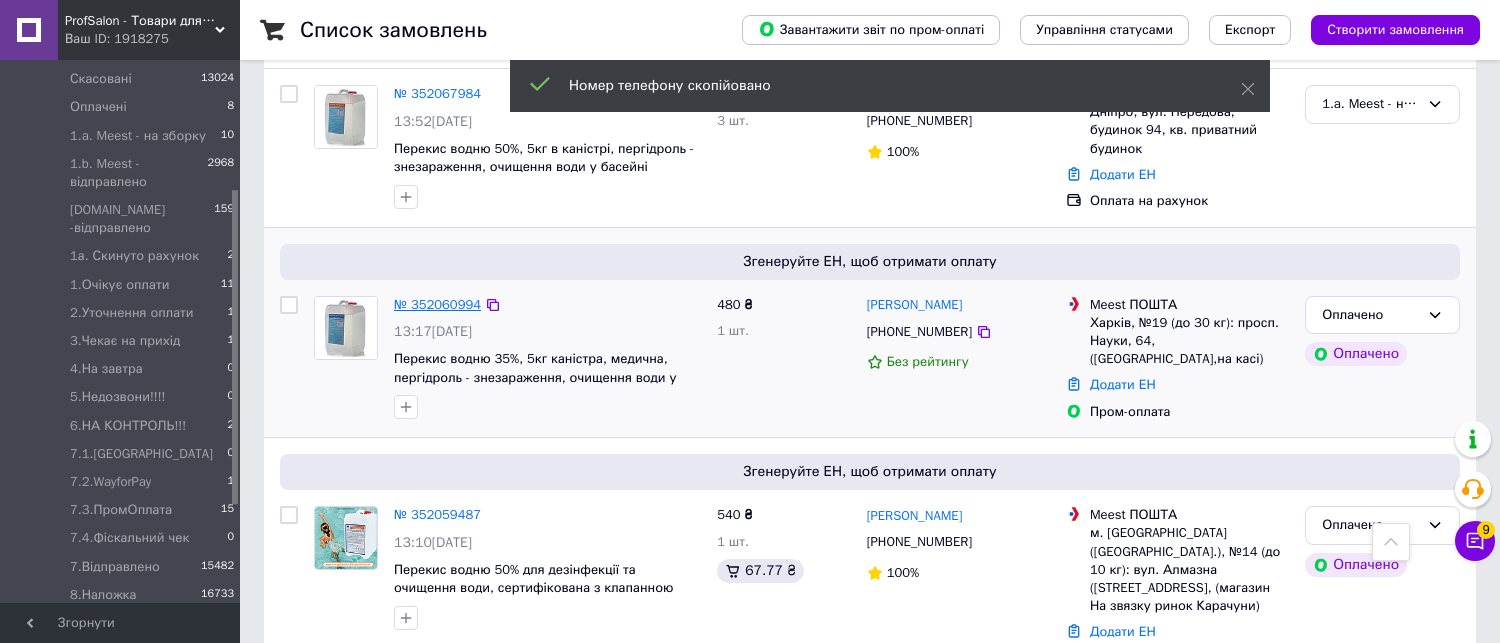 click on "№ 352060994" at bounding box center (437, 304) 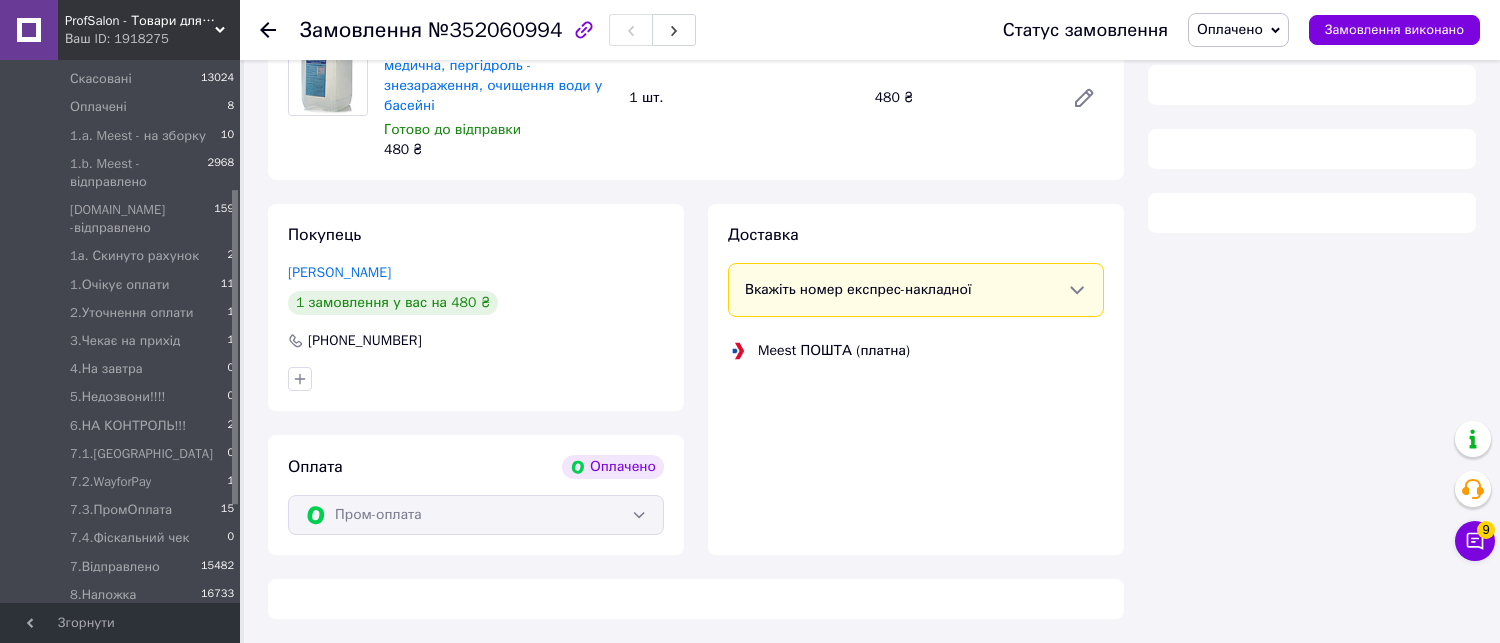 scroll, scrollTop: 333, scrollLeft: 0, axis: vertical 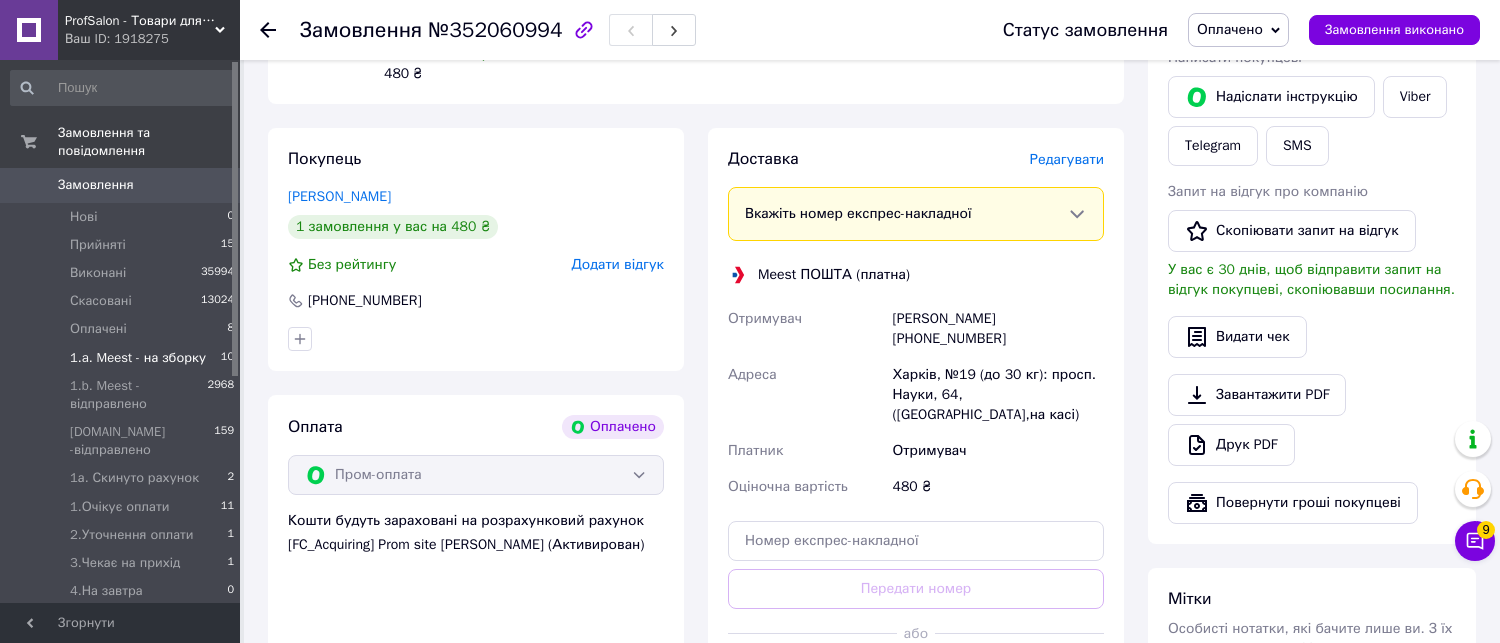 click on "1.a. Meest - на зборку" at bounding box center (138, 358) 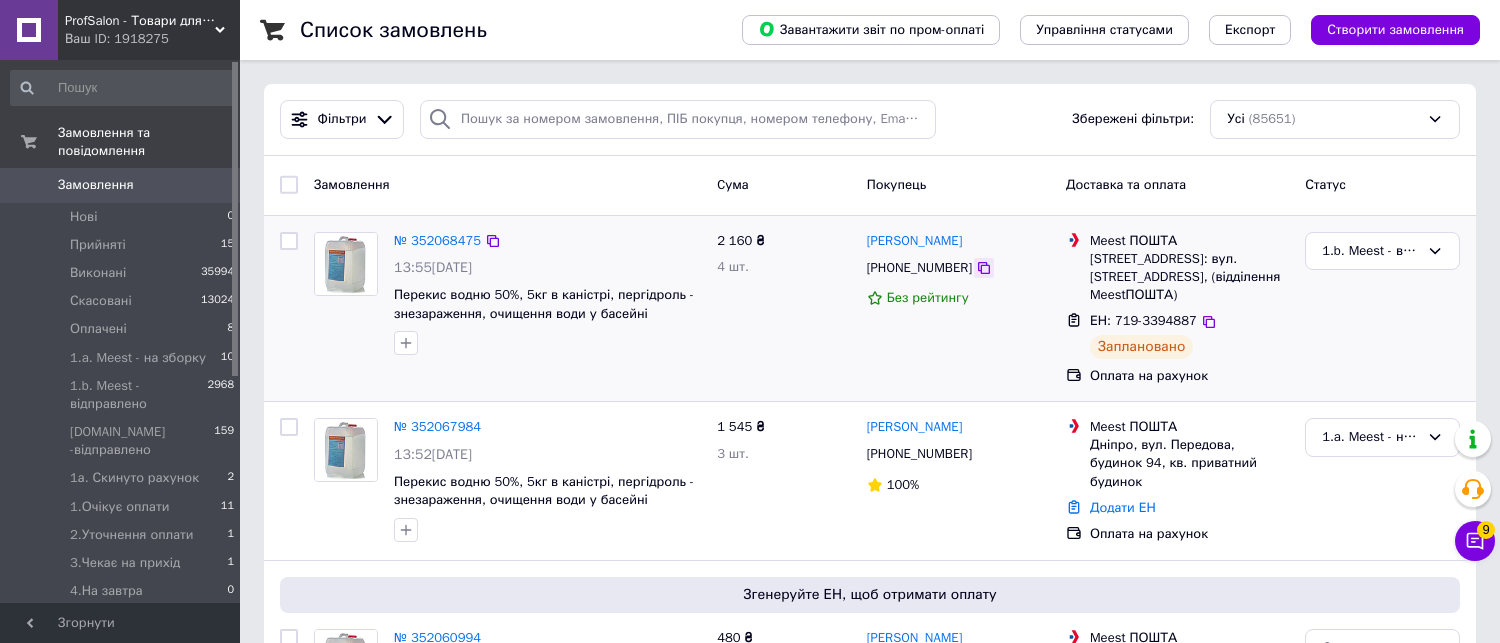 click 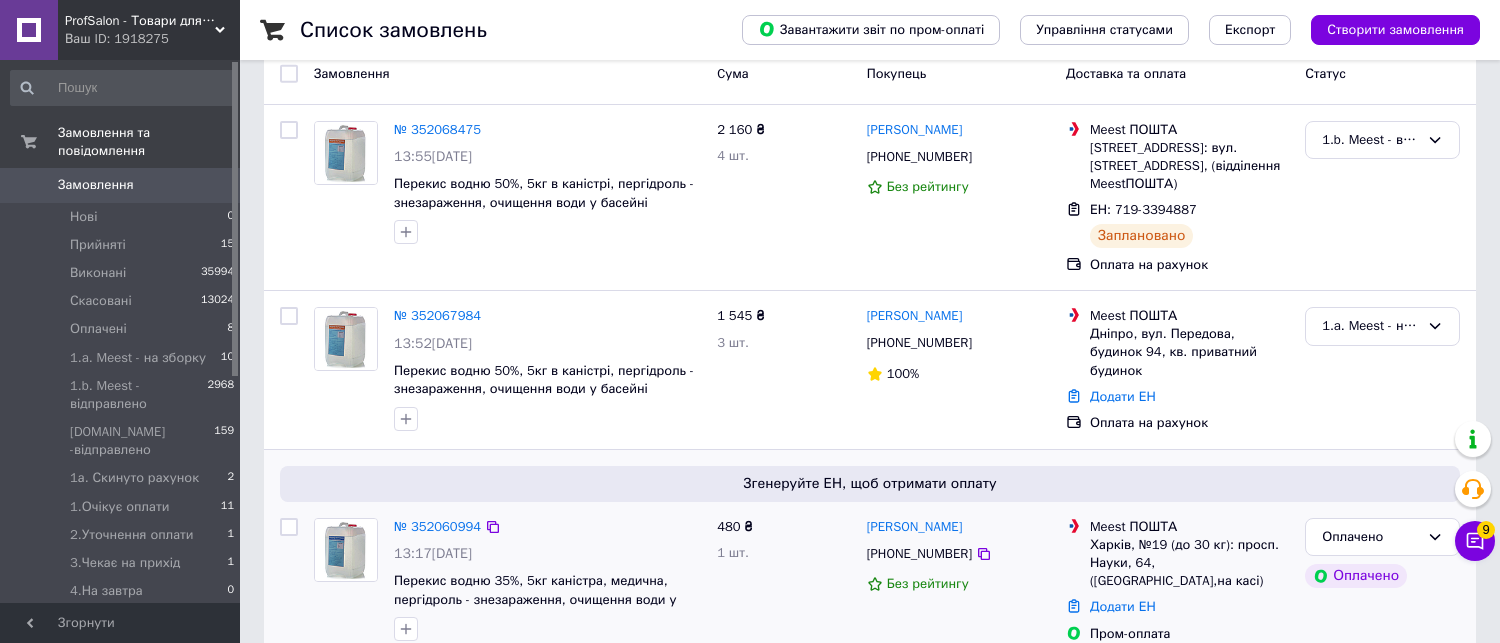scroll, scrollTop: 222, scrollLeft: 0, axis: vertical 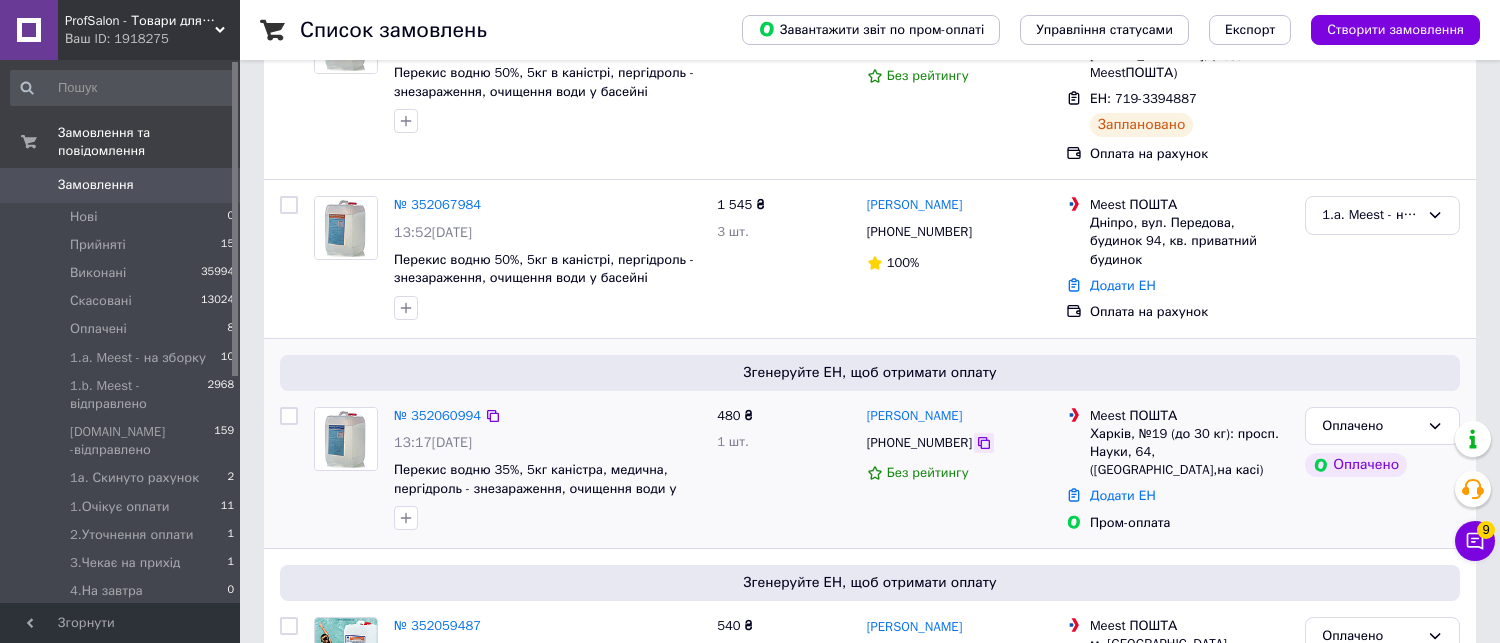 click 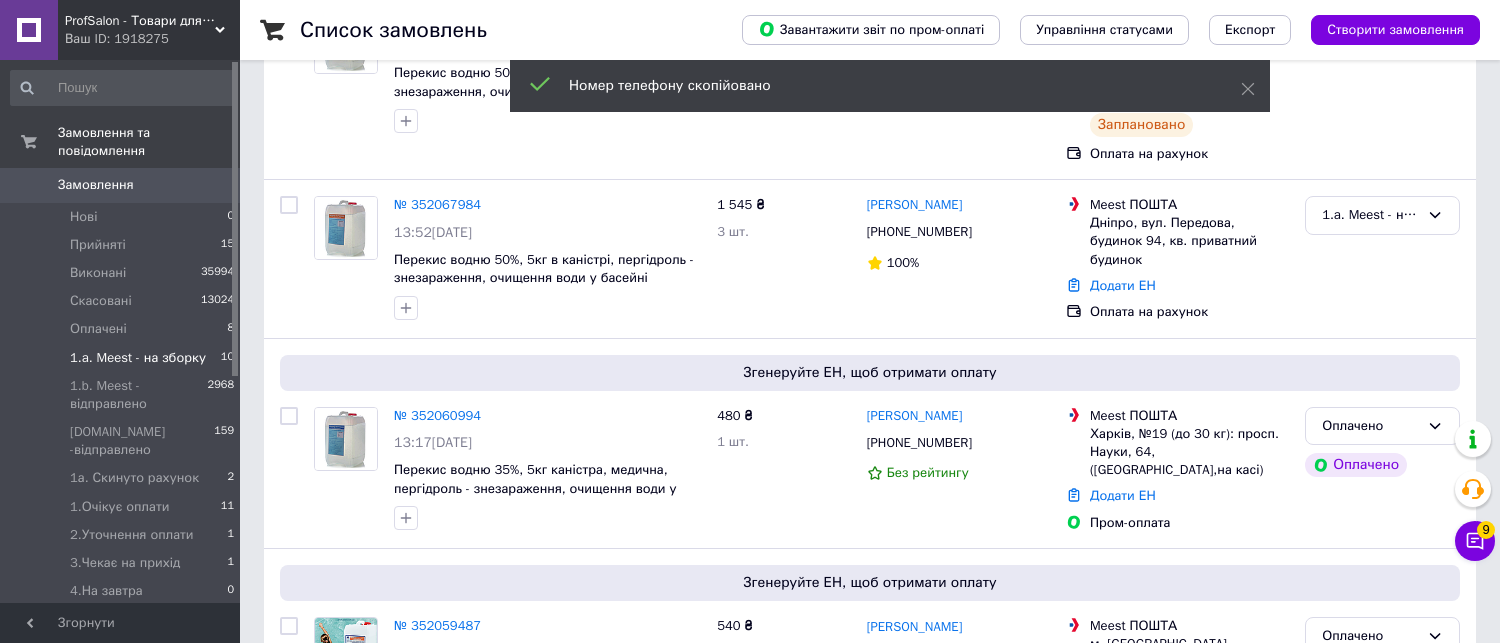 click on "1.a. Meest - на зборку 10" at bounding box center [123, 358] 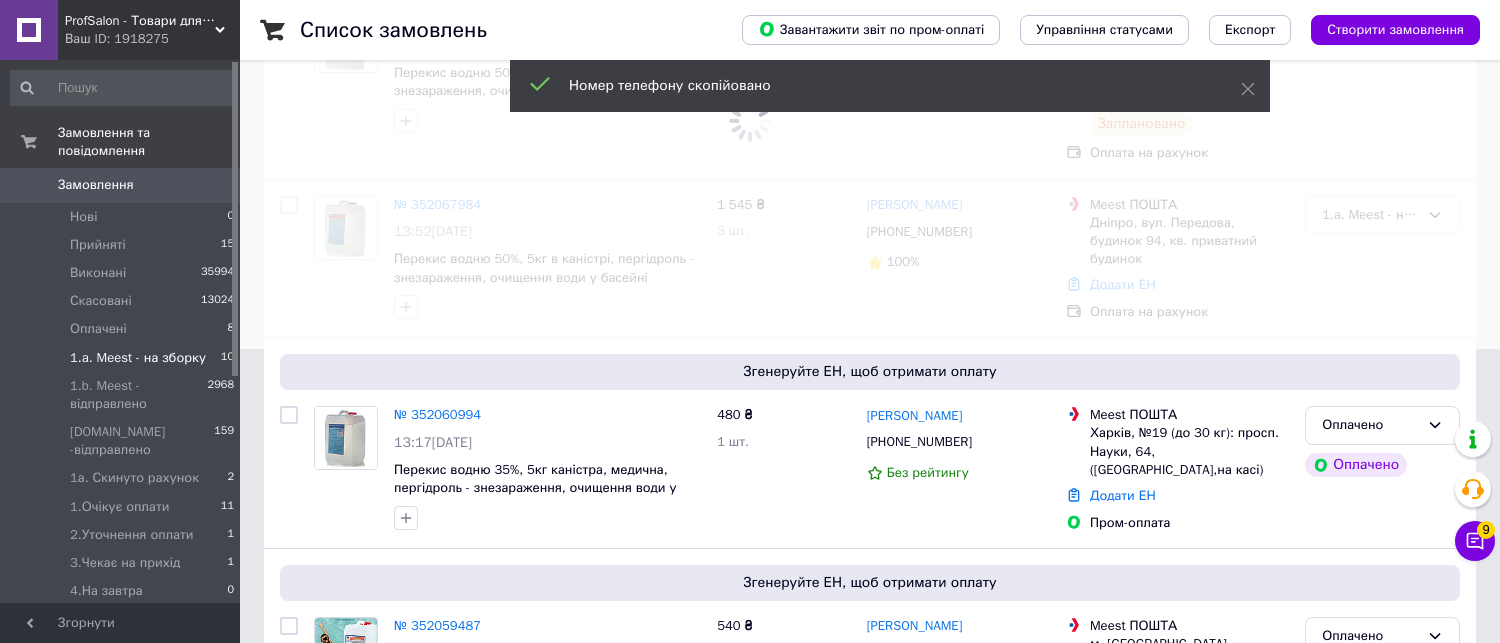 scroll, scrollTop: 0, scrollLeft: 0, axis: both 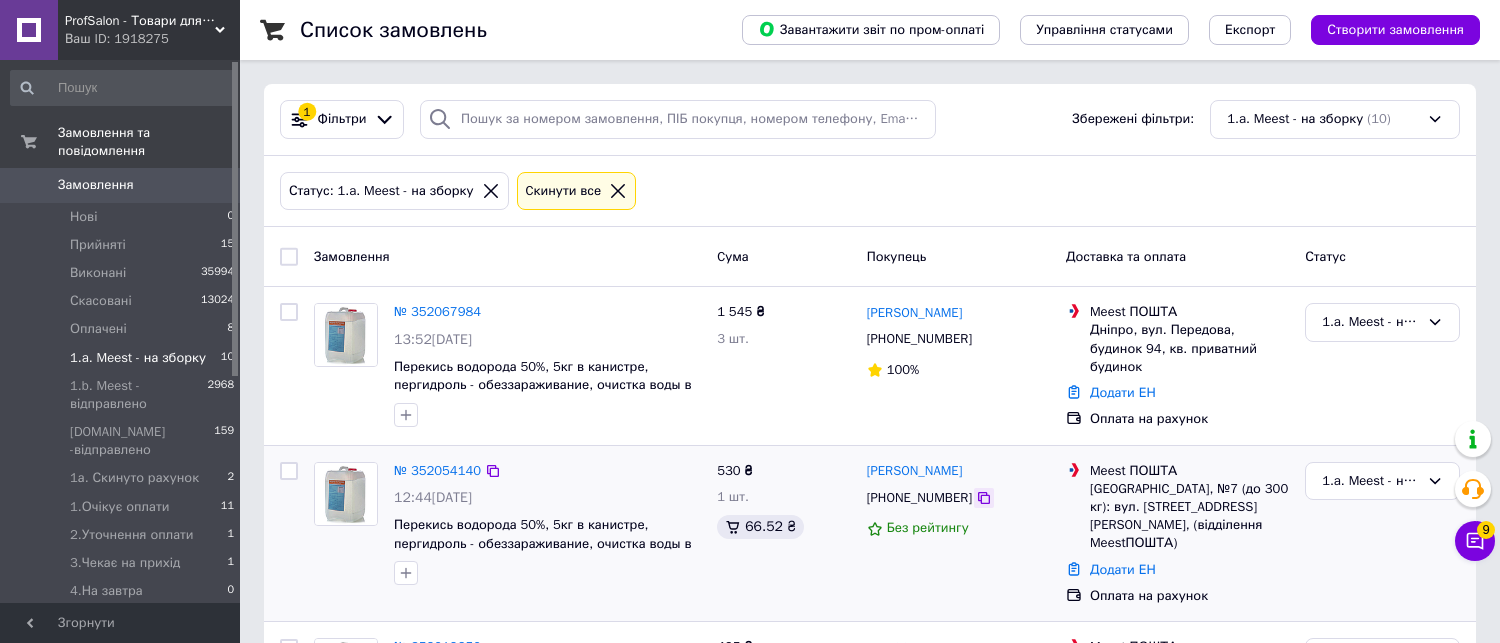 click 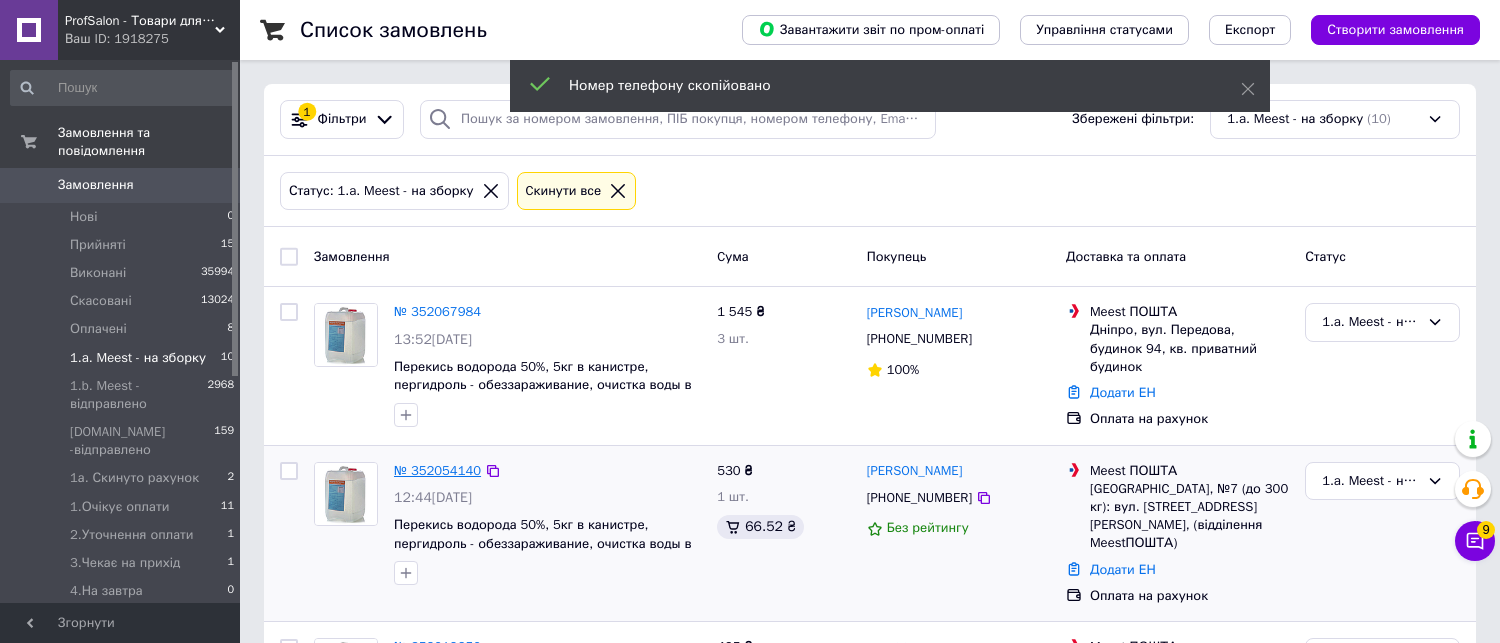 click on "№ 352054140" at bounding box center (437, 470) 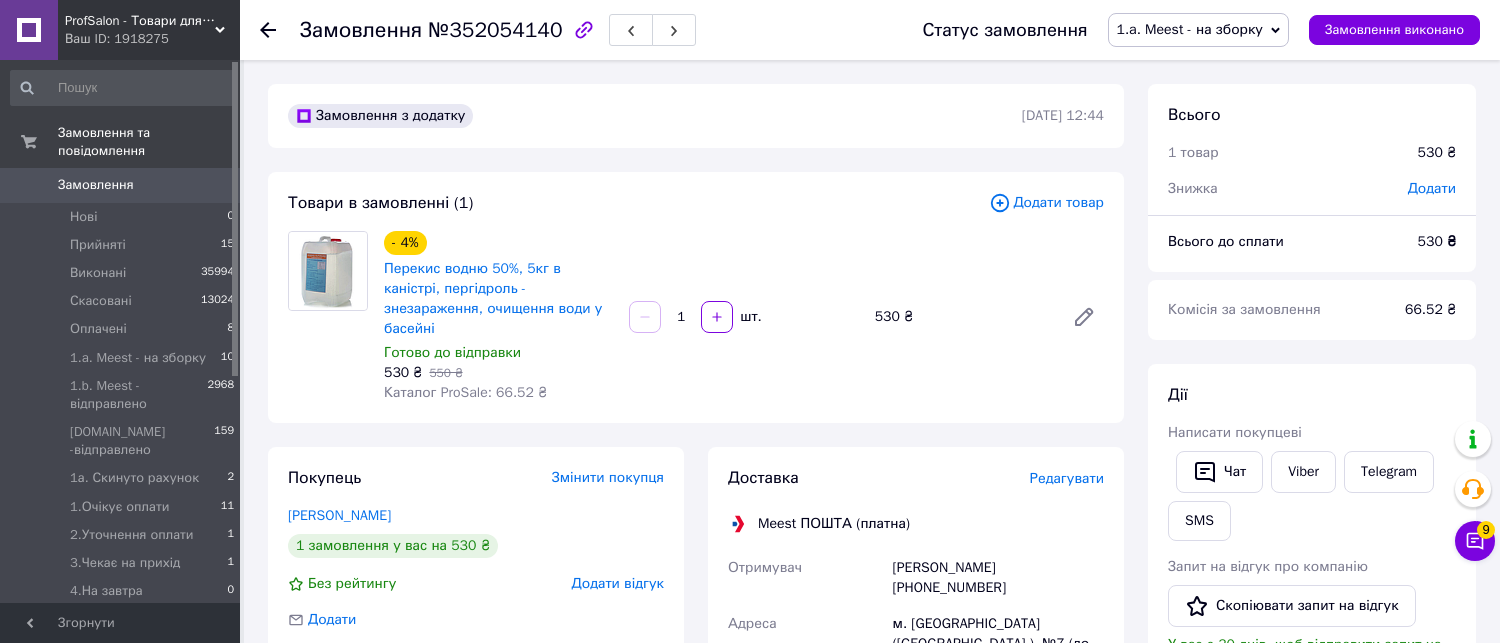 click on "Статус замовлення 1.a. Meest - на зборку Прийнято Виконано Скасовано Оплачено 1.b. Meest - відправлено [DOMAIN_NAME] -відправлено 1а. Скинуто рахунок 1.Очікує оплати 2.Уточнення оплати 3.Чекає на прихід 4.На завтра 5.Недозвони!!!! 6.НА КОНТРОЛЬ!!! 7.1.Rozetka 7.2.WayforPay 7.3.ПромОплата 7.4.Фіскальний чек 7.Відправлено 8.Наложка 9.Відправлено смс  Доставка по місту [GEOGRAPHIC_DATA] - відправлено Замовлення виконано" at bounding box center (1181, 30) 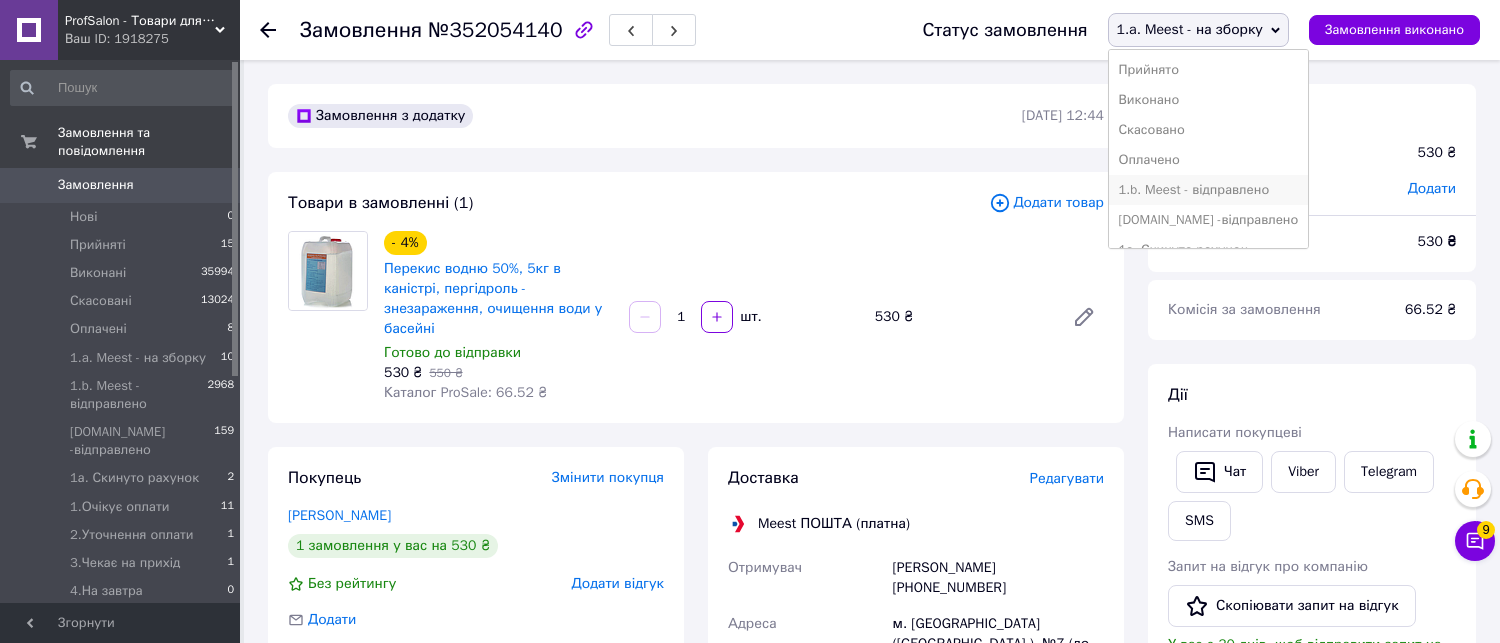 click on "1.b. Meest - відправлено" at bounding box center [1209, 190] 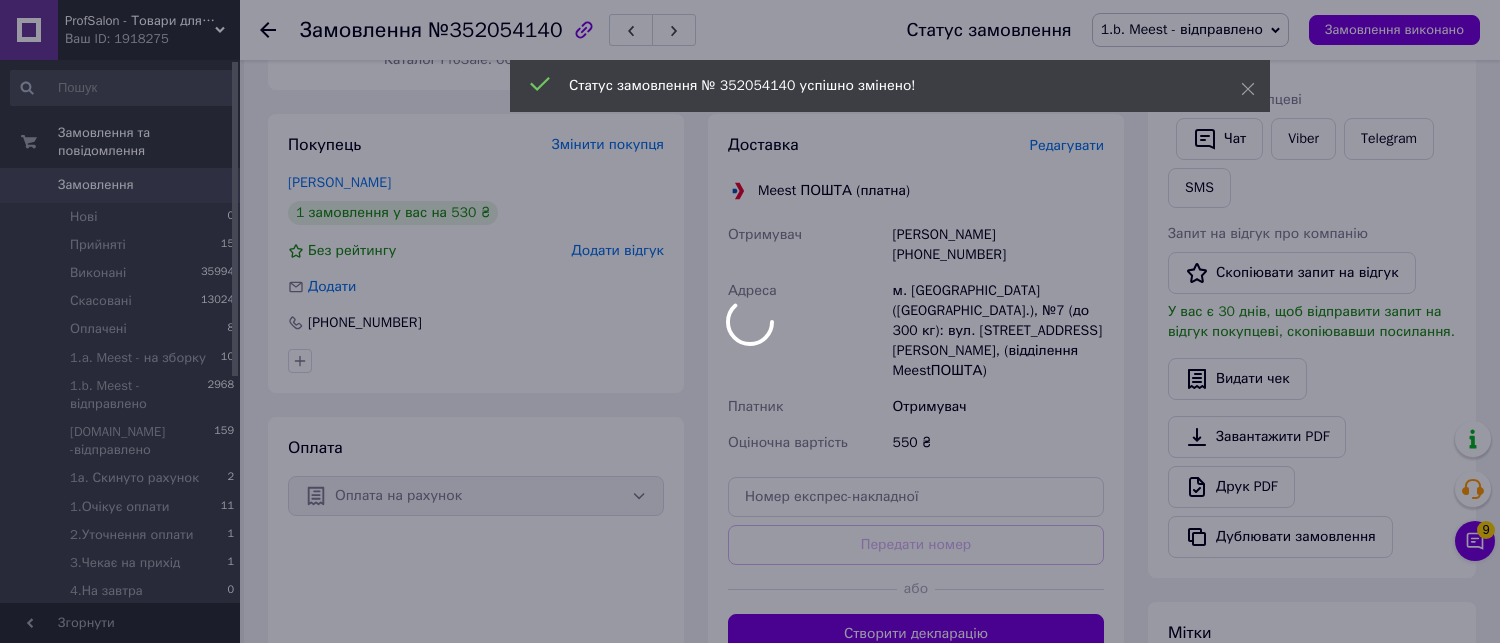 scroll, scrollTop: 444, scrollLeft: 0, axis: vertical 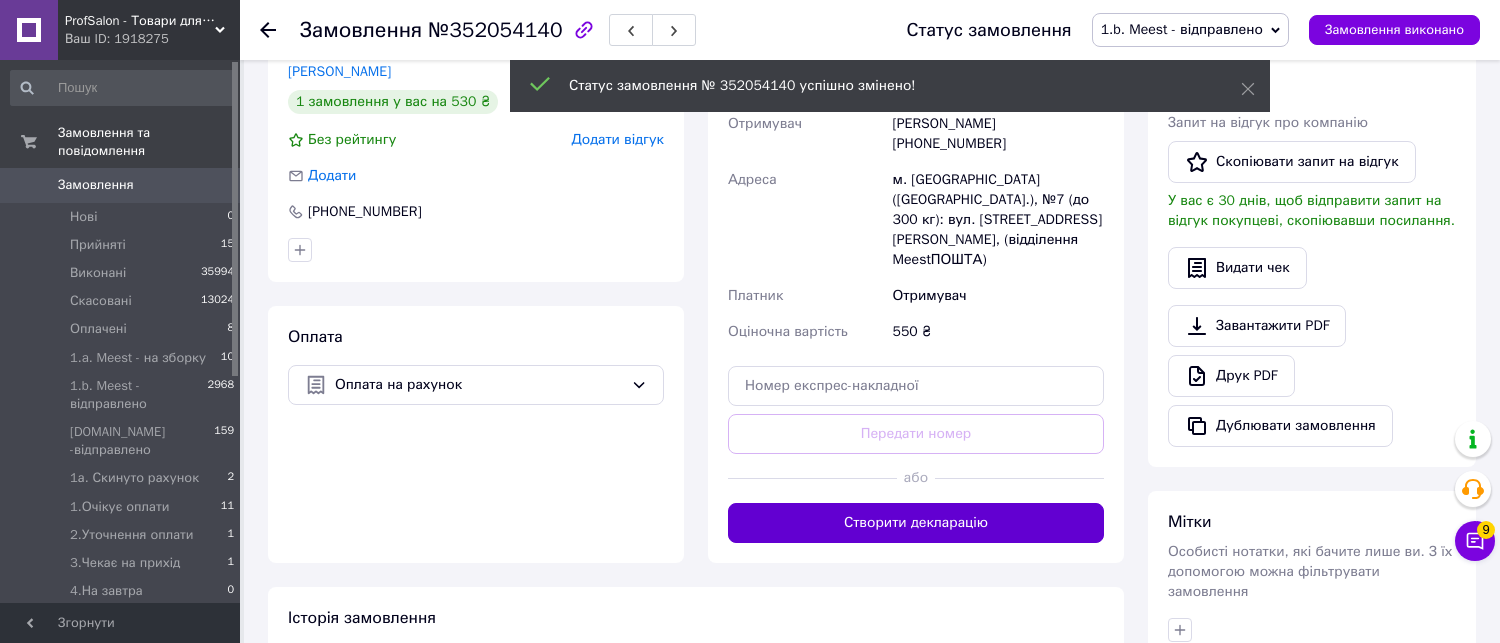 click on "Доставка Редагувати Meest ПОШТА (платна) Отримувач [PERSON_NAME] [PHONE_NUMBER] Адреса м. [GEOGRAPHIC_DATA] ([GEOGRAPHIC_DATA].), №7 (до 300 кг): вул. Митрополита [PERSON_NAME], 34, (відділення MeestПОШТА) Платник Отримувач Оціночна вартість 550 ₴ Передати номер або Створити декларацію Платник Отримувач Прізвище отримувача   * Пач Ім'я отримувача   * [PERSON_NAME] батькові отримувача Телефон отримувача   * [PHONE_NUMBER] Тип доставки У відділення Місто м. [GEOGRAPHIC_DATA] ([GEOGRAPHIC_DATA].) Відділення №7 (до 300 кг): вул. [STREET_ADDRESS][PERSON_NAME], (відділення MeestПОШТА) Місце відправки [GEOGRAPHIC_DATA], №1: вул. [PERSON_NAME][STREET_ADDRESS]   * 550" at bounding box center (916, 283) 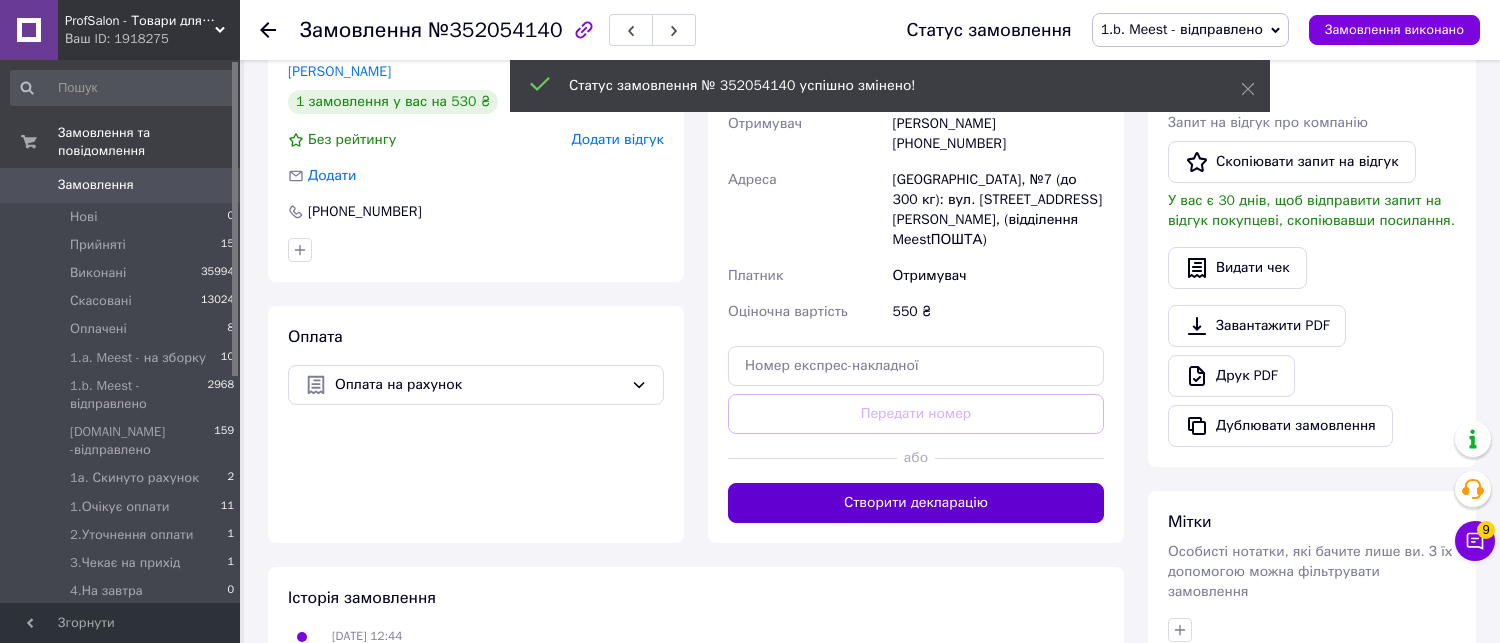 click on "Створити декларацію" at bounding box center (916, 503) 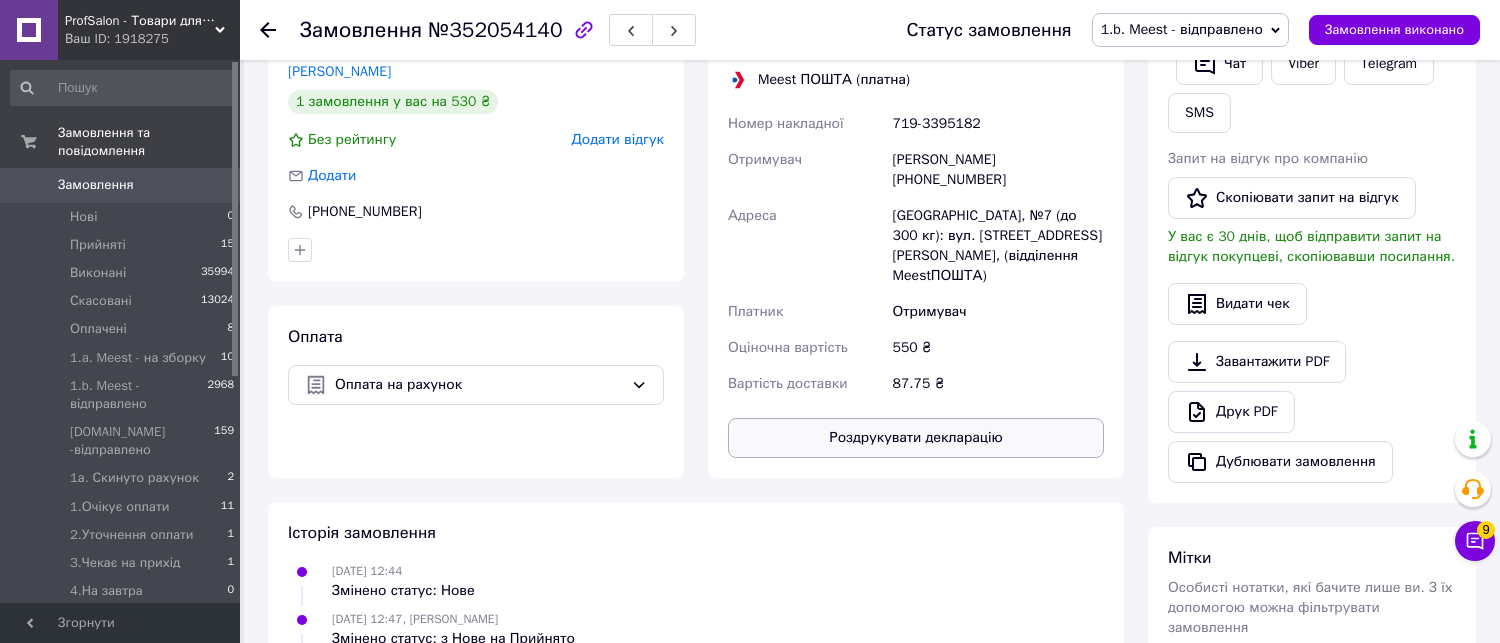 click on "Роздрукувати декларацію" at bounding box center (916, 438) 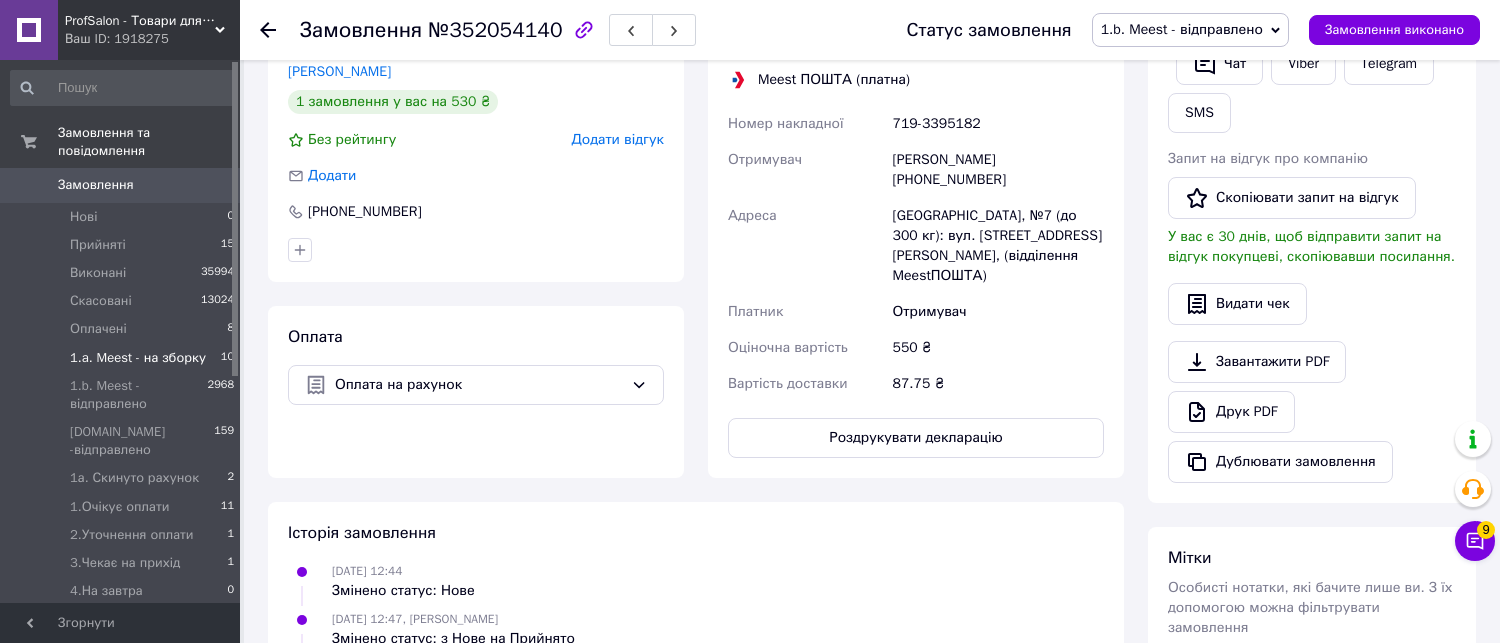 click on "1.a. Meest - на зборку" at bounding box center (138, 358) 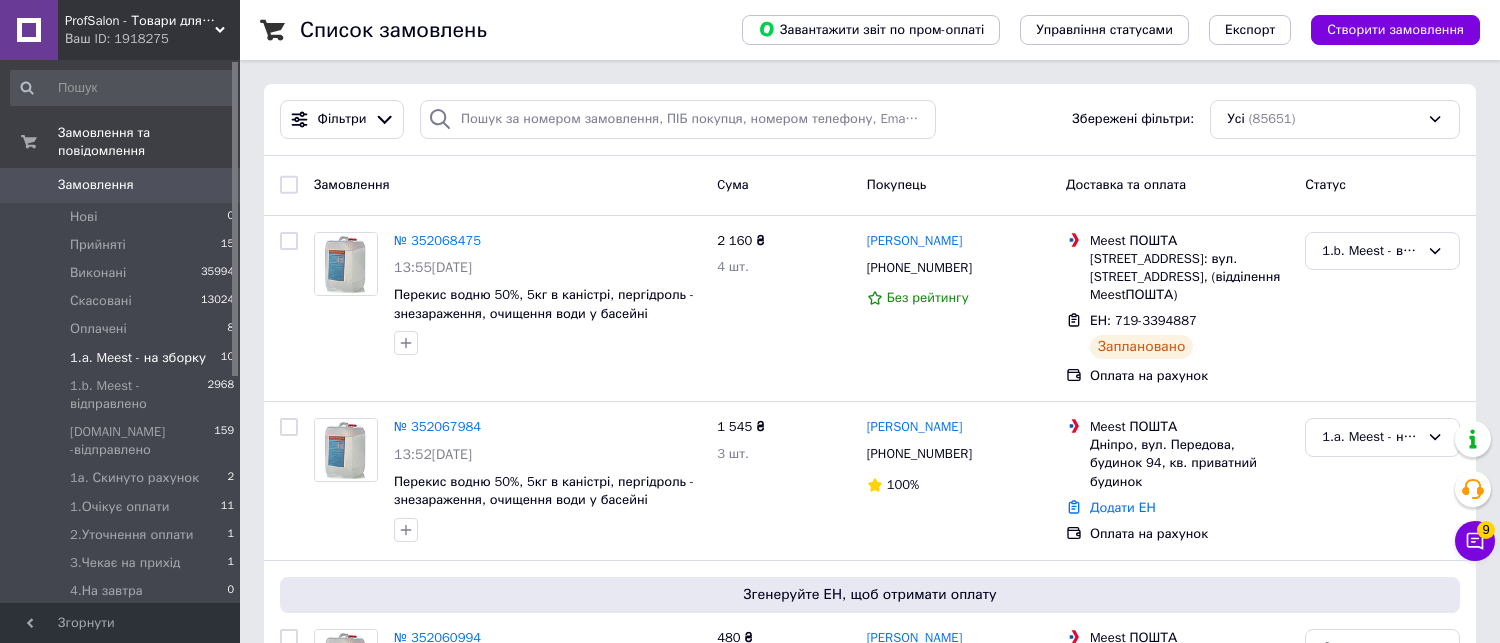 click on "1.a. Meest - на зборку" at bounding box center (138, 358) 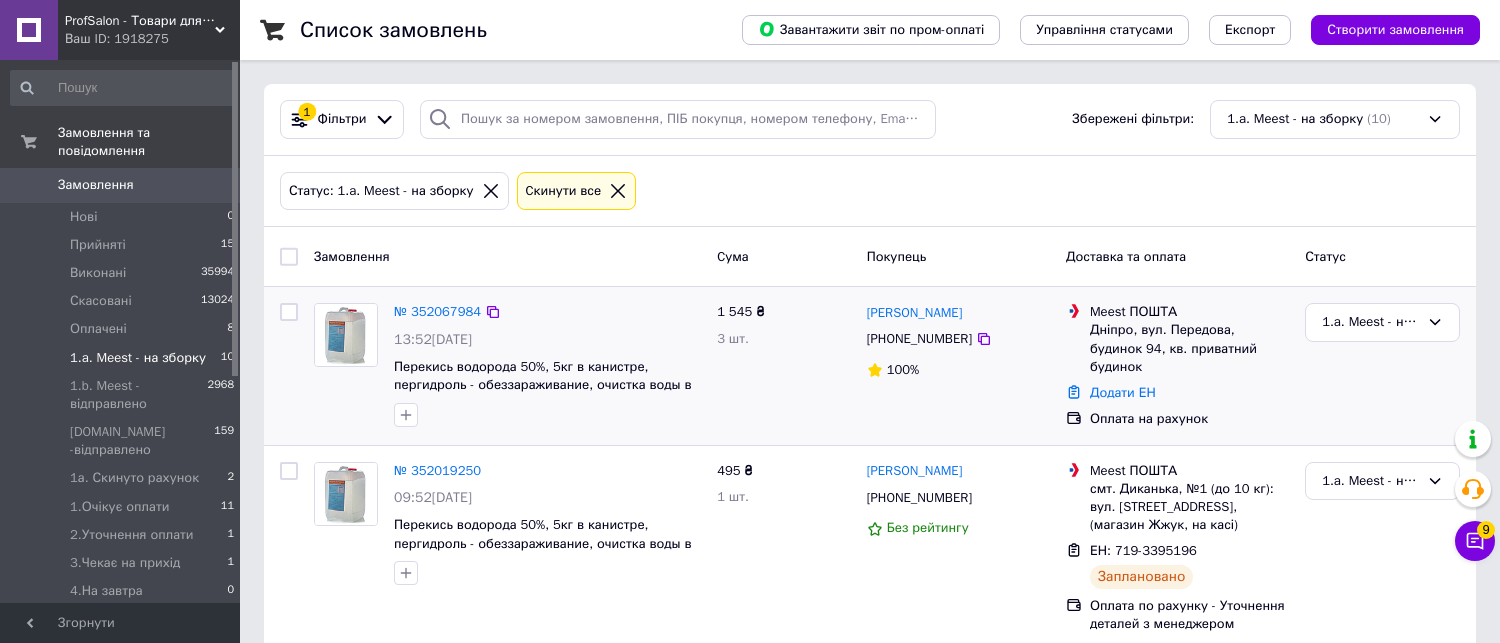 scroll, scrollTop: 111, scrollLeft: 0, axis: vertical 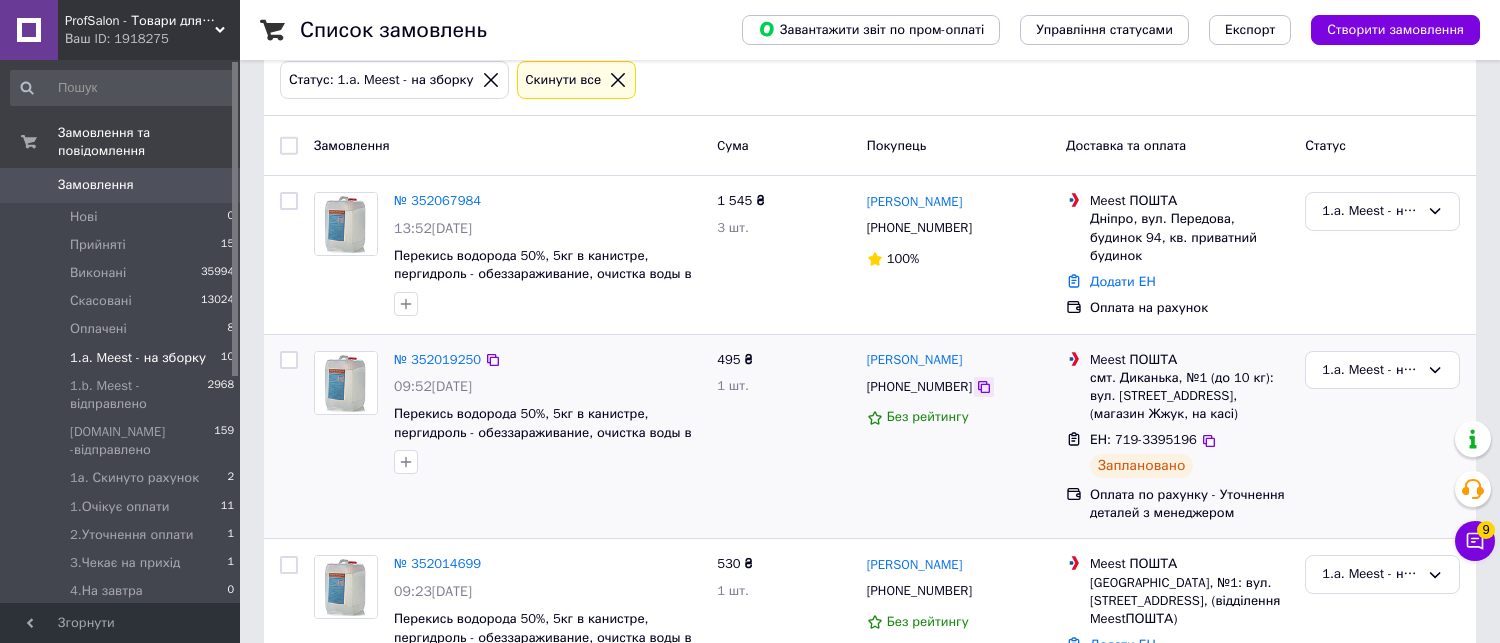 click 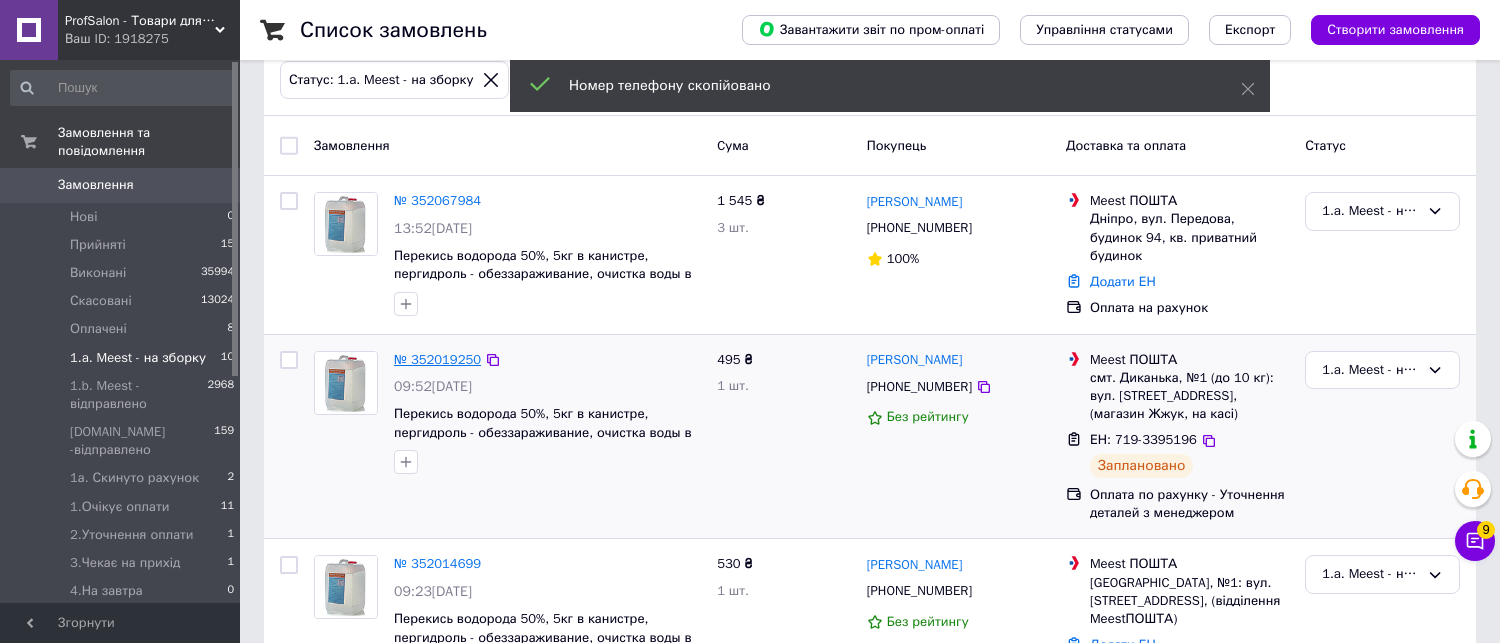click on "№ 352019250" at bounding box center [437, 359] 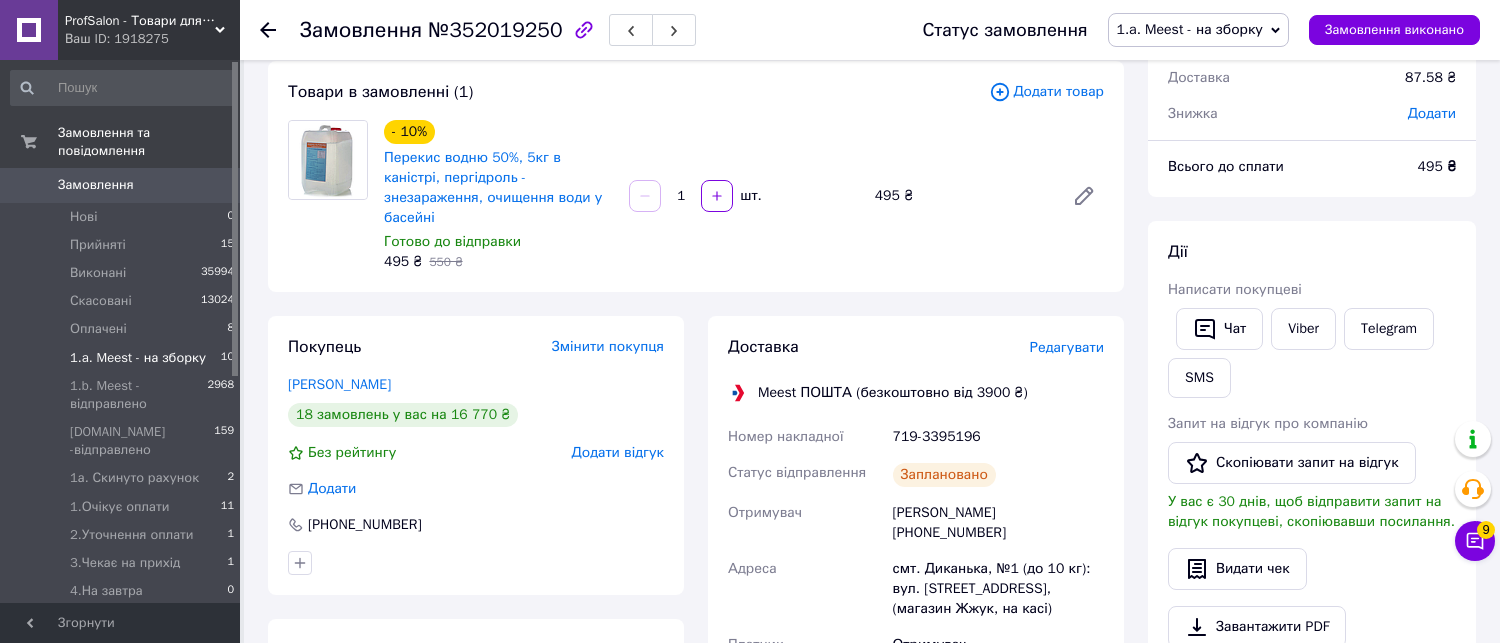 click on "1.a. Meest - на зборку" at bounding box center [138, 358] 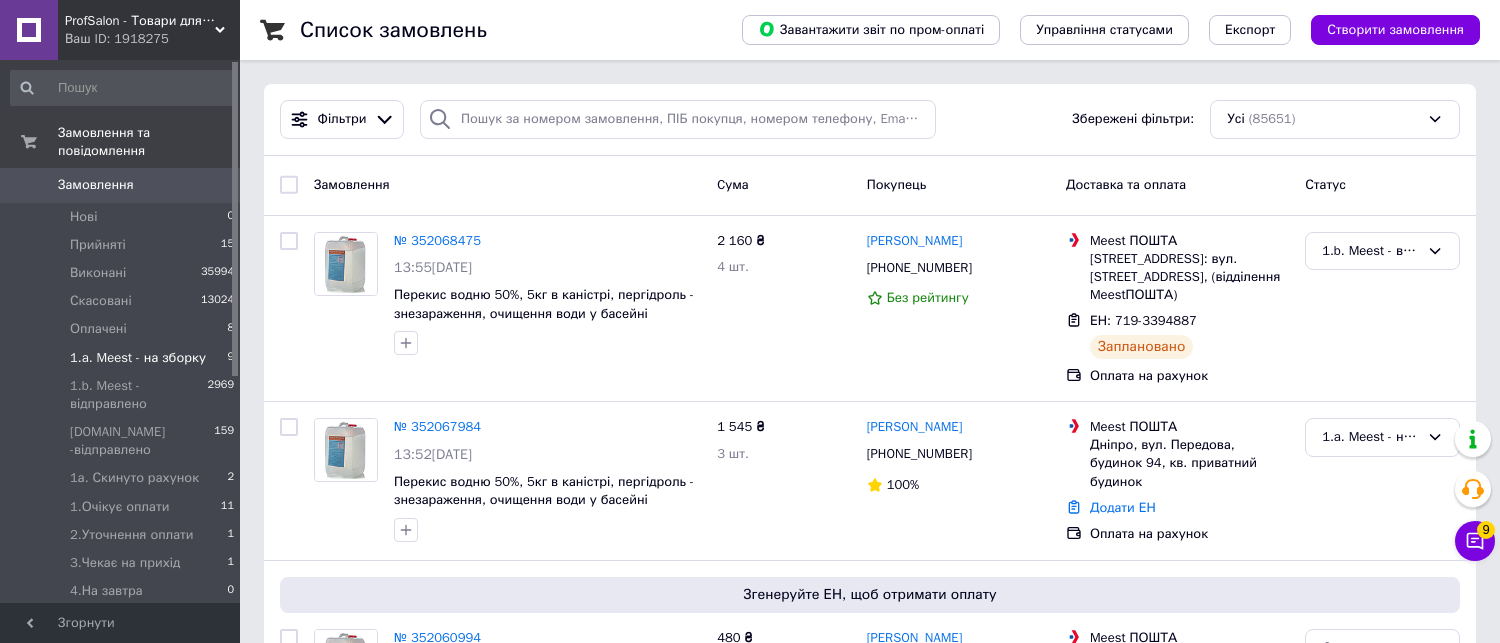 click on "1.a. Meest - на зборку" at bounding box center [138, 358] 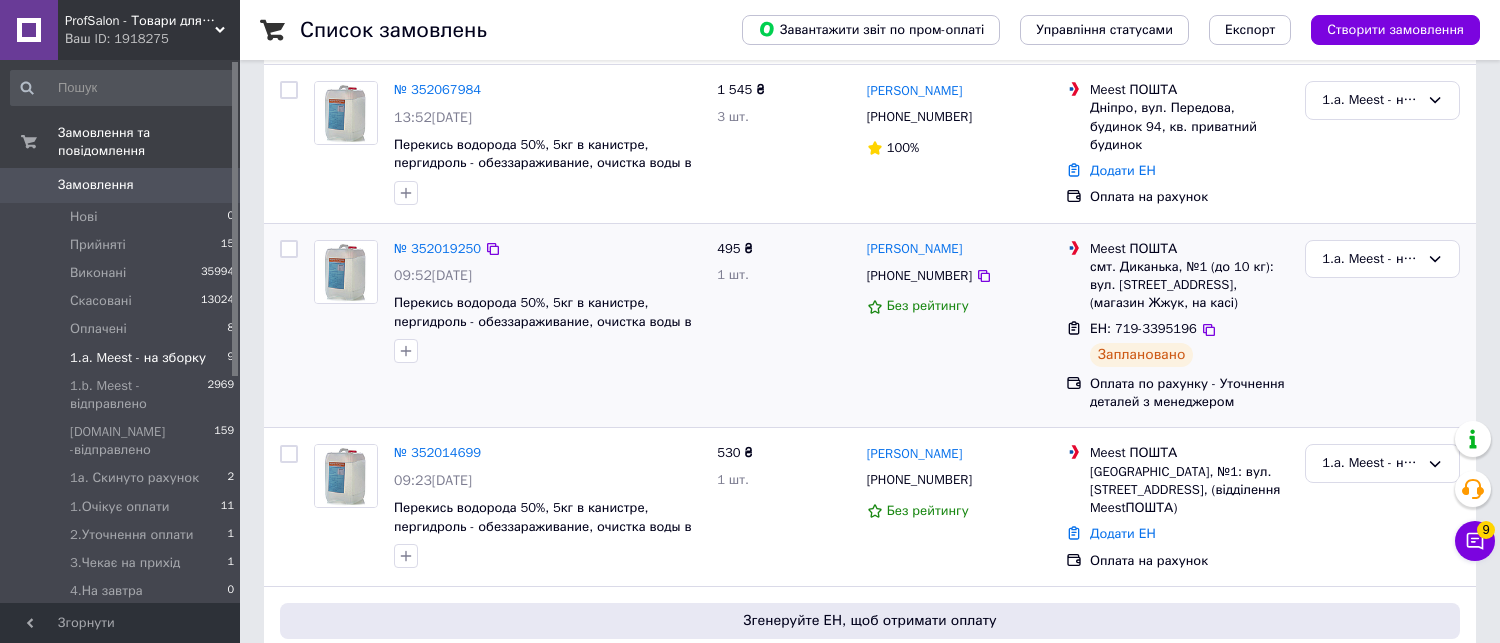 scroll, scrollTop: 333, scrollLeft: 0, axis: vertical 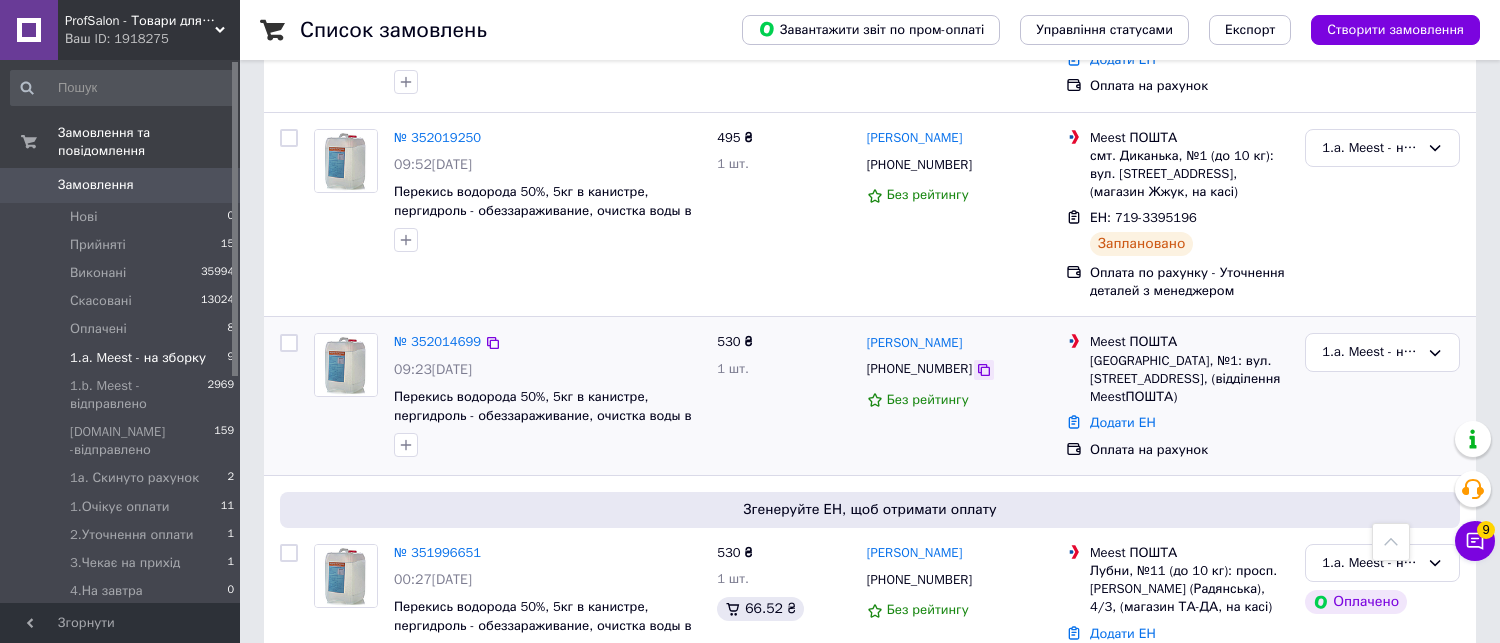 click 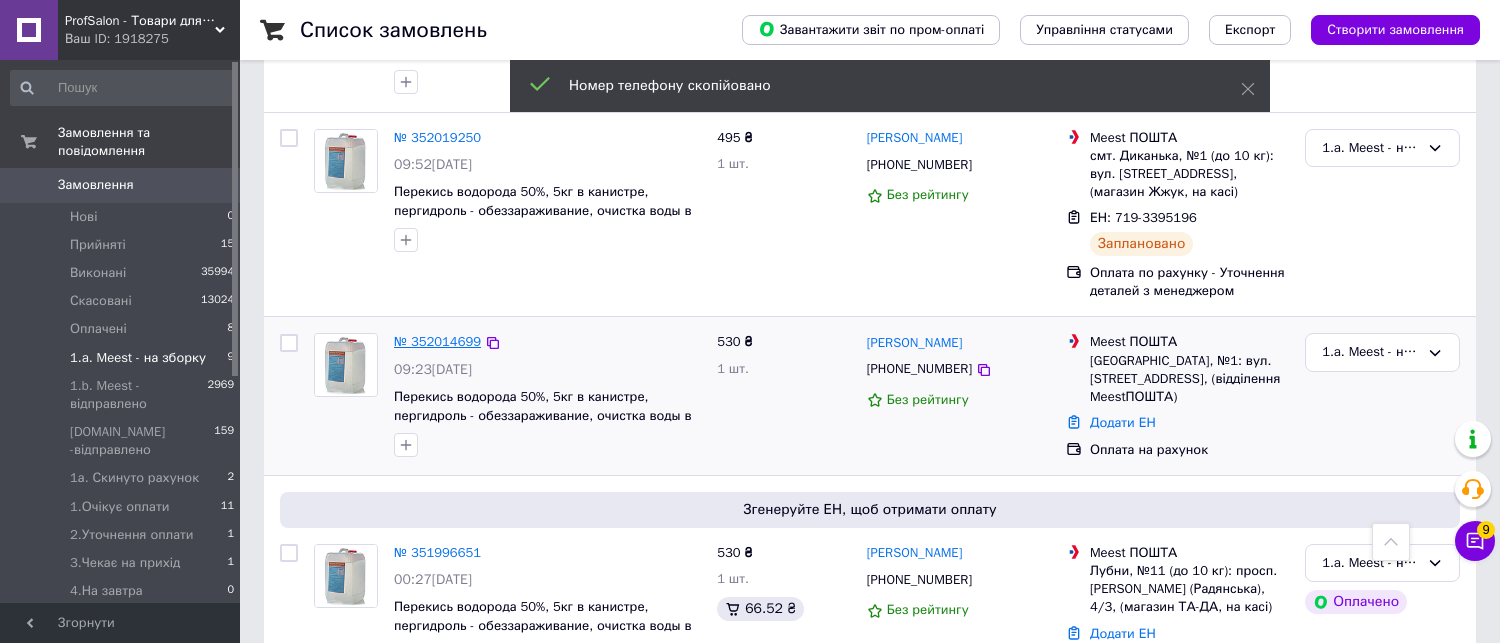 click on "№ 352014699" at bounding box center [437, 341] 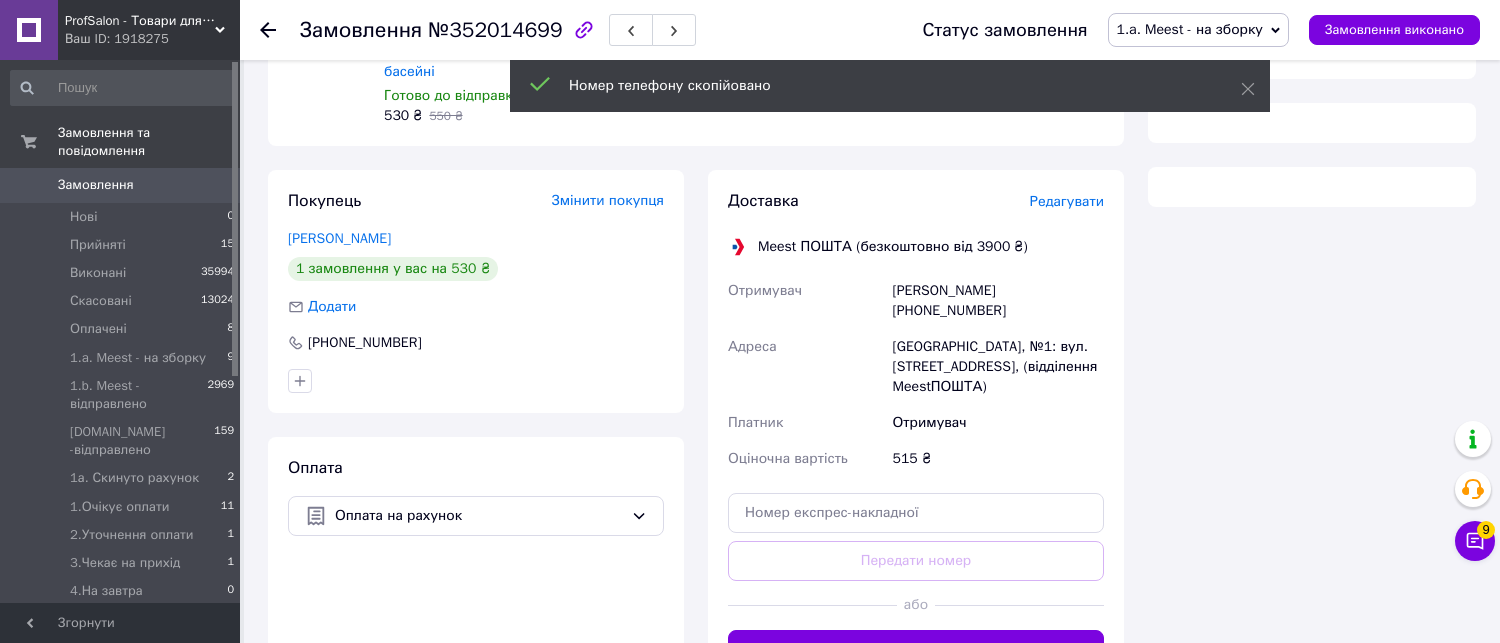 scroll, scrollTop: 333, scrollLeft: 0, axis: vertical 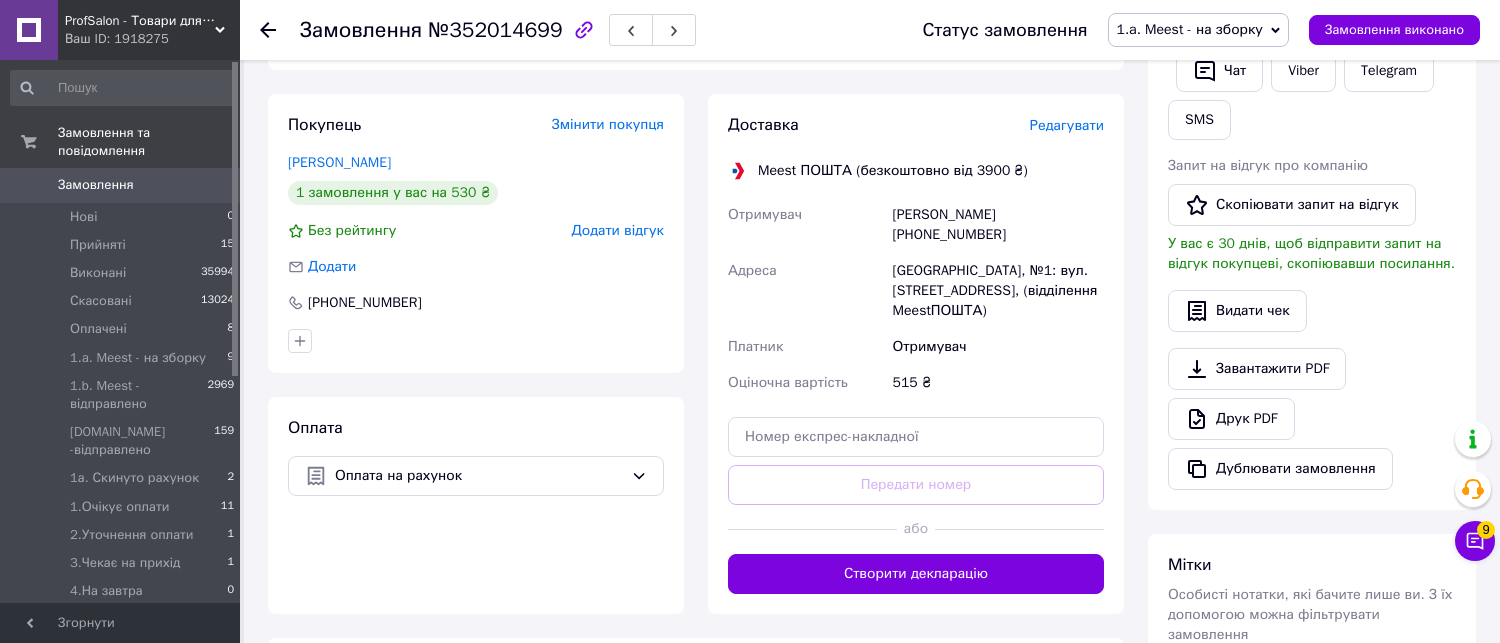 click on "1.a. Meest - на зборку" at bounding box center [1190, 29] 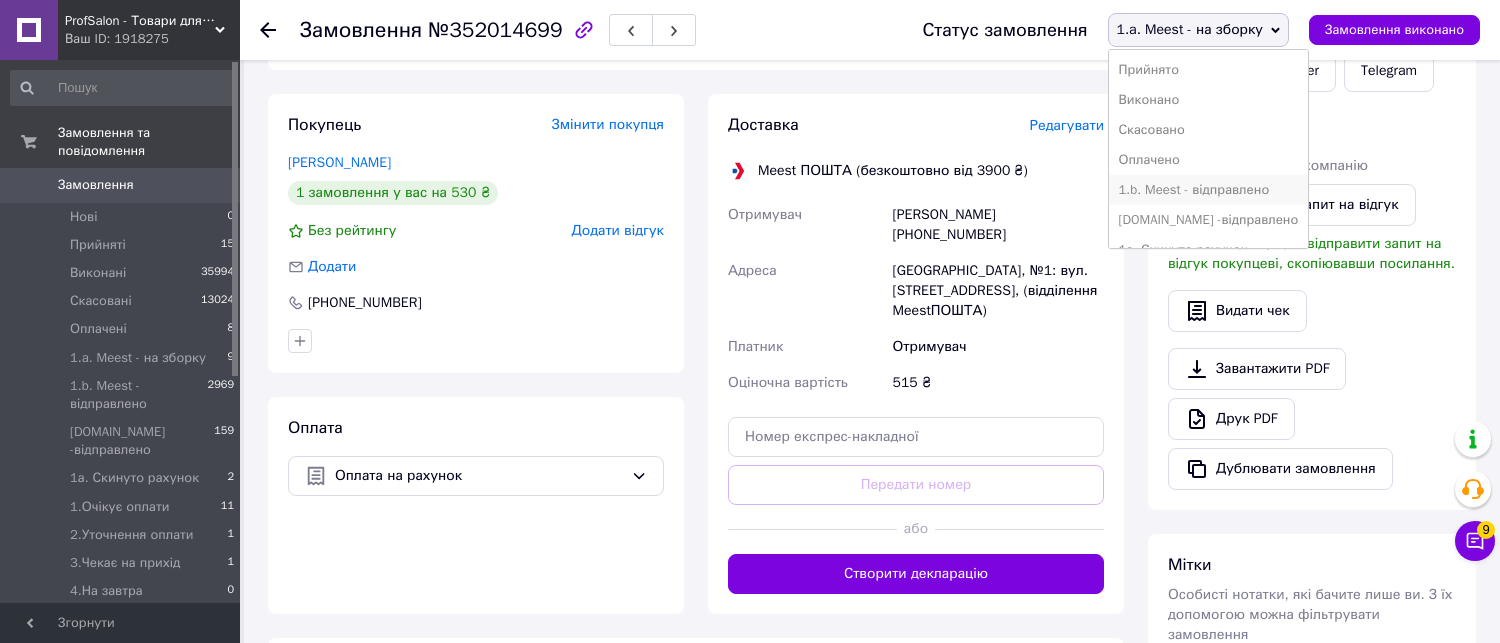 click on "1.b. Meest - відправлено" at bounding box center [1209, 190] 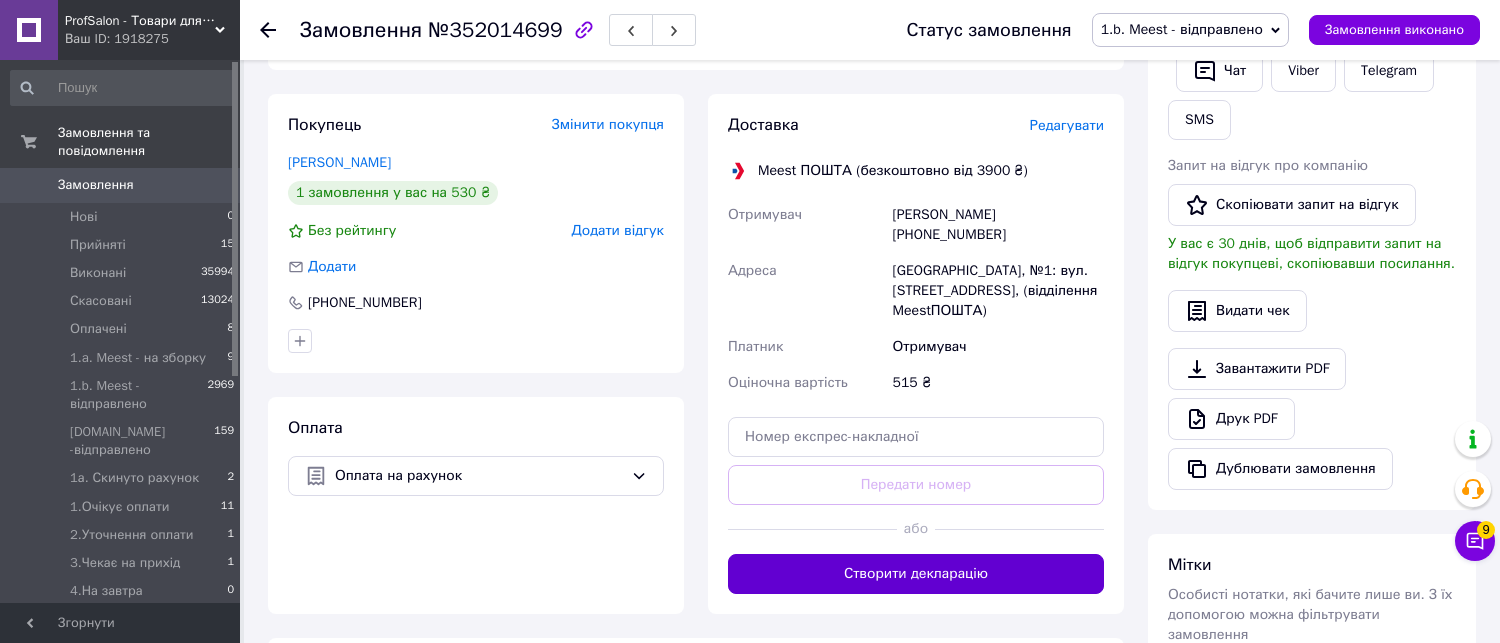 click on "Створити декларацію" at bounding box center [916, 574] 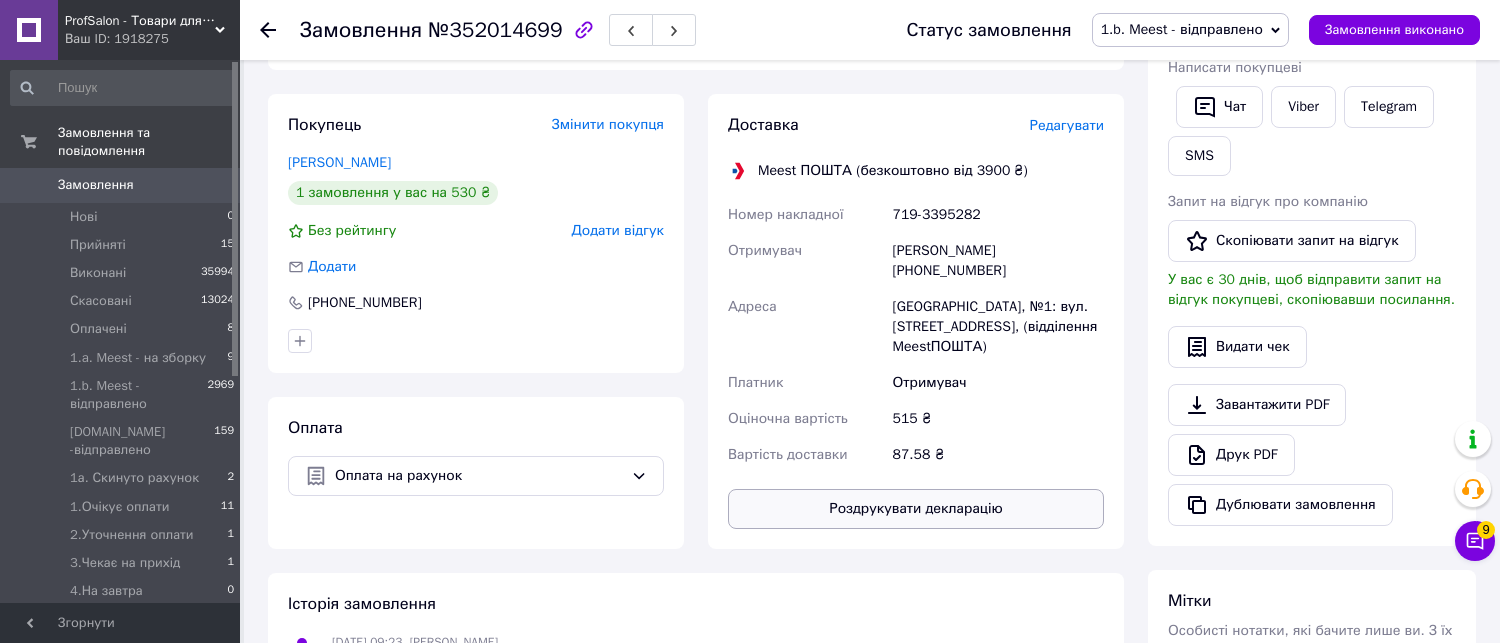 click on "Роздрукувати декларацію" at bounding box center [916, 509] 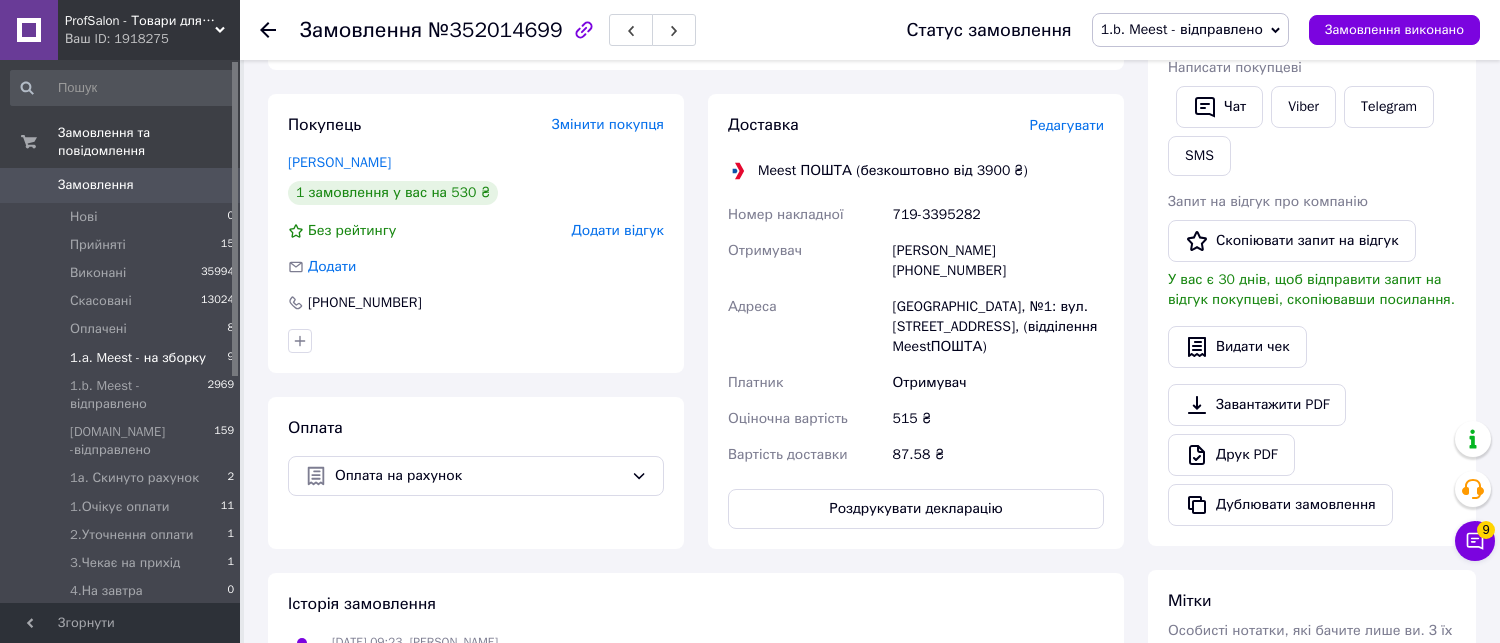 click on "1.a. Meest - на зборку 9" at bounding box center (123, 358) 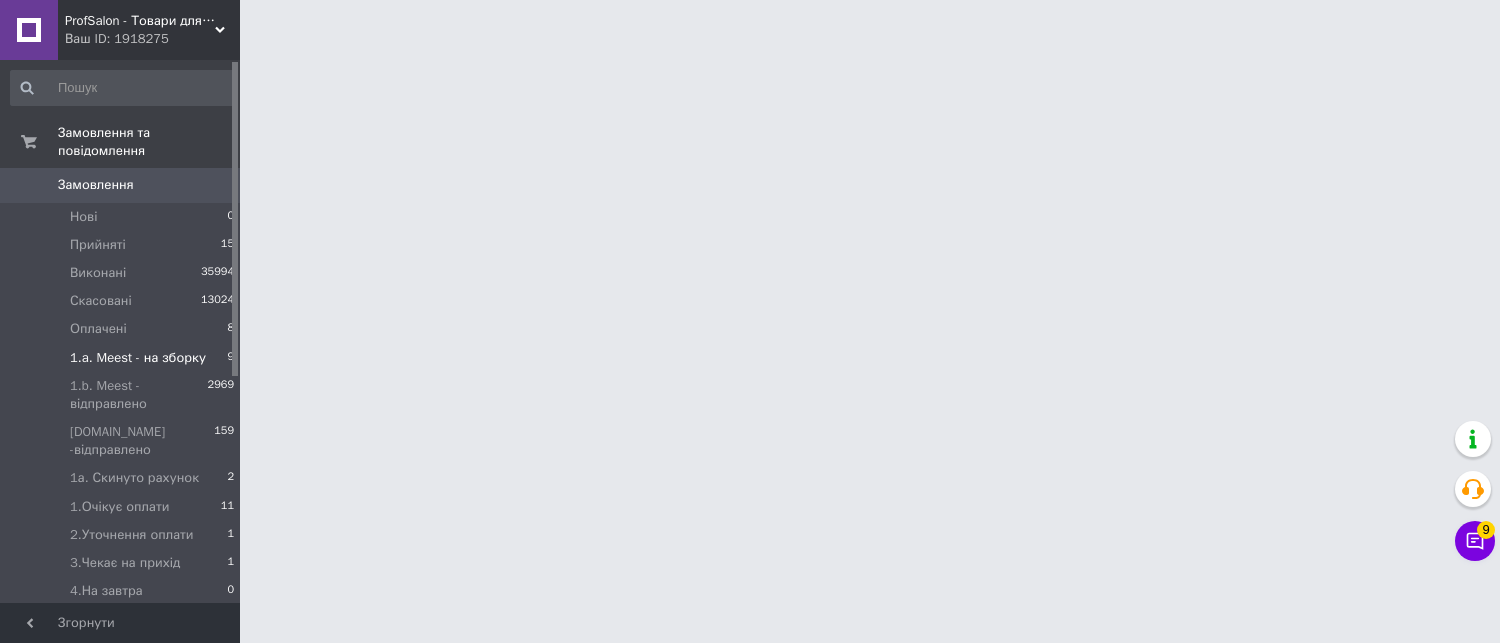 scroll, scrollTop: 0, scrollLeft: 0, axis: both 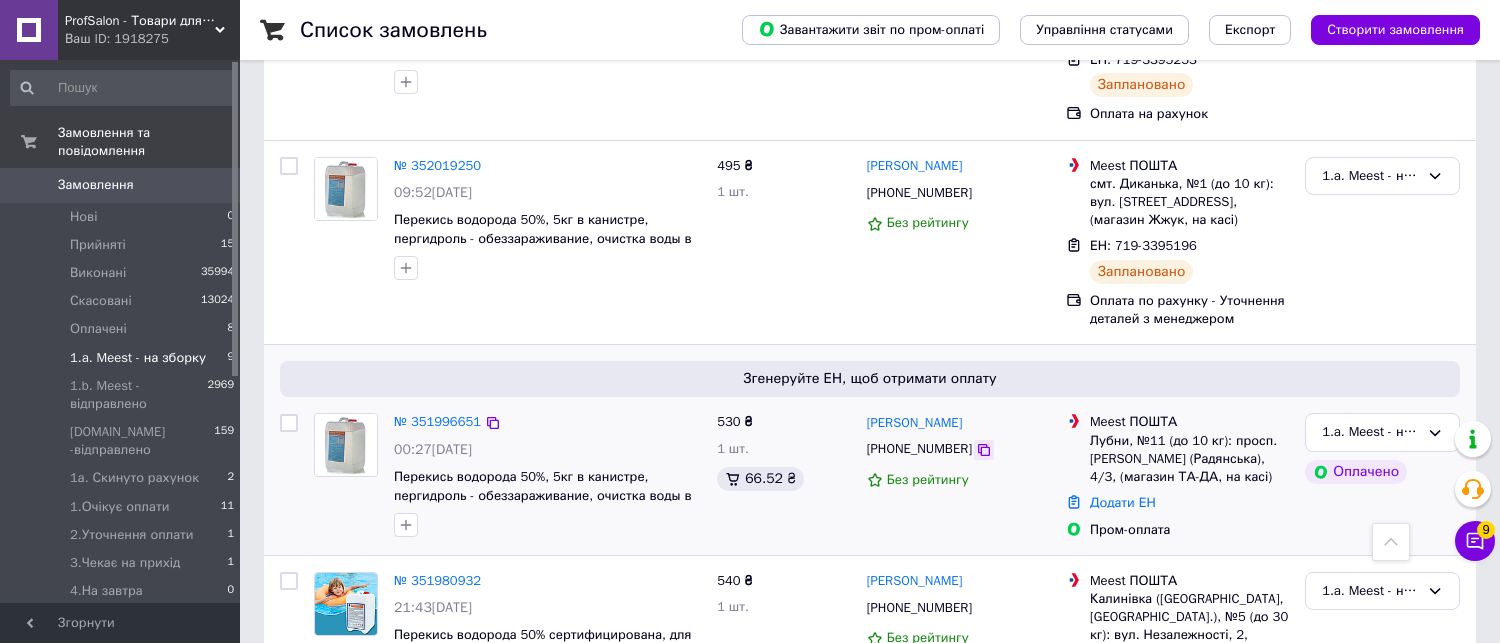 click 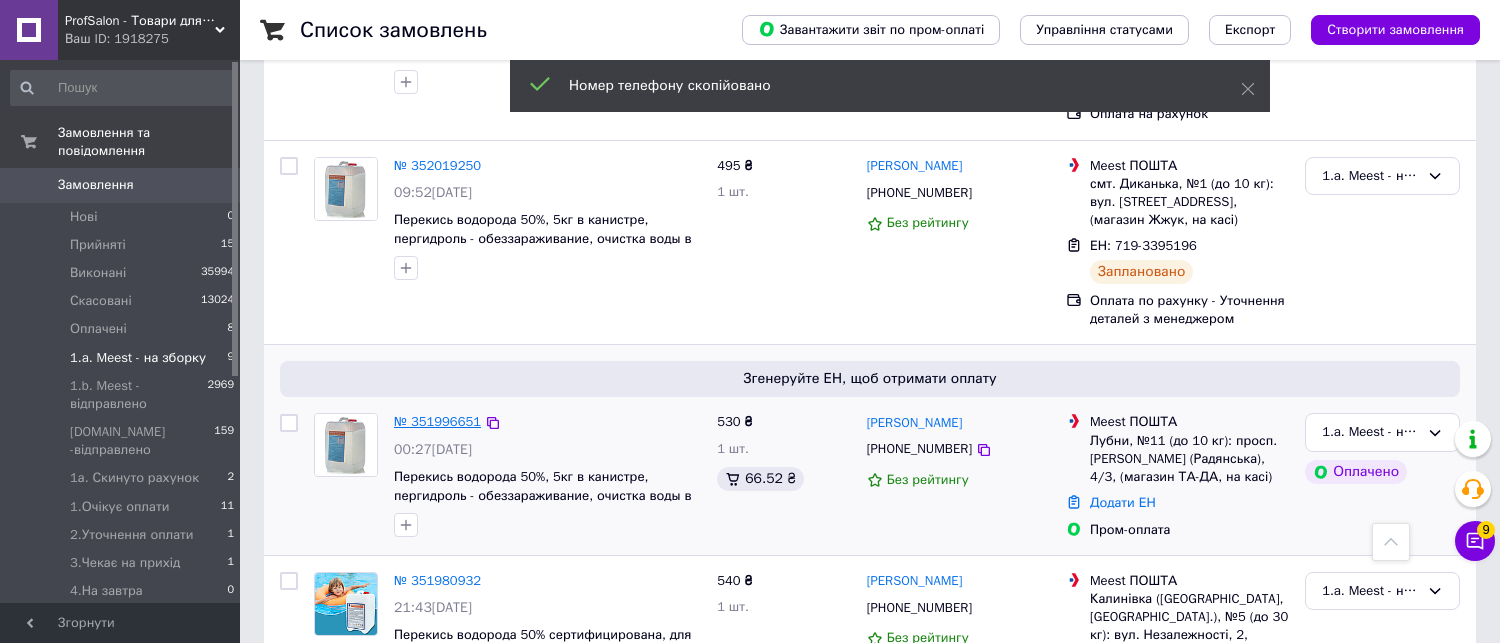 click on "№ 351996651" at bounding box center [437, 421] 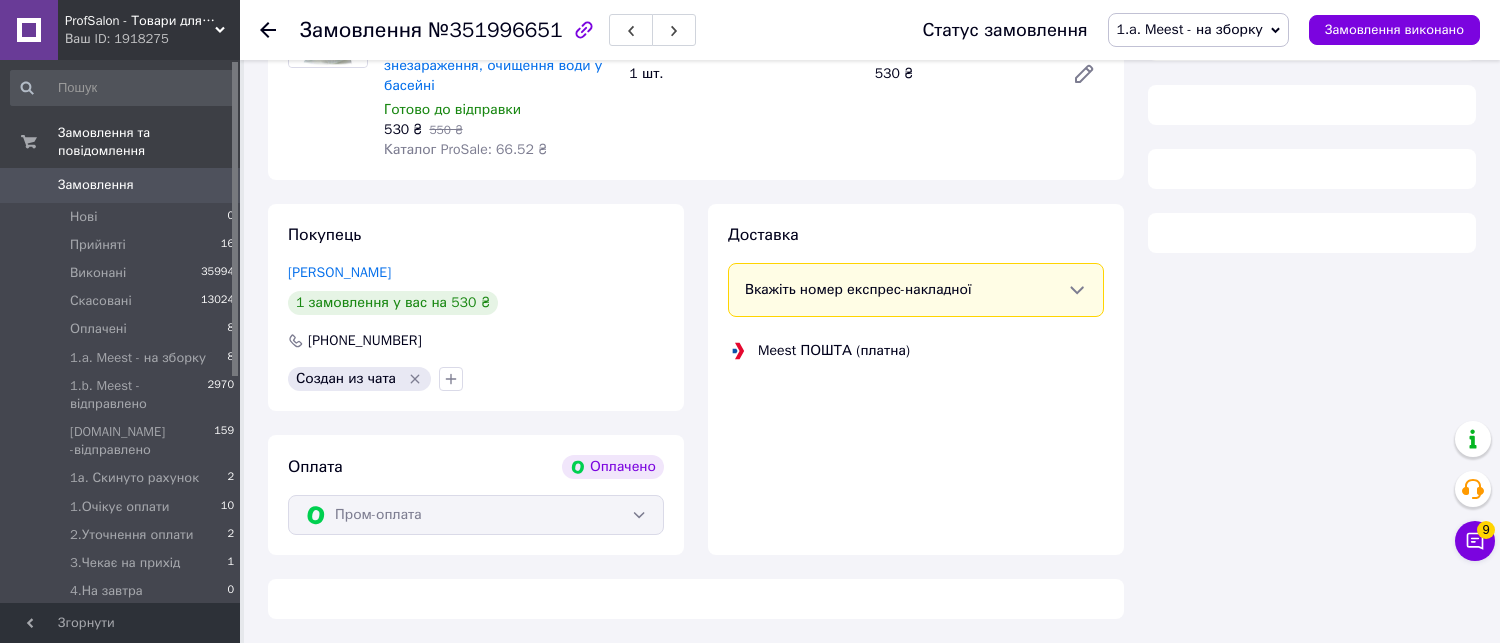 scroll, scrollTop: 333, scrollLeft: 0, axis: vertical 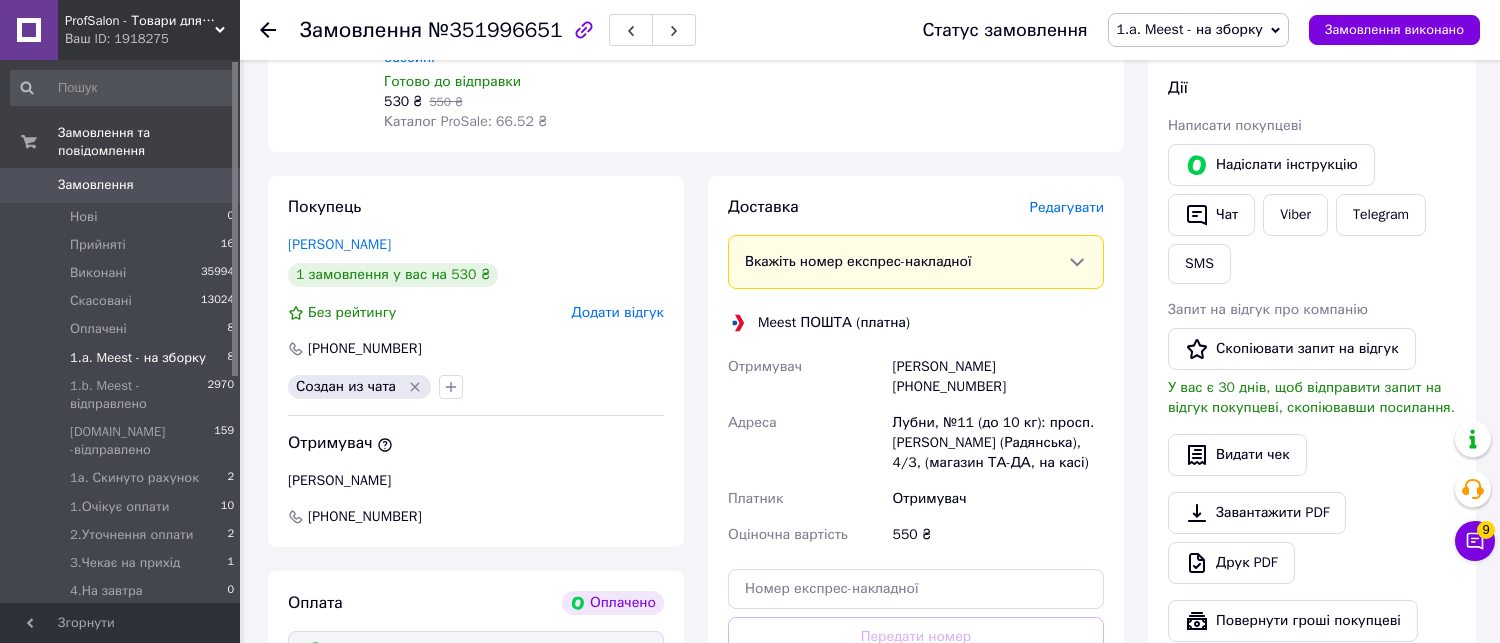 click on "1.a. Meest - на зборку" at bounding box center [138, 358] 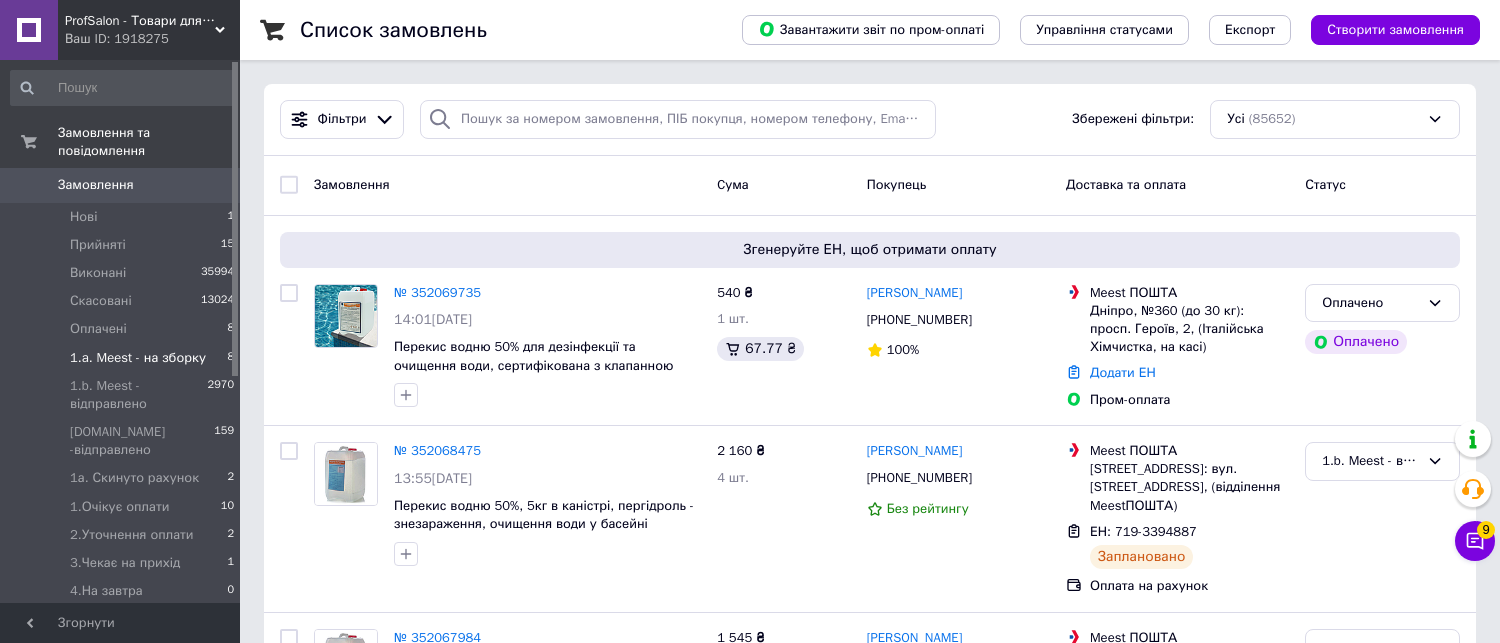 click on "1.a. Meest - на зборку" at bounding box center (138, 358) 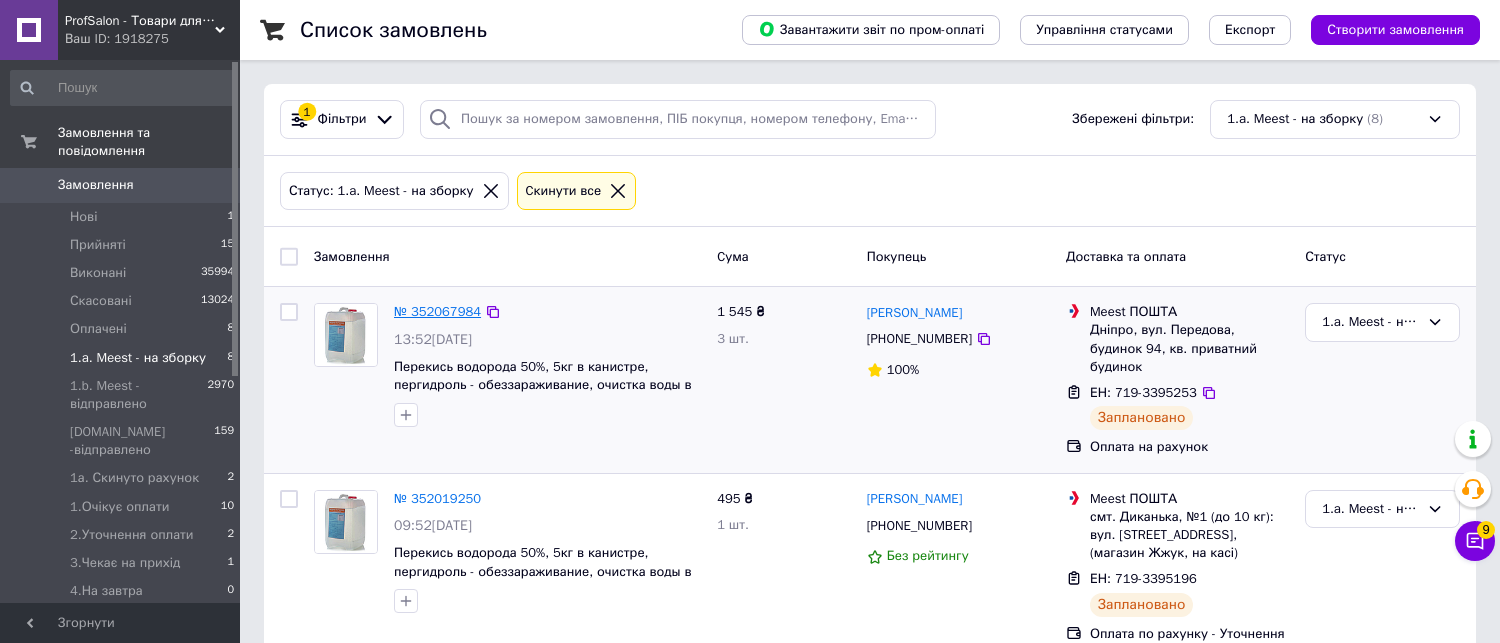 click on "№ 352067984" at bounding box center (437, 311) 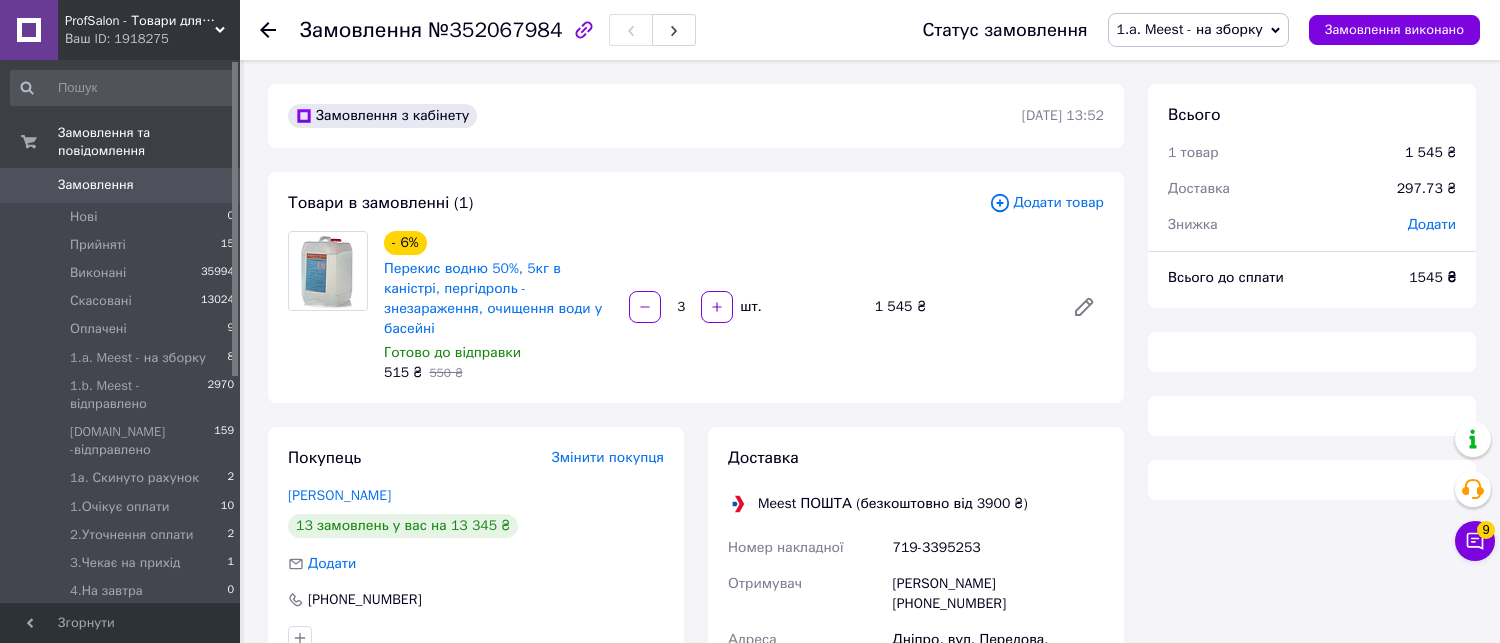 click on "1.a. Meest - на зборку" at bounding box center [1190, 29] 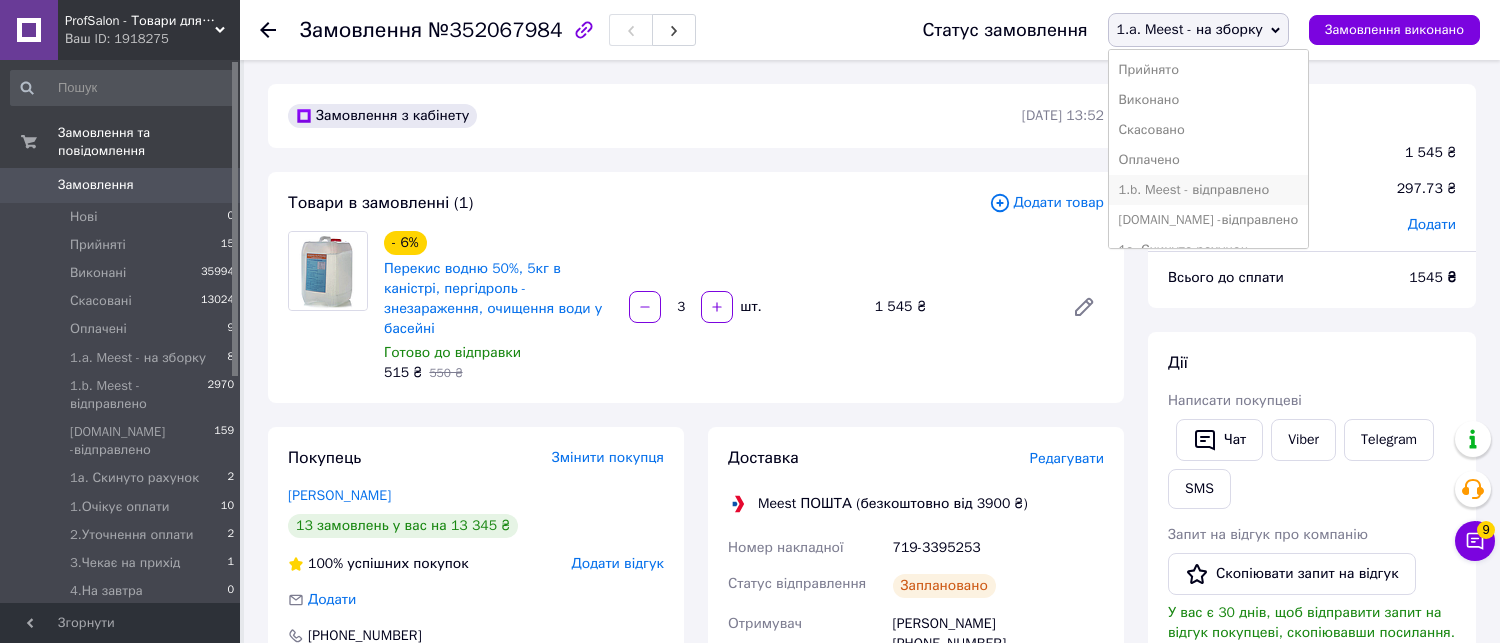 click on "1.b. Meest - відправлено" at bounding box center (1209, 190) 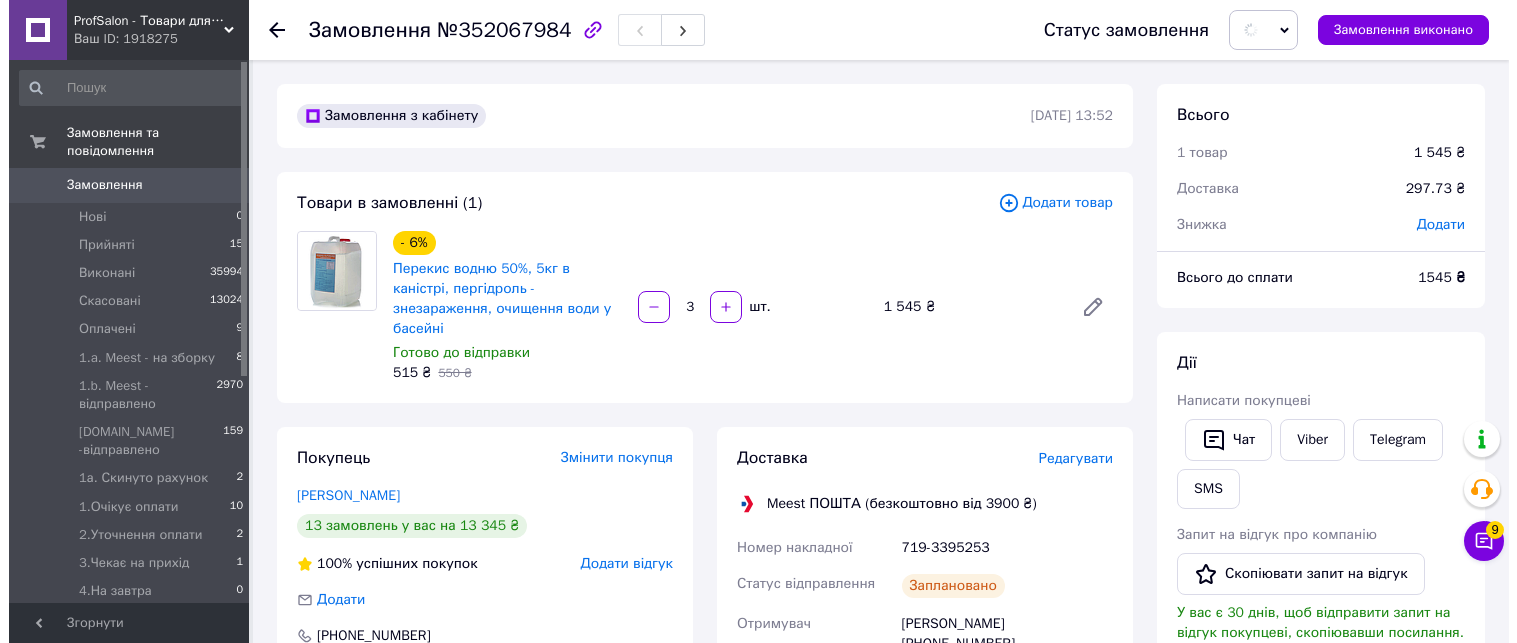 scroll, scrollTop: 111, scrollLeft: 0, axis: vertical 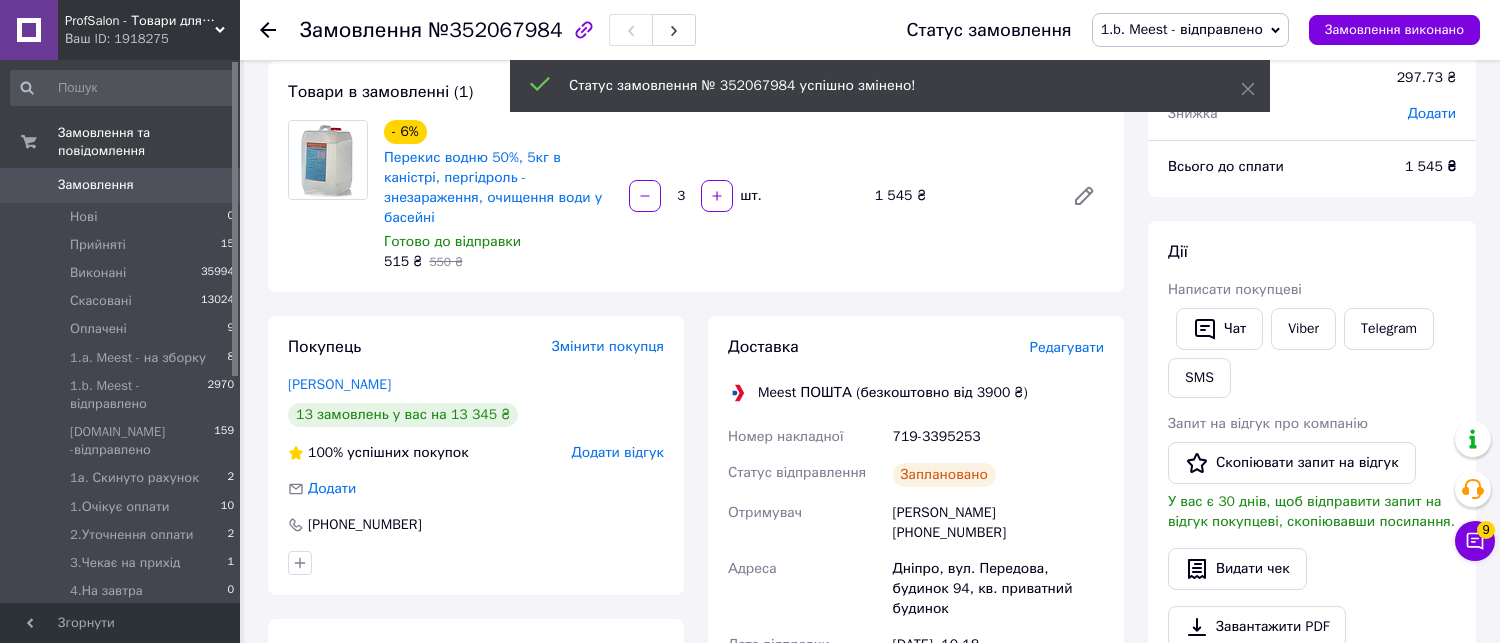 click on "Редагувати" at bounding box center [1067, 347] 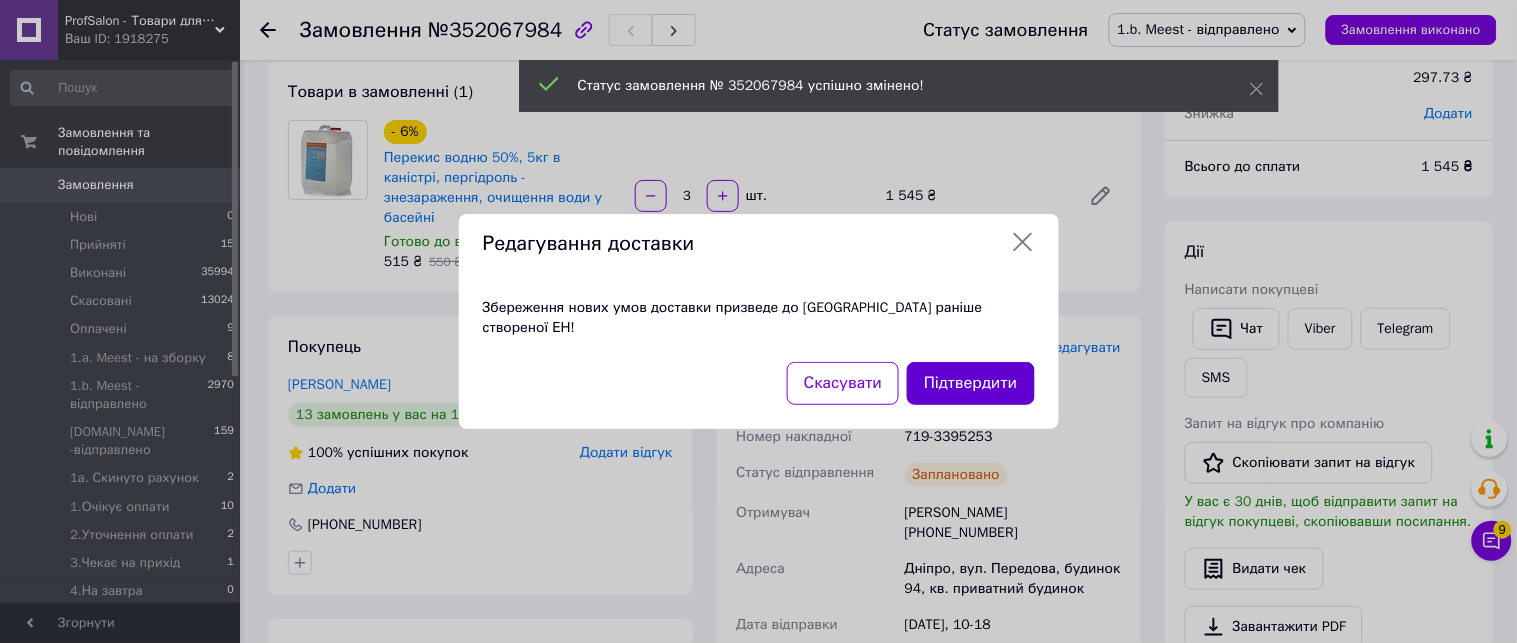 click on "Підтвердити" at bounding box center [970, 383] 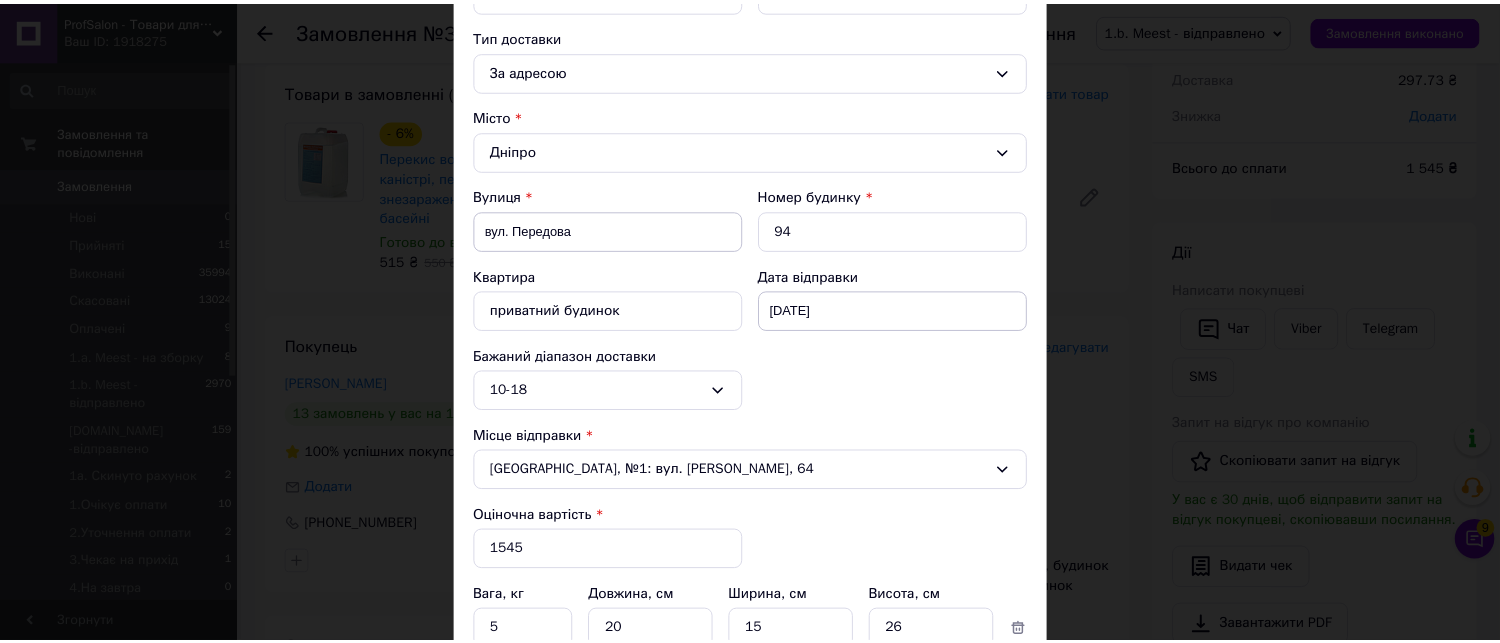 scroll, scrollTop: 777, scrollLeft: 0, axis: vertical 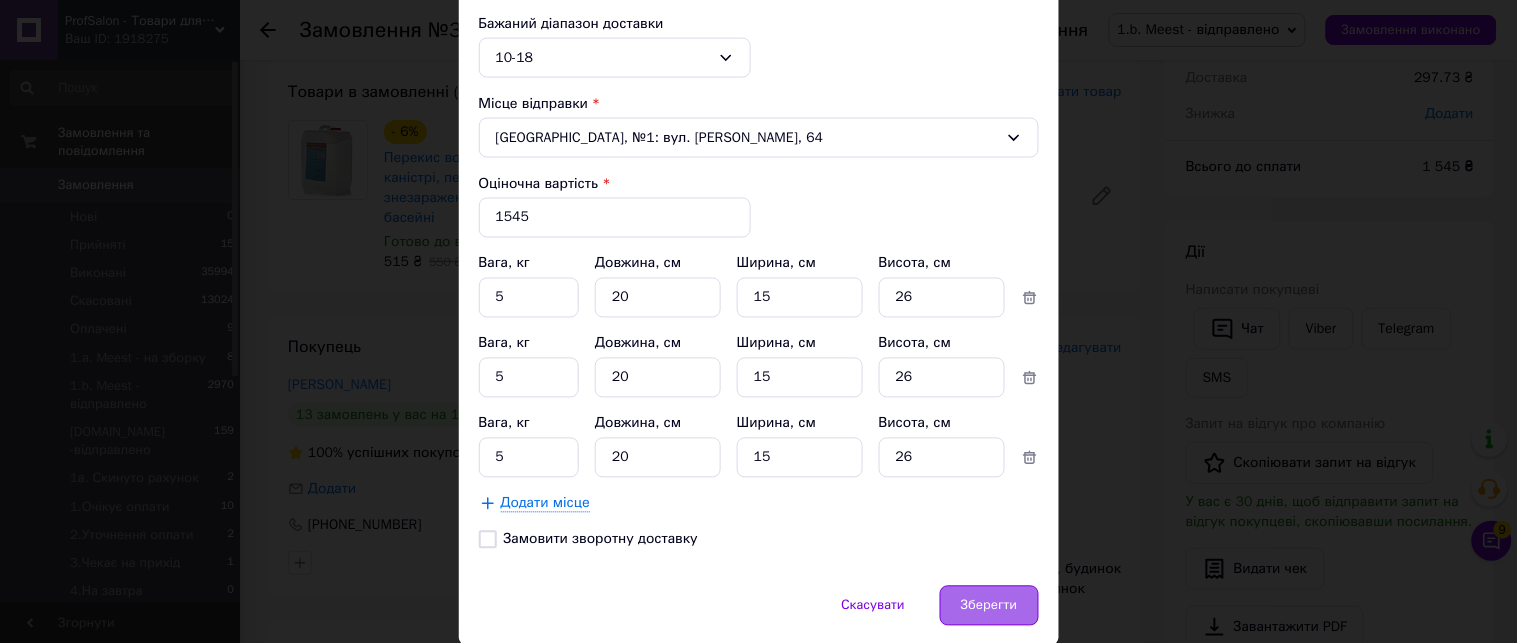 click on "Зберегти" at bounding box center (989, 606) 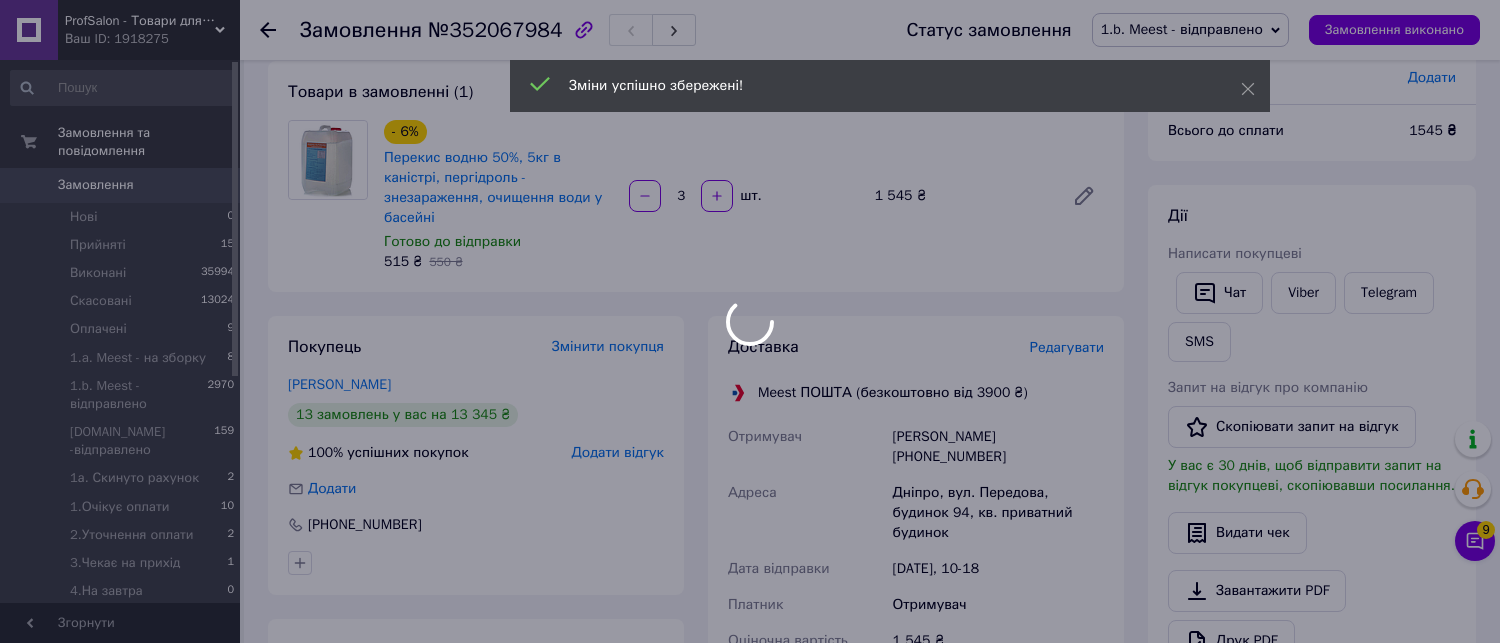 scroll, scrollTop: 333, scrollLeft: 0, axis: vertical 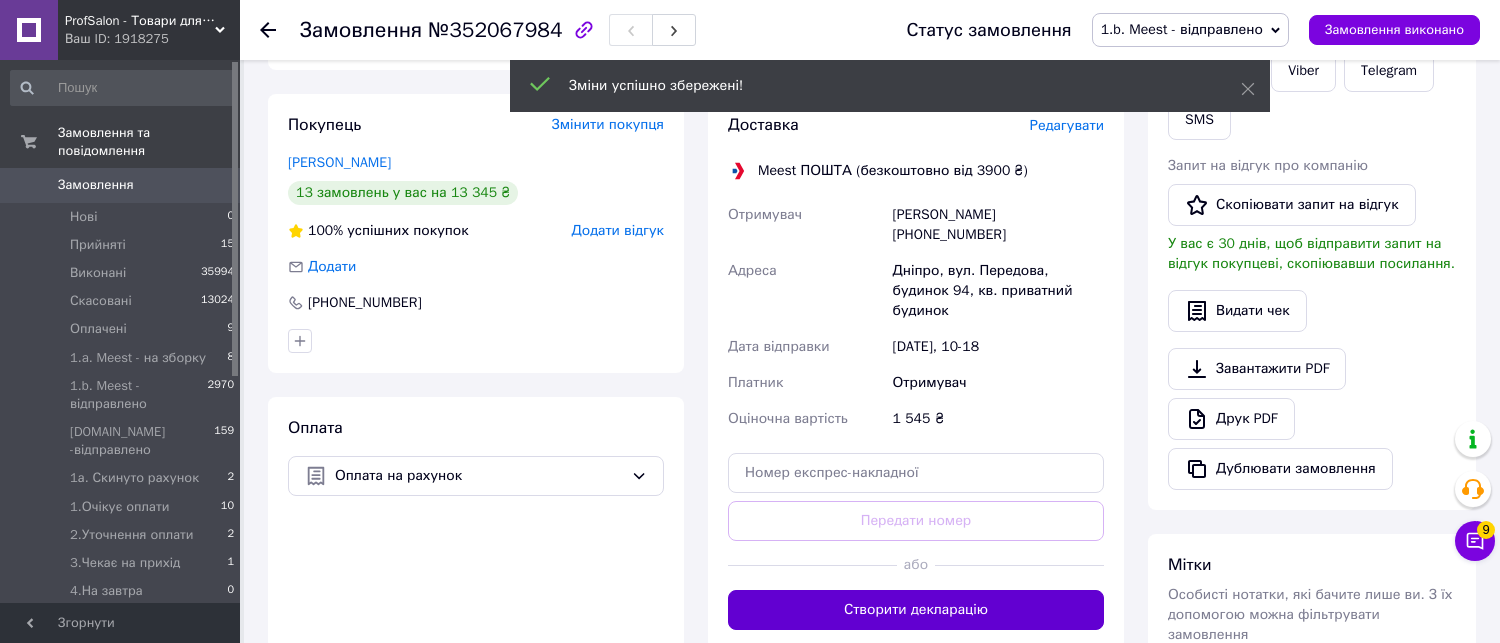 click on "Створити декларацію" at bounding box center [916, 610] 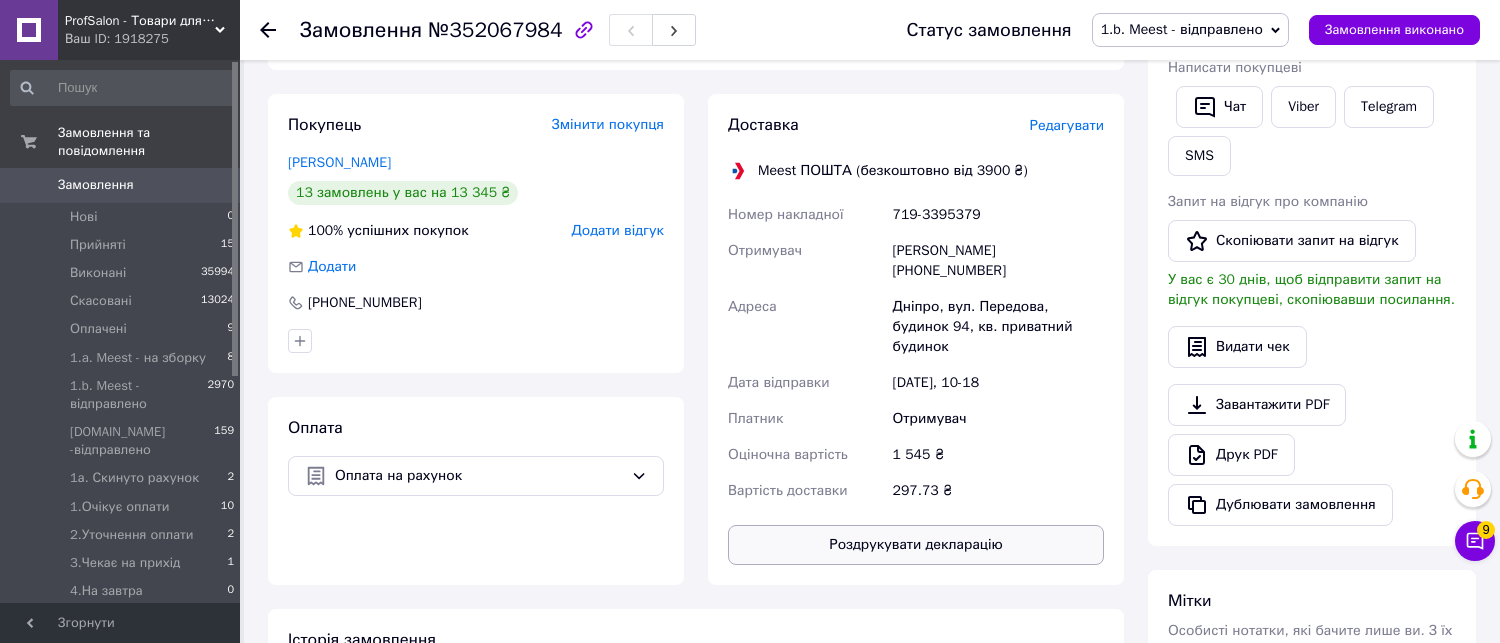click on "Роздрукувати декларацію" at bounding box center [916, 545] 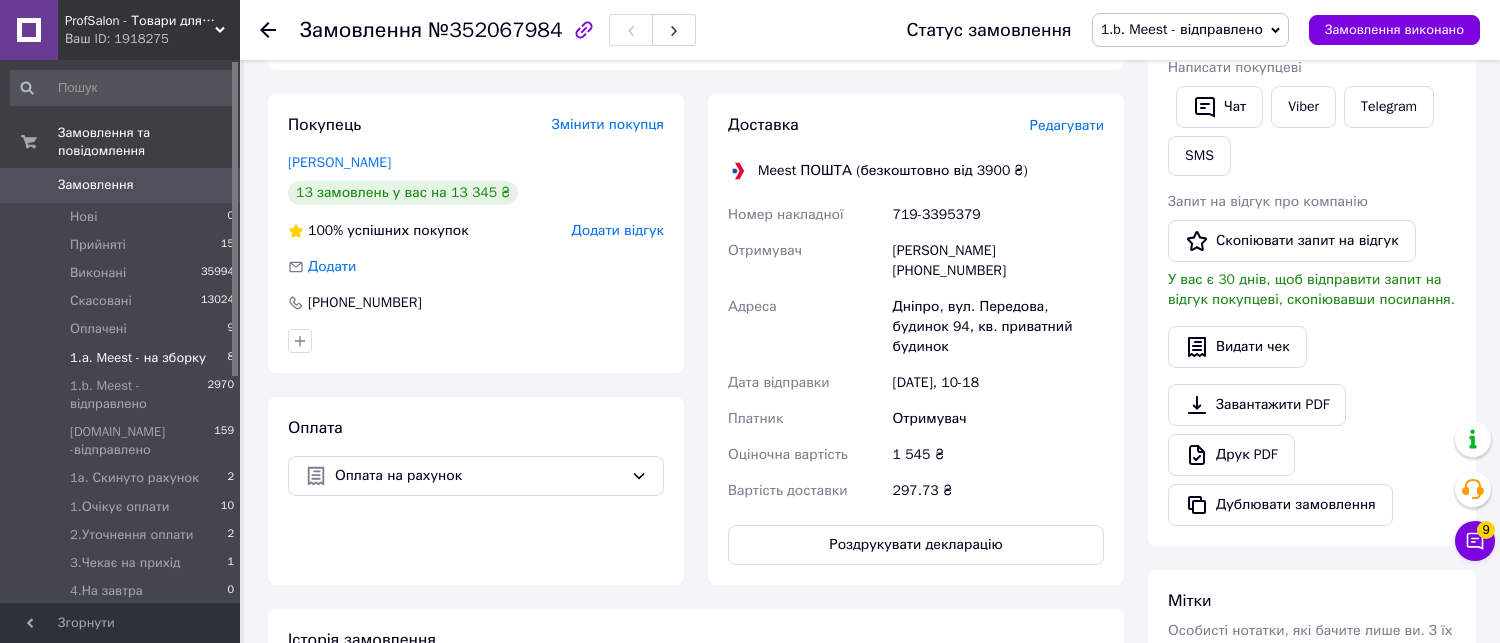 click on "1.a. Meest - на зборку" at bounding box center (138, 358) 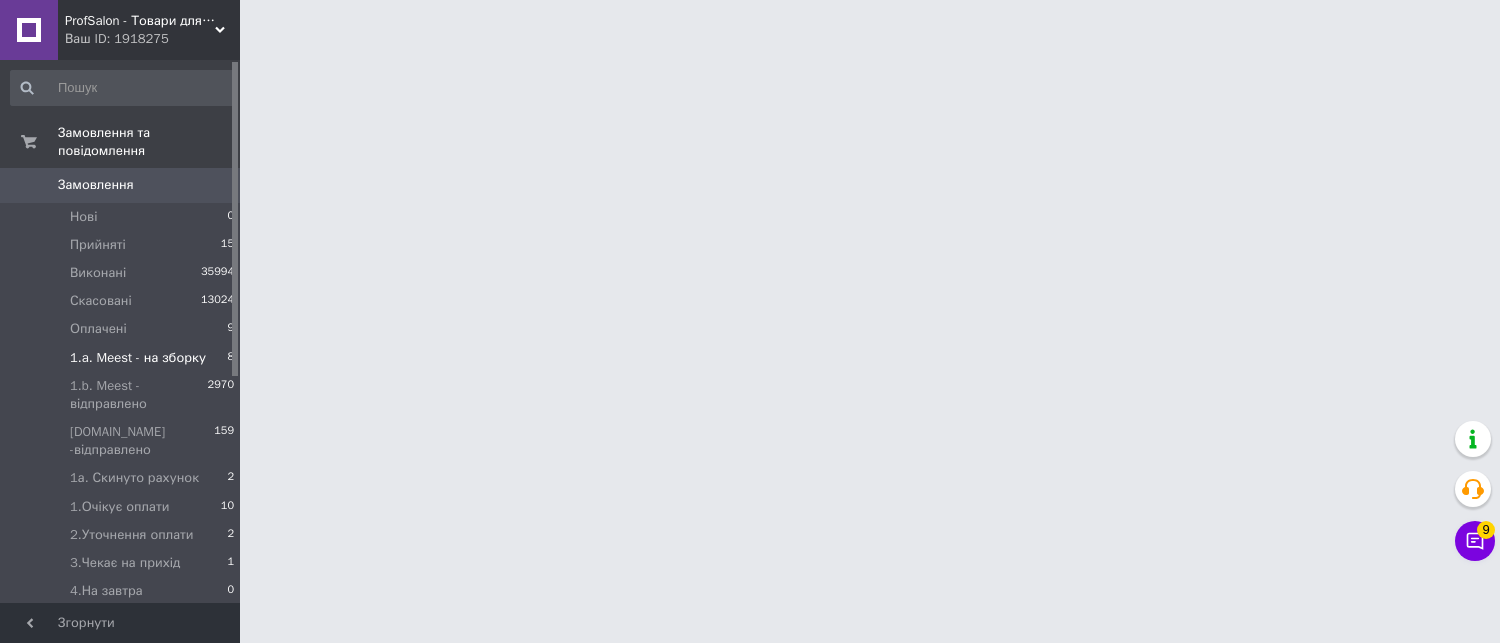 scroll, scrollTop: 0, scrollLeft: 0, axis: both 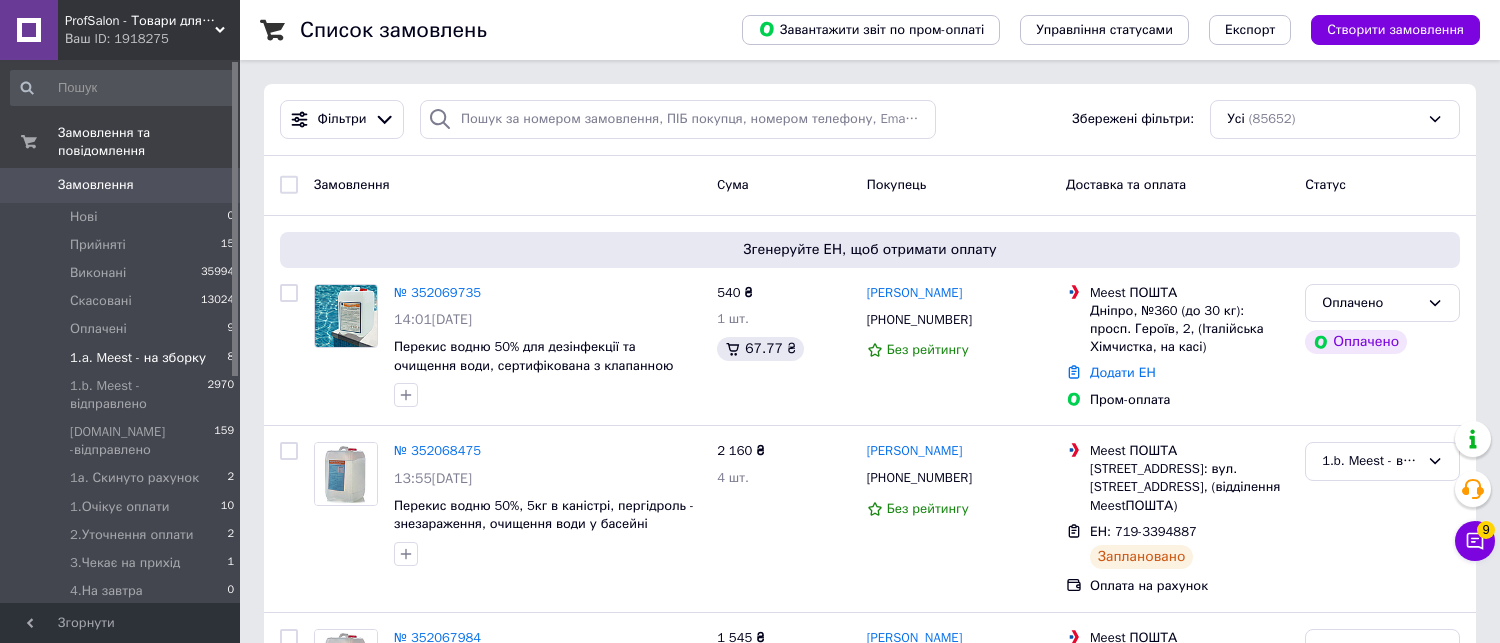 click on "1.a. Meest - на зборку" at bounding box center (138, 358) 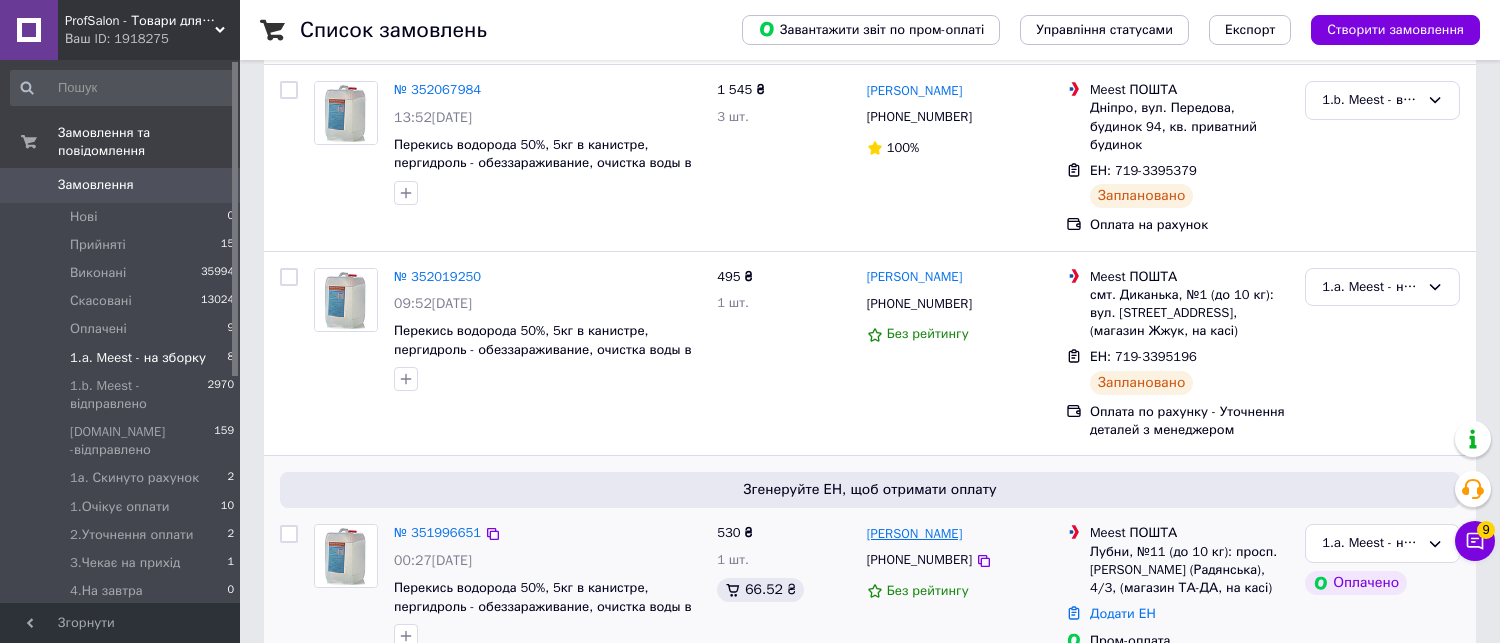 scroll, scrollTop: 333, scrollLeft: 0, axis: vertical 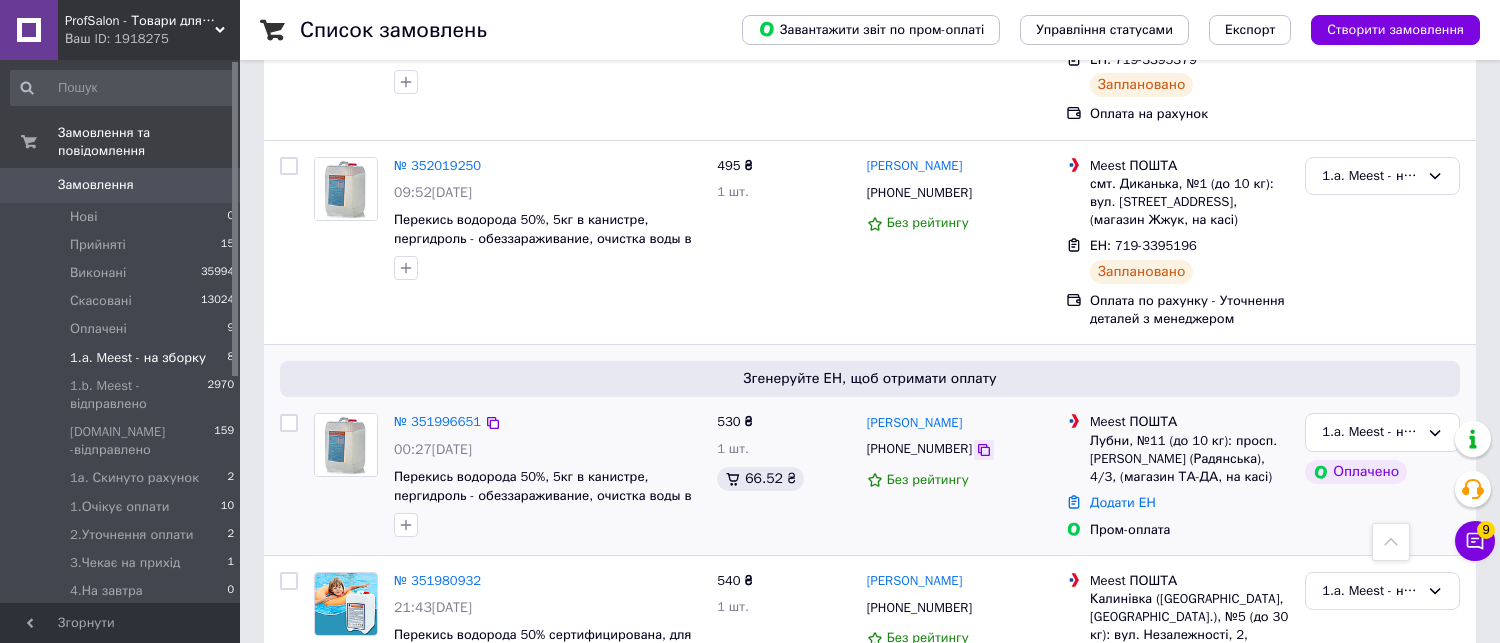 click 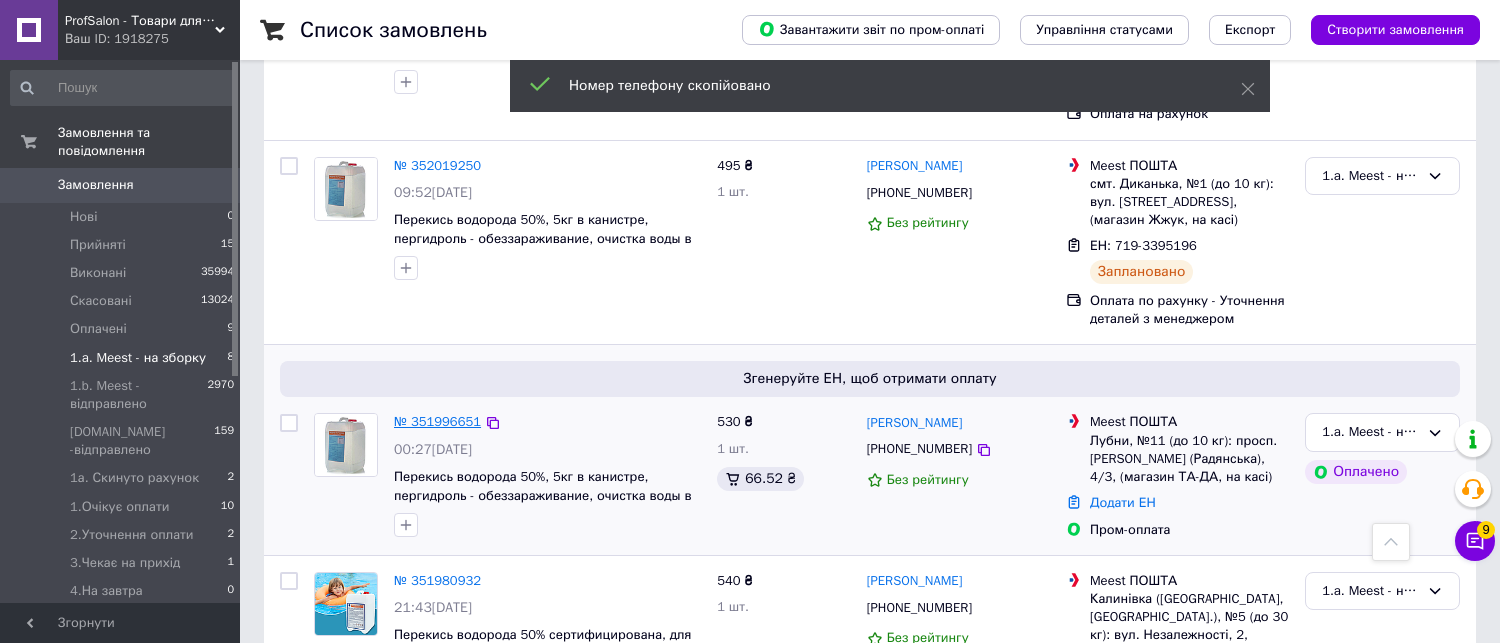 click on "№ 351996651" at bounding box center [437, 421] 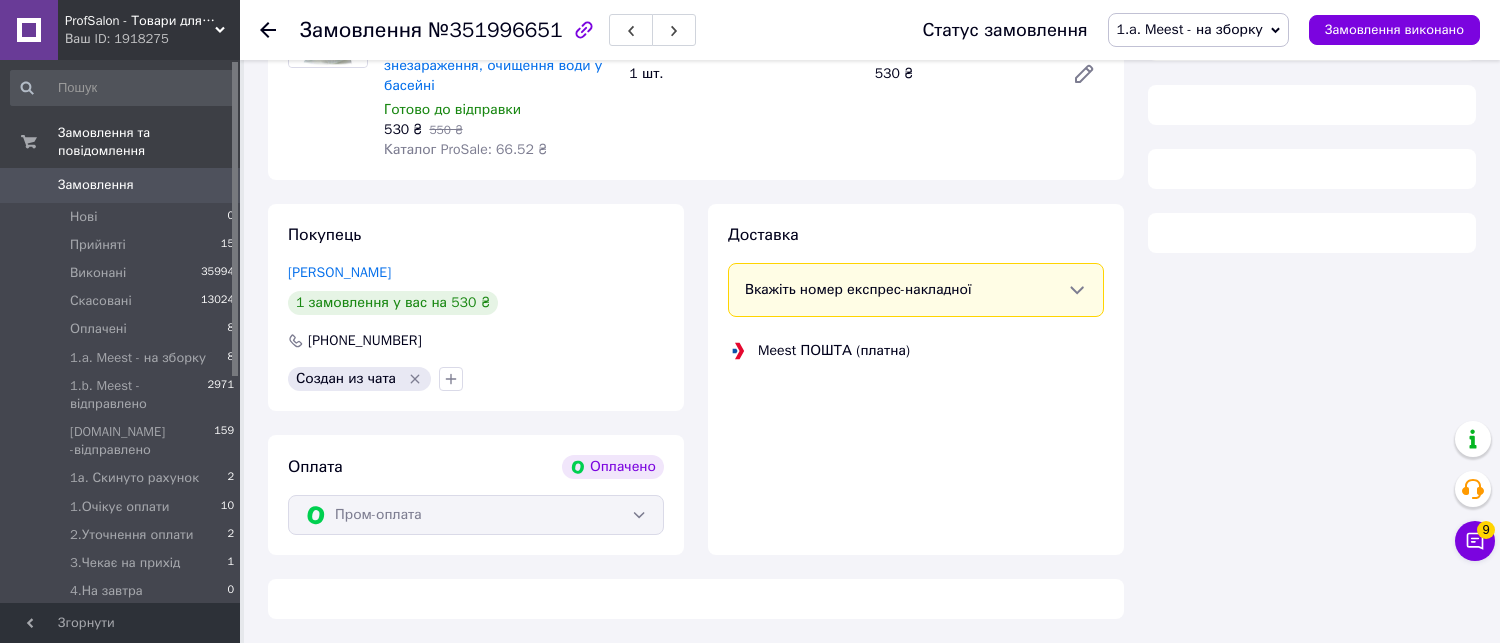 scroll, scrollTop: 333, scrollLeft: 0, axis: vertical 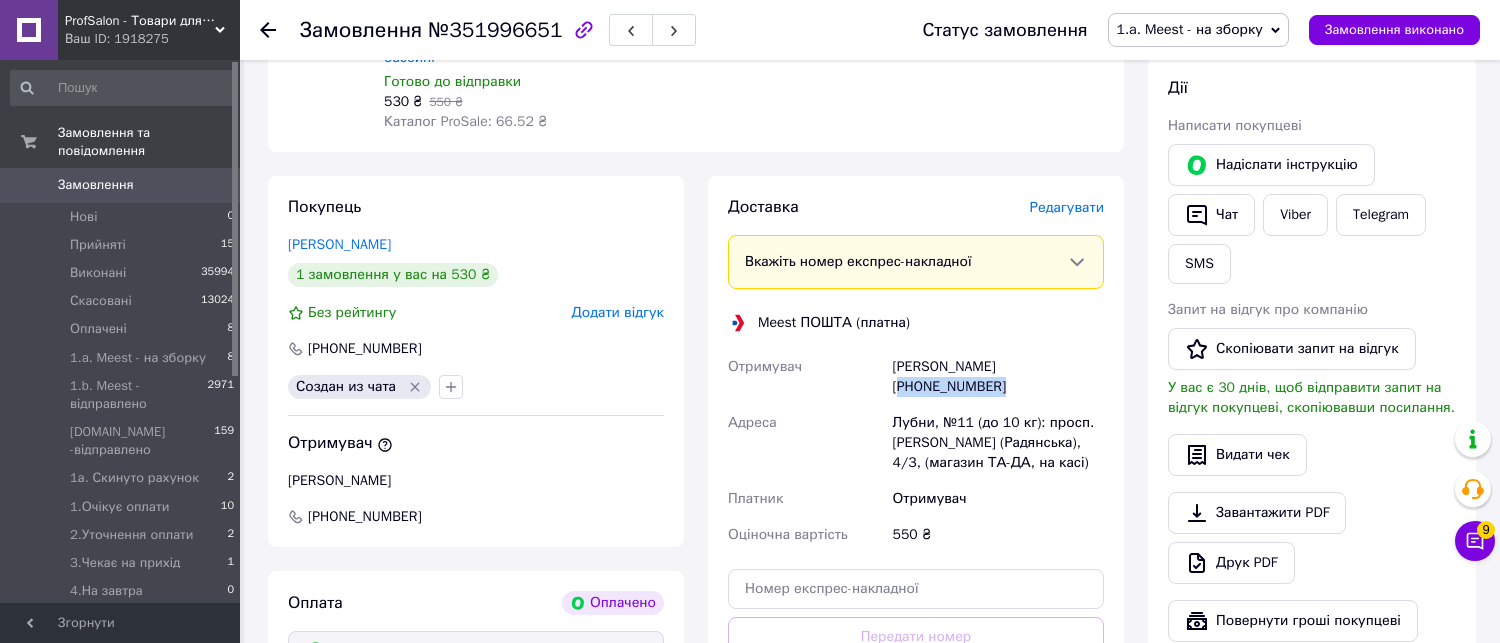 drag, startPoint x: 996, startPoint y: 368, endPoint x: 1120, endPoint y: 366, distance: 124.01613 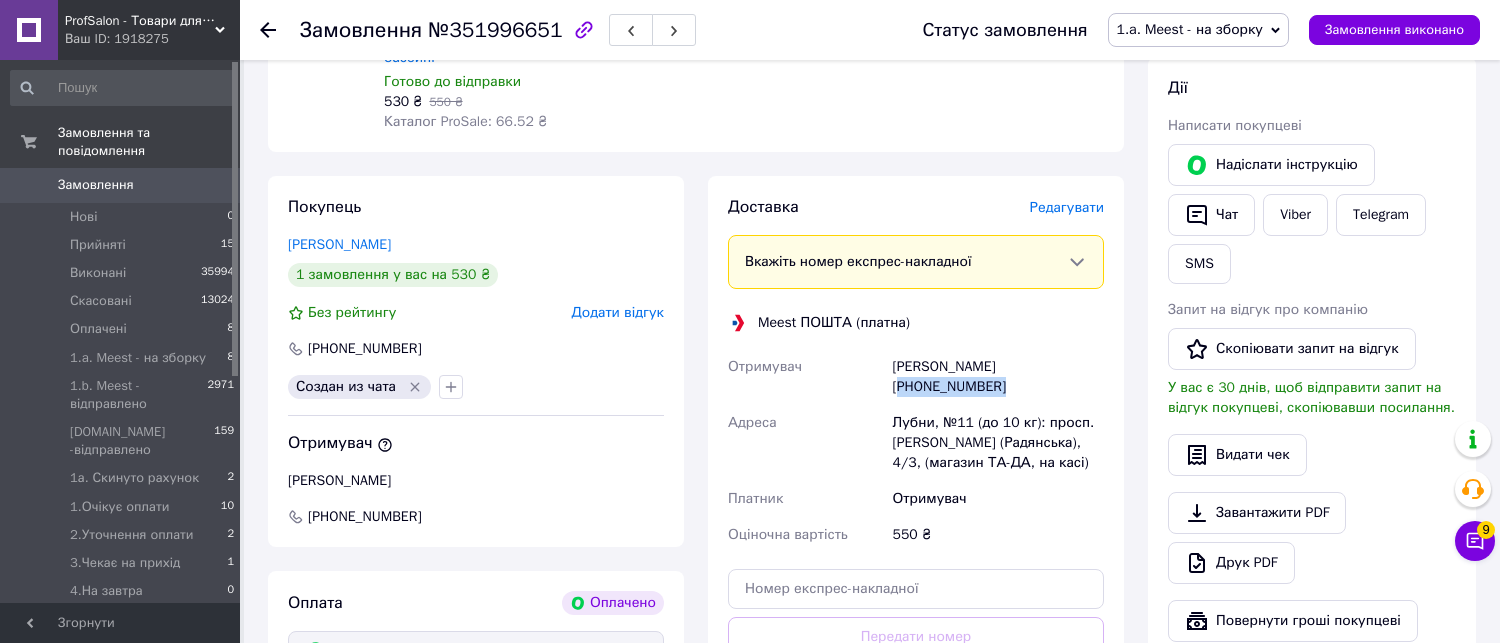 copy on "[PHONE_NUMBER]" 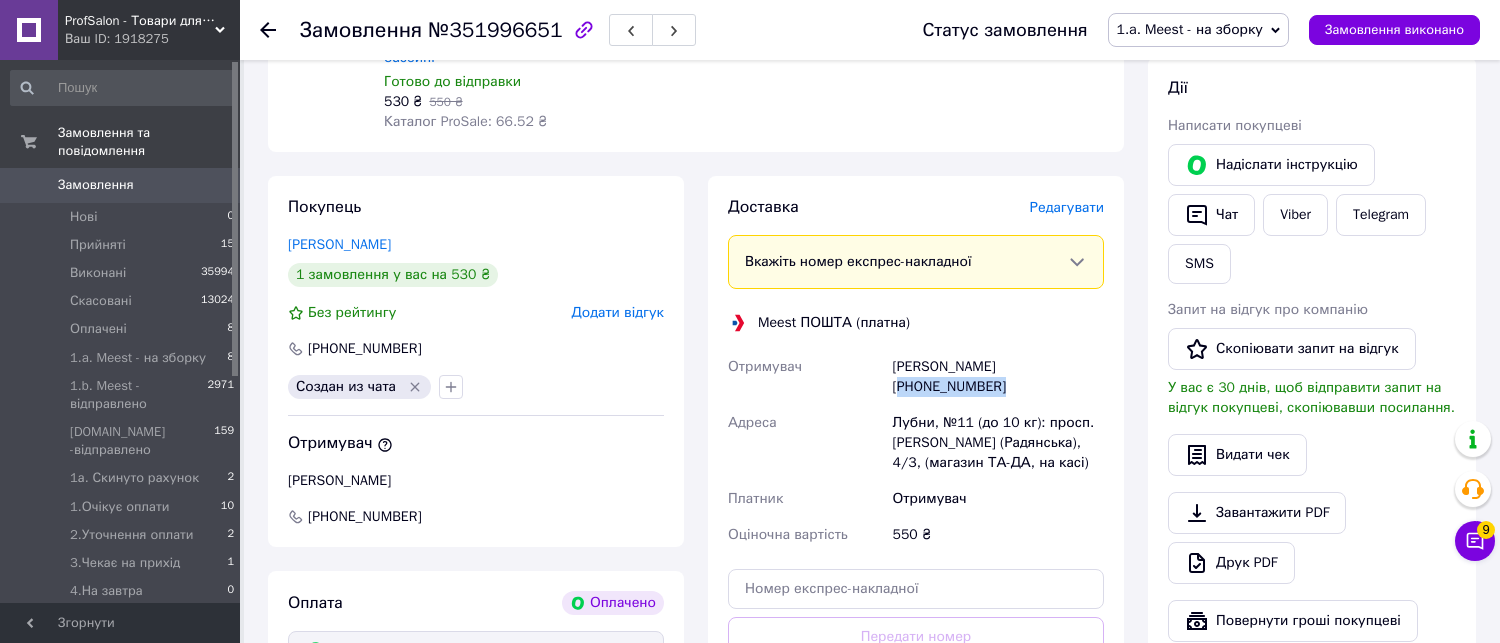 click on "1.a. Meest - на зборку" at bounding box center [1190, 29] 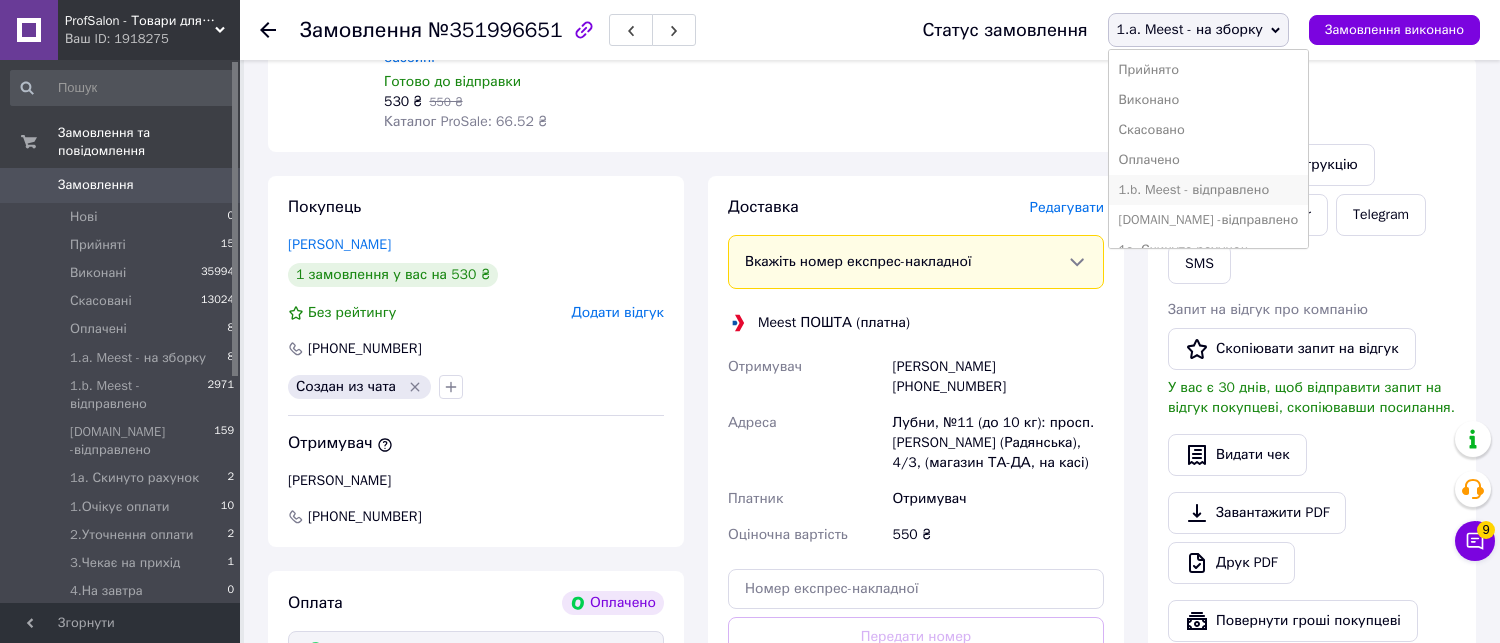 click on "1.b. Meest - відправлено" at bounding box center [1209, 190] 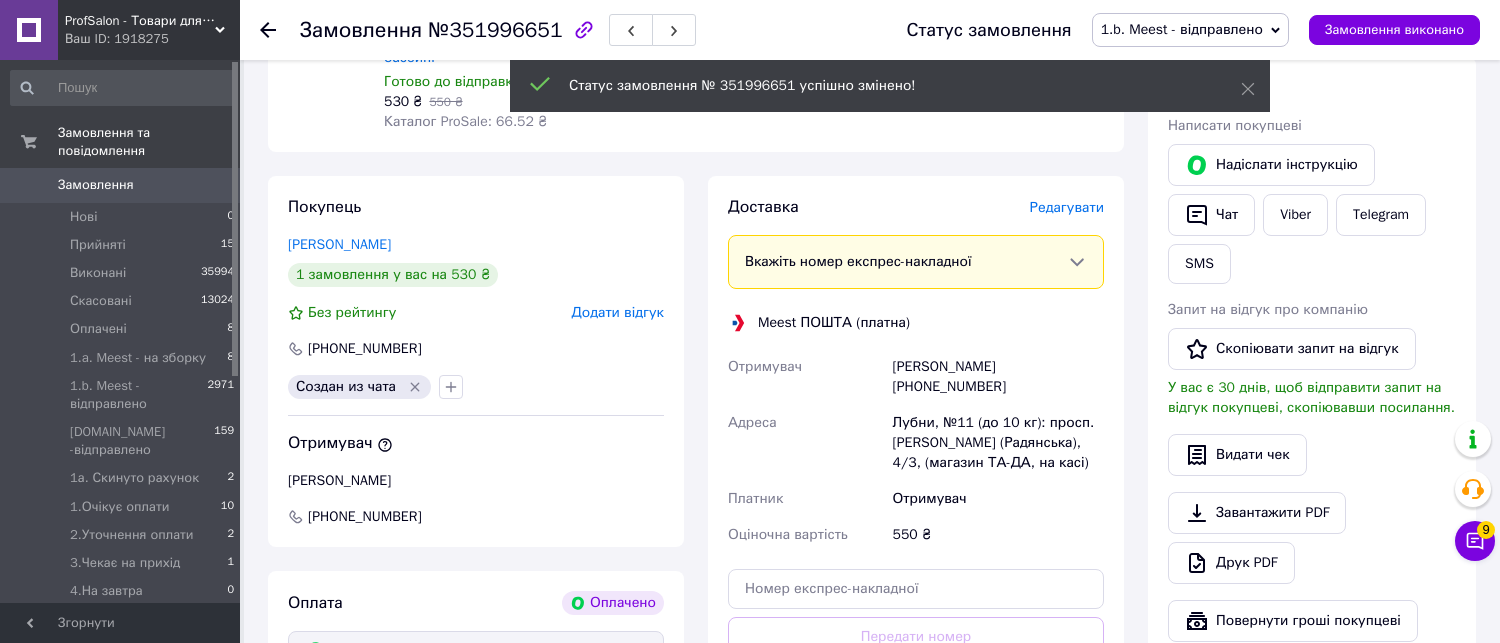 scroll, scrollTop: 666, scrollLeft: 0, axis: vertical 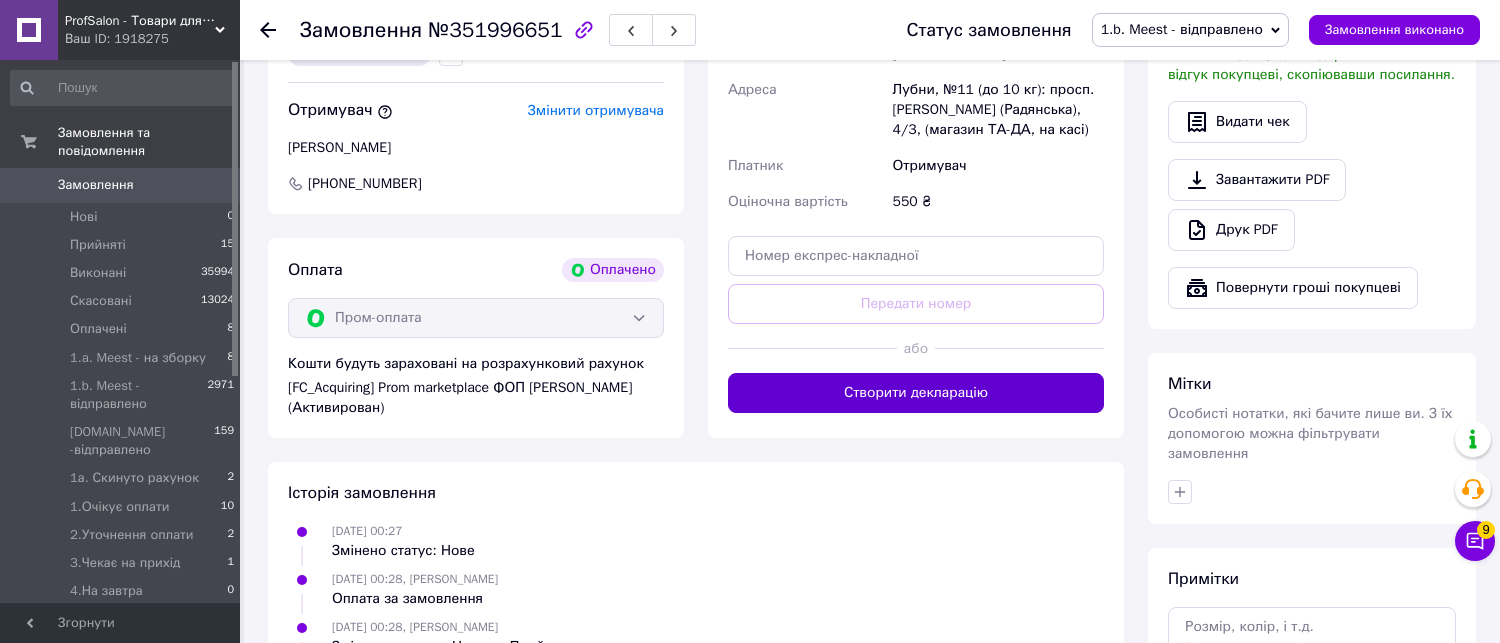 click on "Створити декларацію" at bounding box center [916, 393] 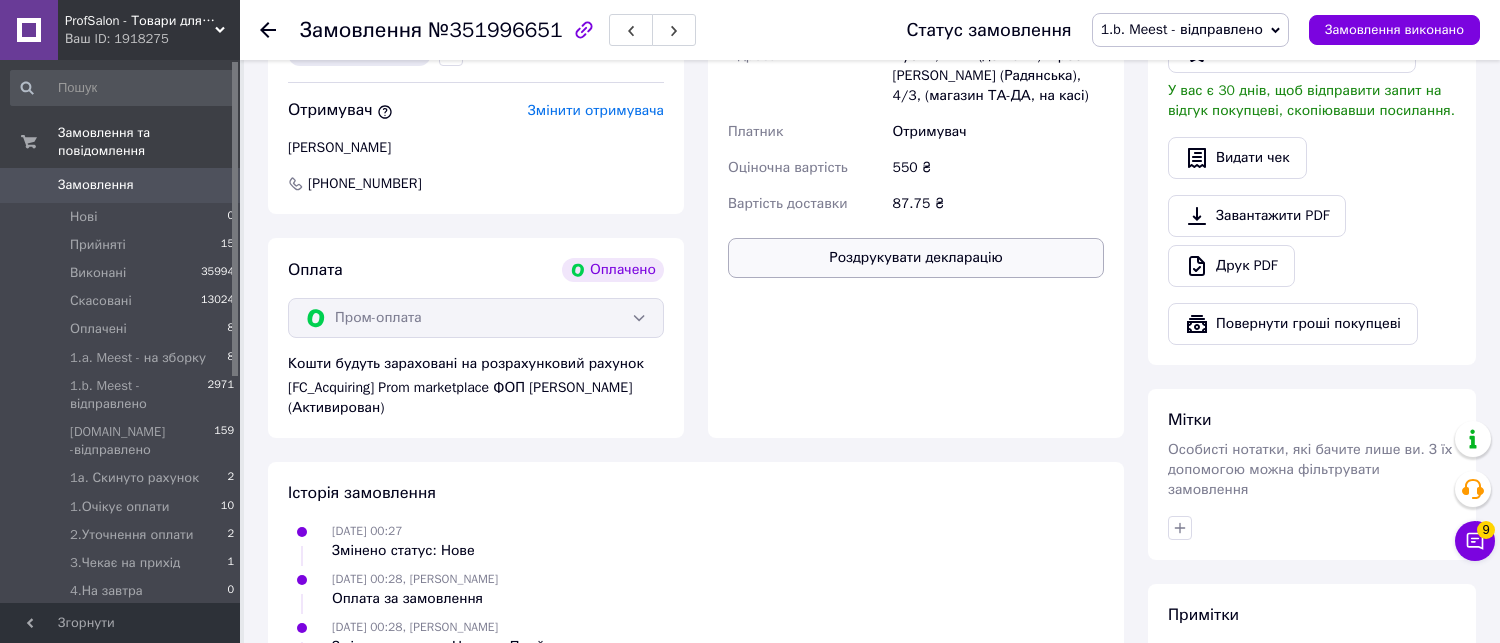 click on "Роздрукувати декларацію" at bounding box center (916, 258) 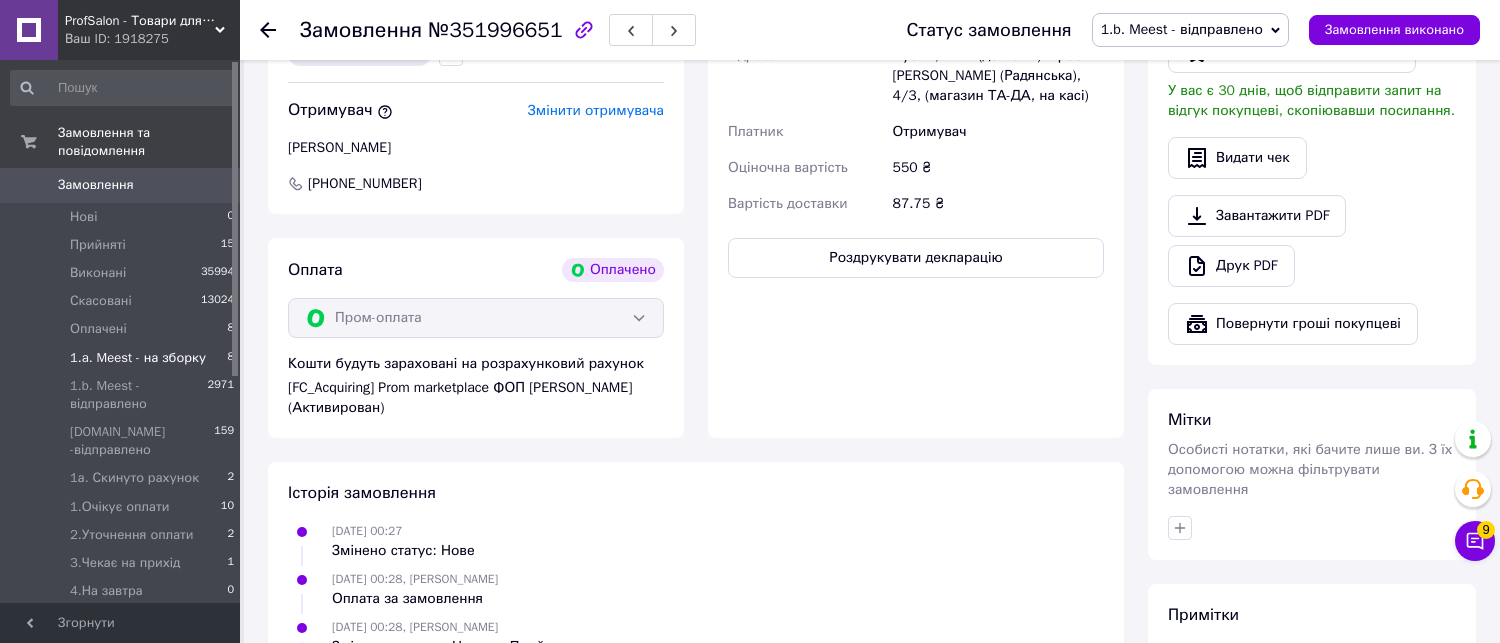 click on "1.a. Meest - на зборку 8" at bounding box center (123, 358) 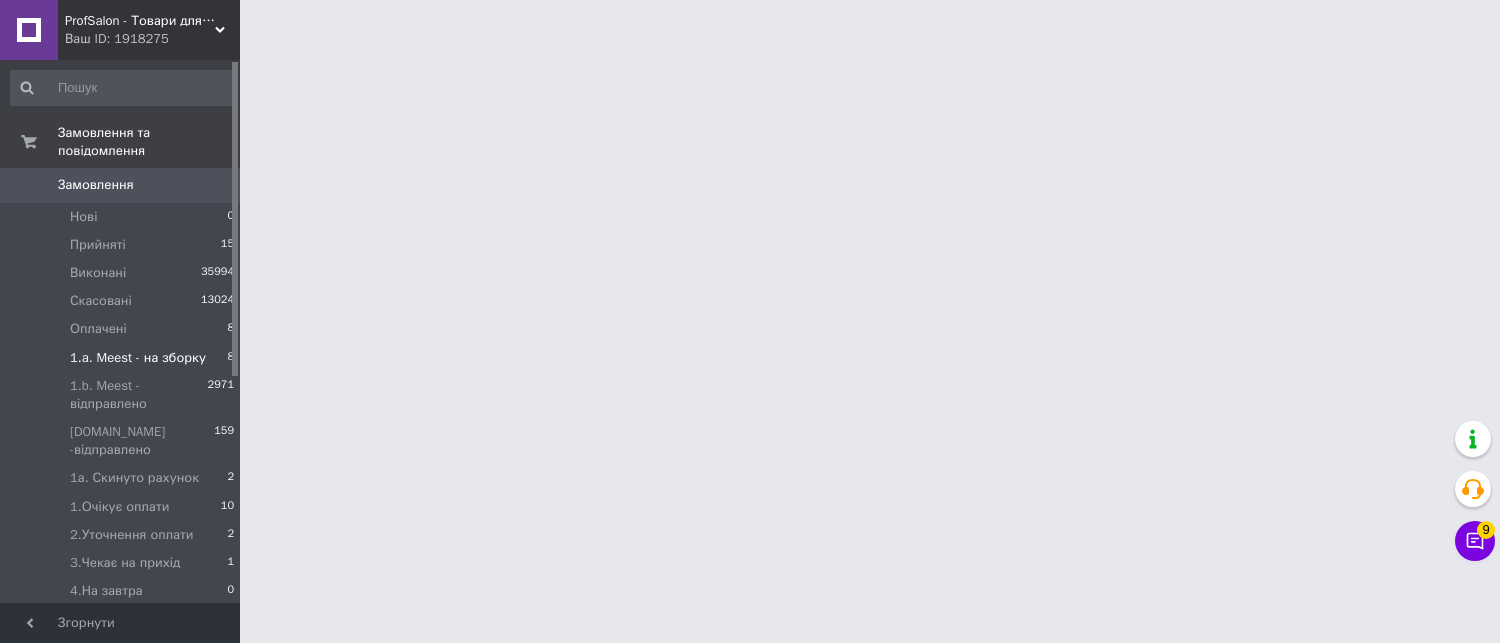 scroll, scrollTop: 0, scrollLeft: 0, axis: both 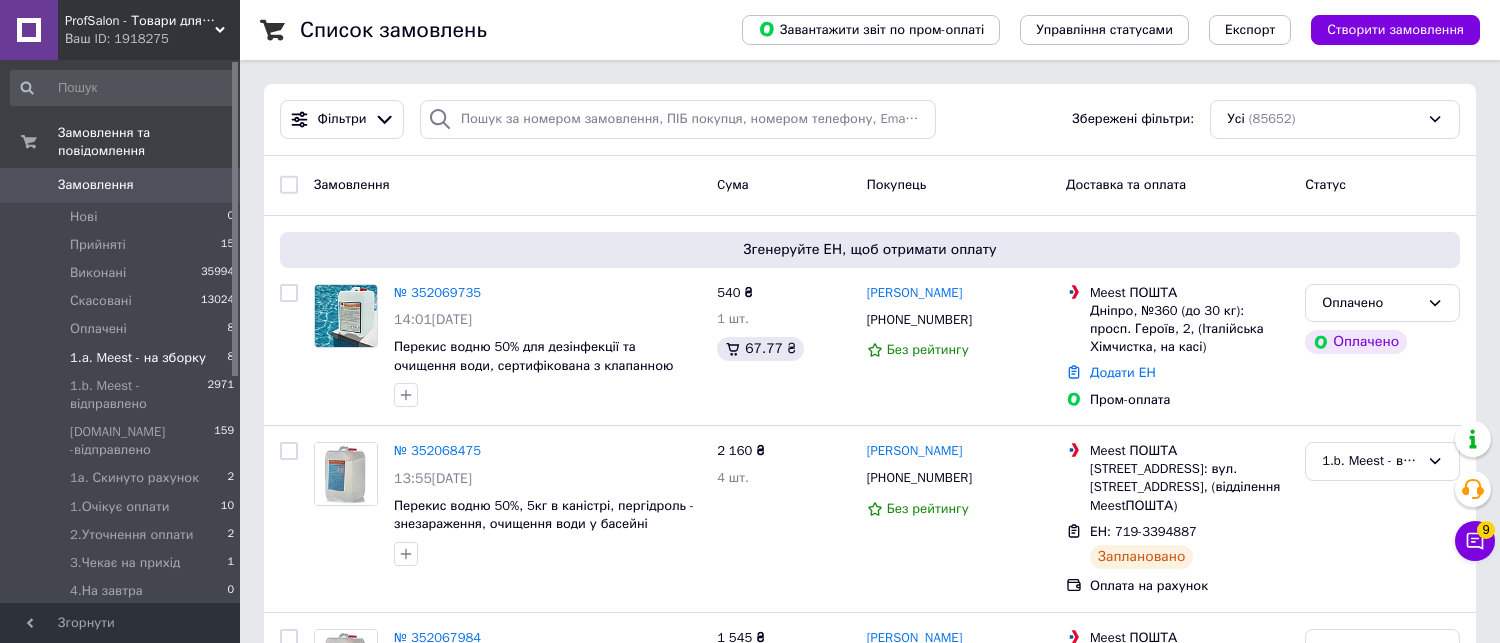 click on "1.a. Meest - на зборку" at bounding box center [138, 358] 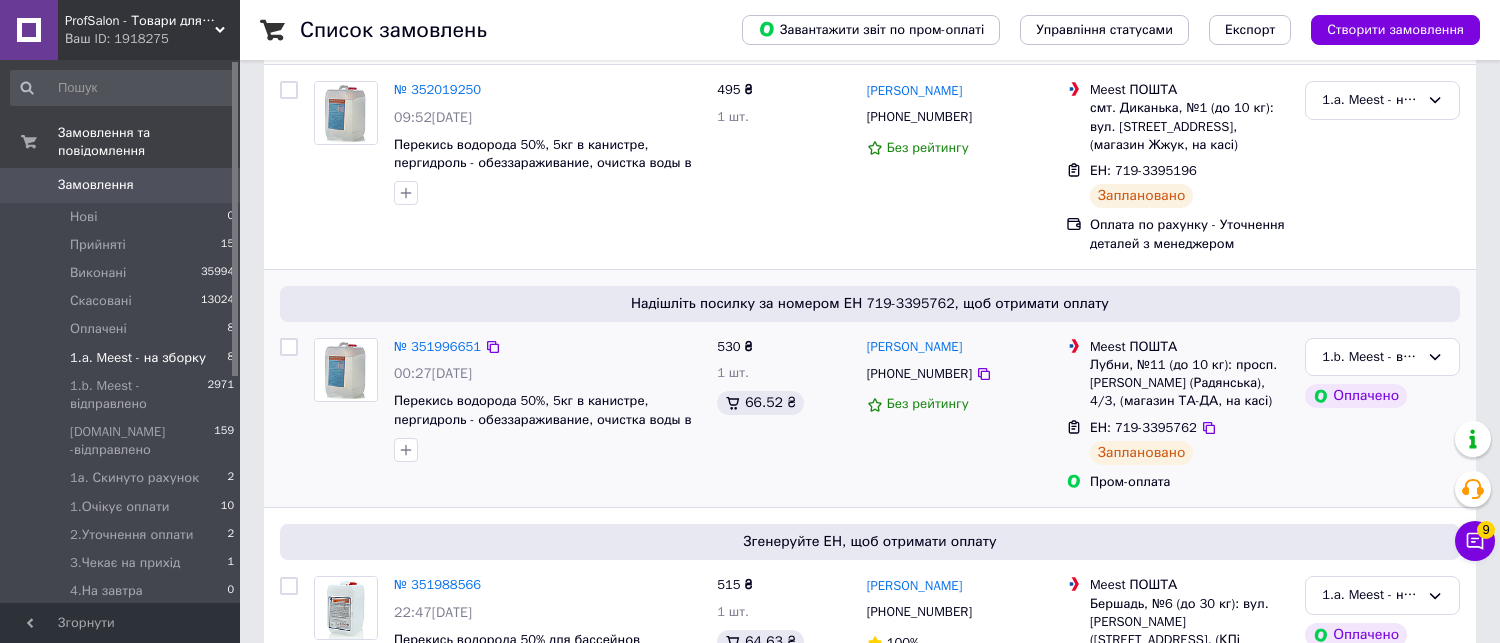 scroll, scrollTop: 444, scrollLeft: 0, axis: vertical 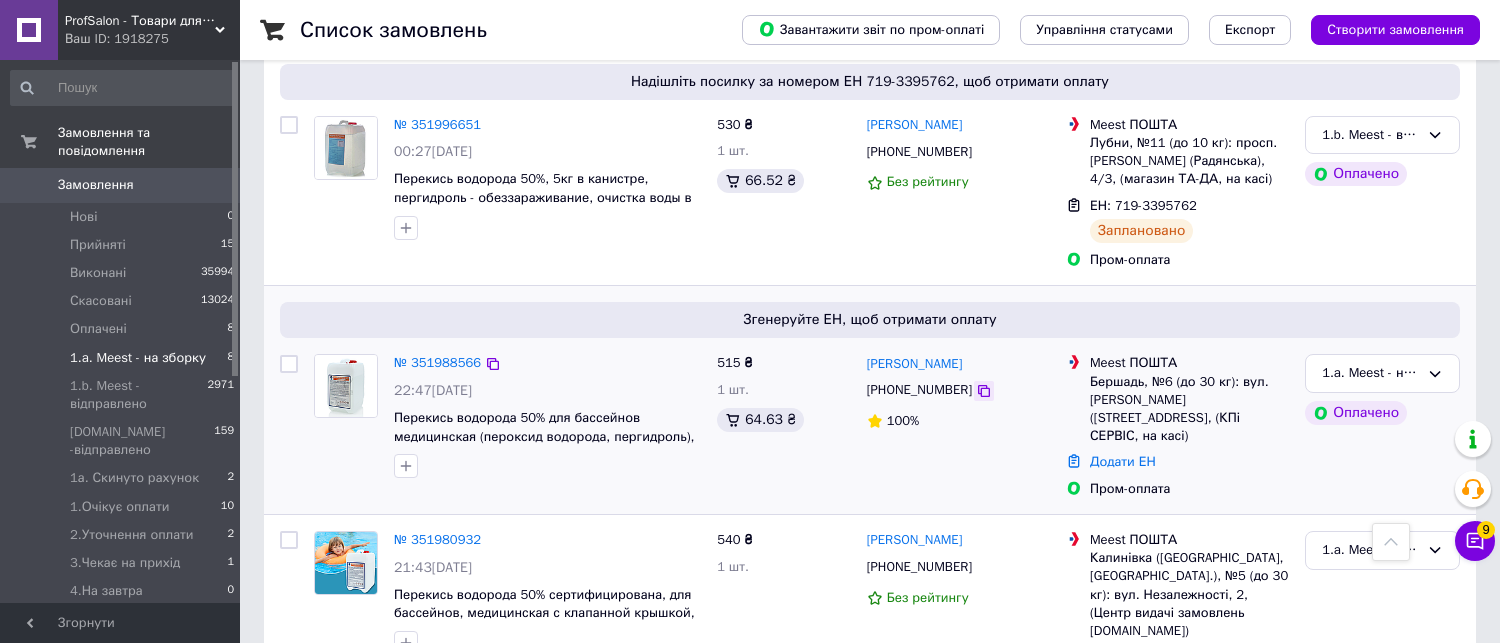 click 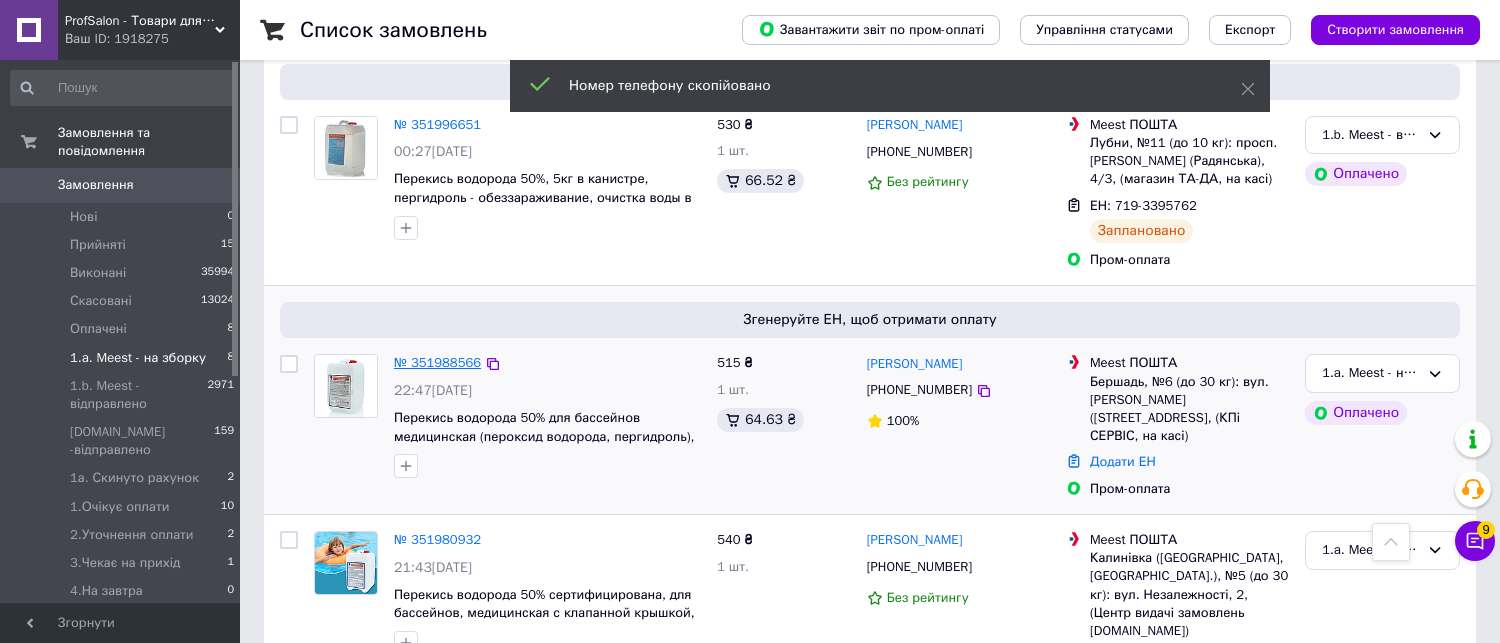 click on "№ 351988566" at bounding box center (437, 362) 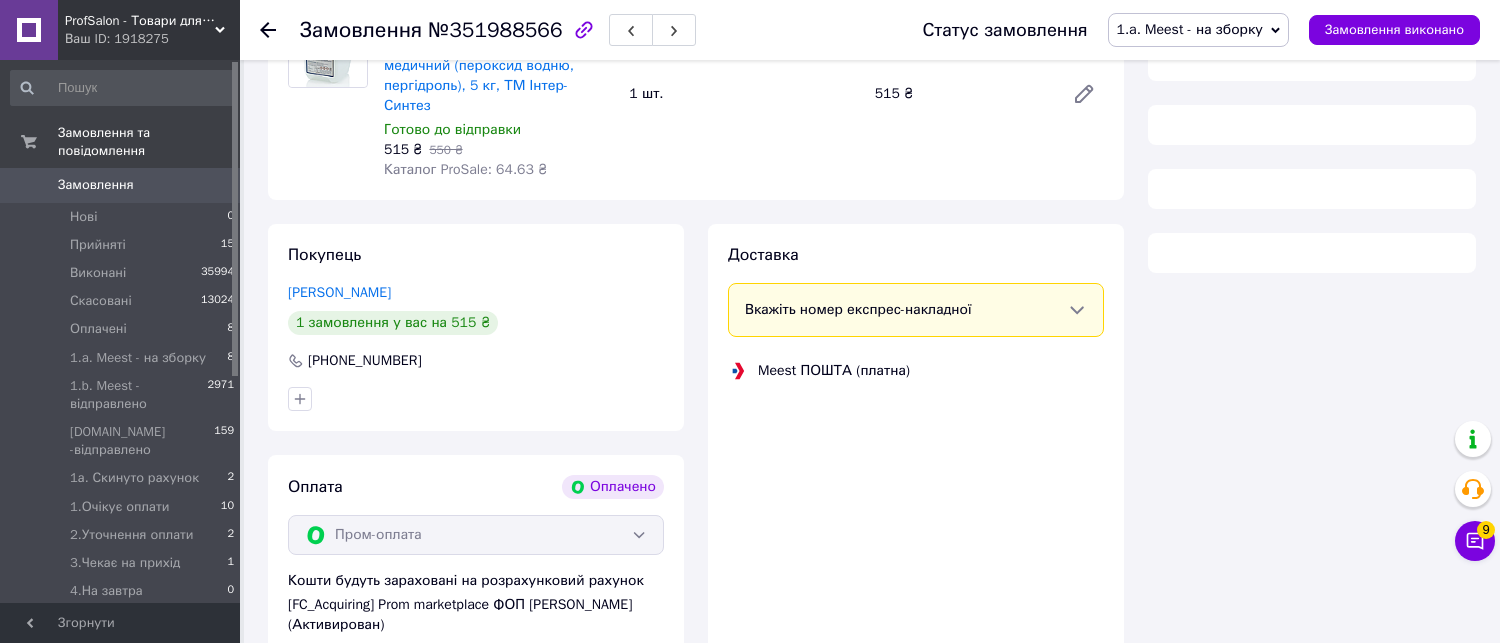 scroll, scrollTop: 444, scrollLeft: 0, axis: vertical 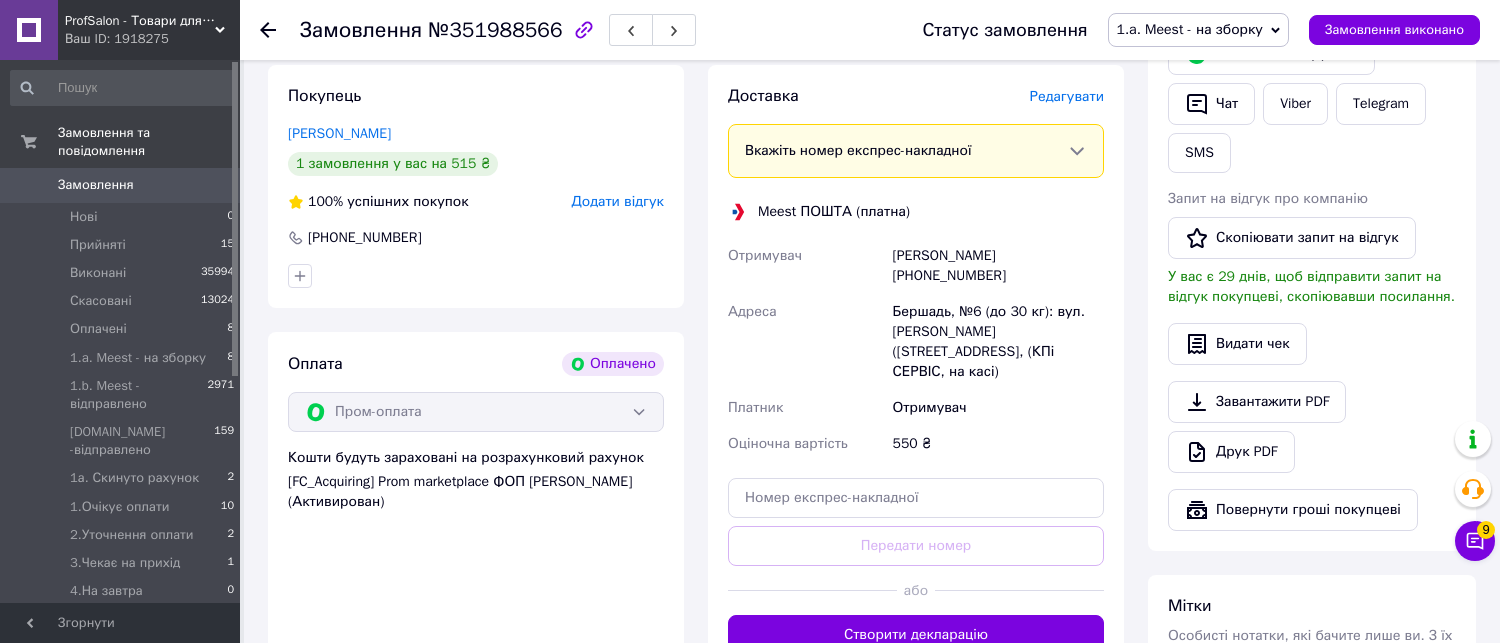 drag, startPoint x: 1221, startPoint y: 17, endPoint x: 1220, endPoint y: 81, distance: 64.00781 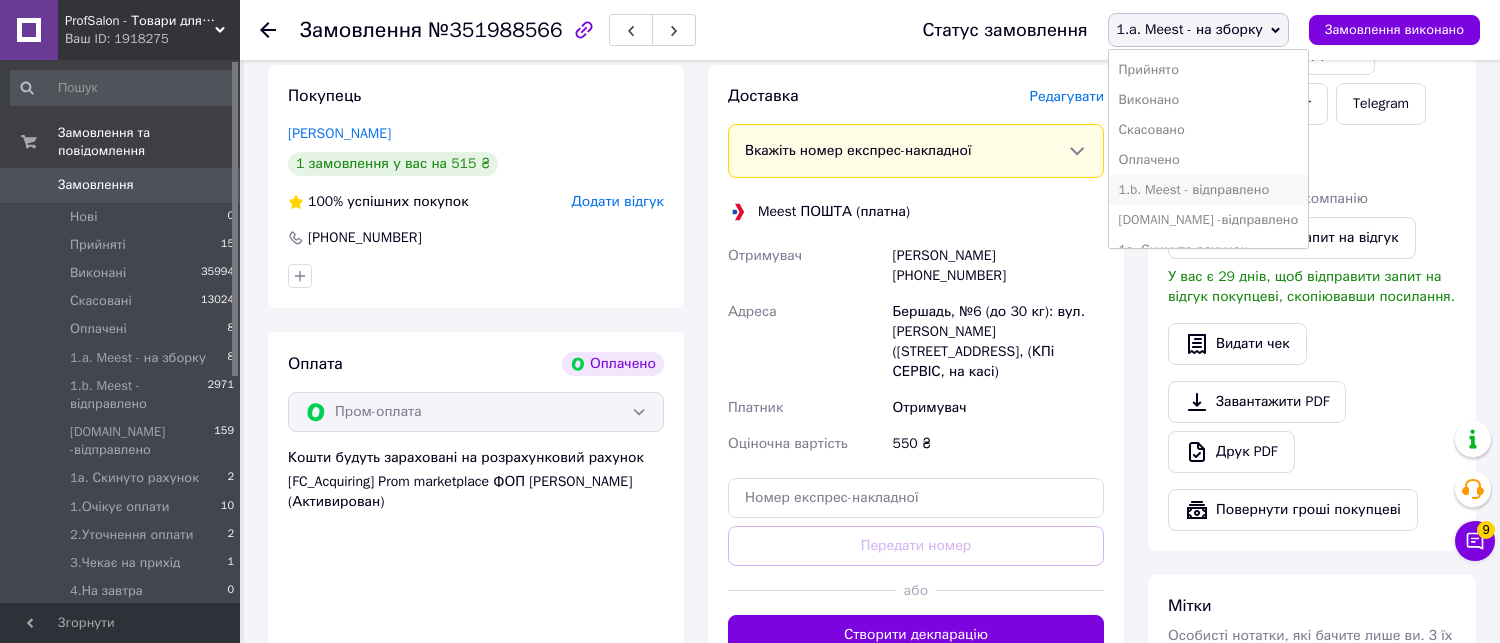 click on "1.b. Meest - відправлено" at bounding box center (1209, 190) 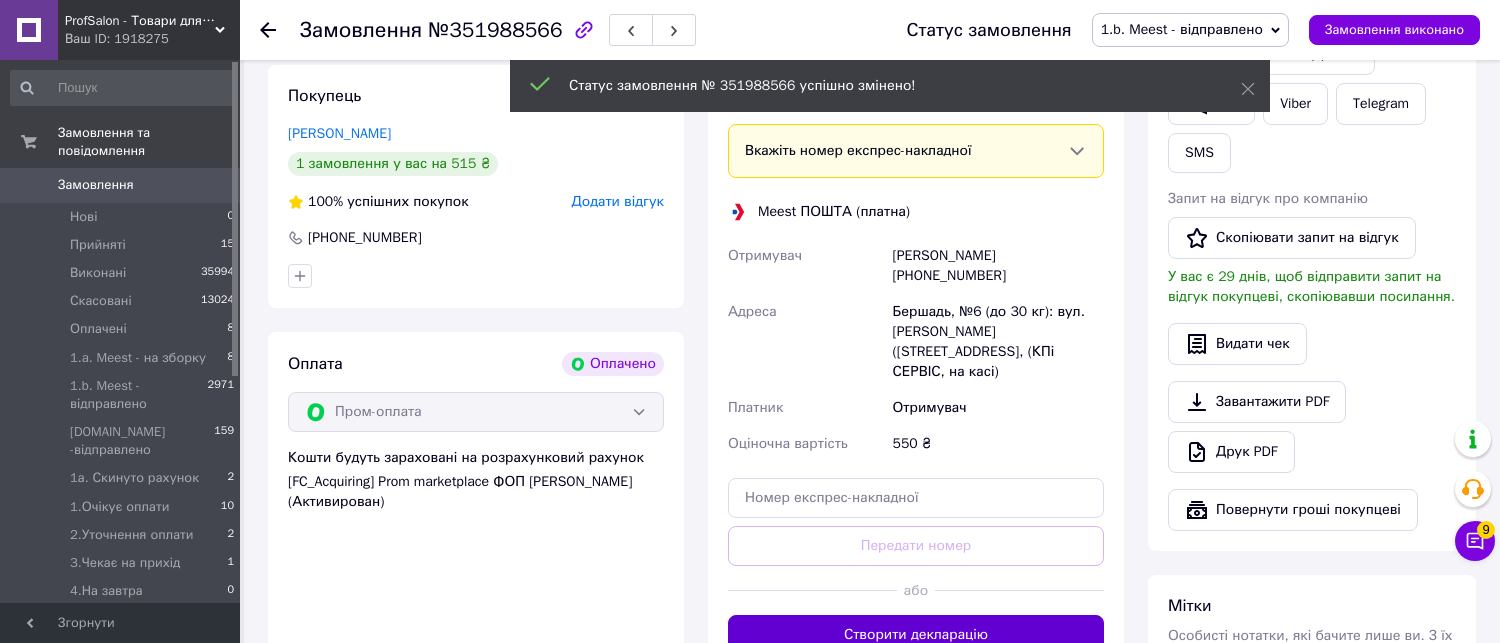 click on "Створити декларацію" at bounding box center (916, 635) 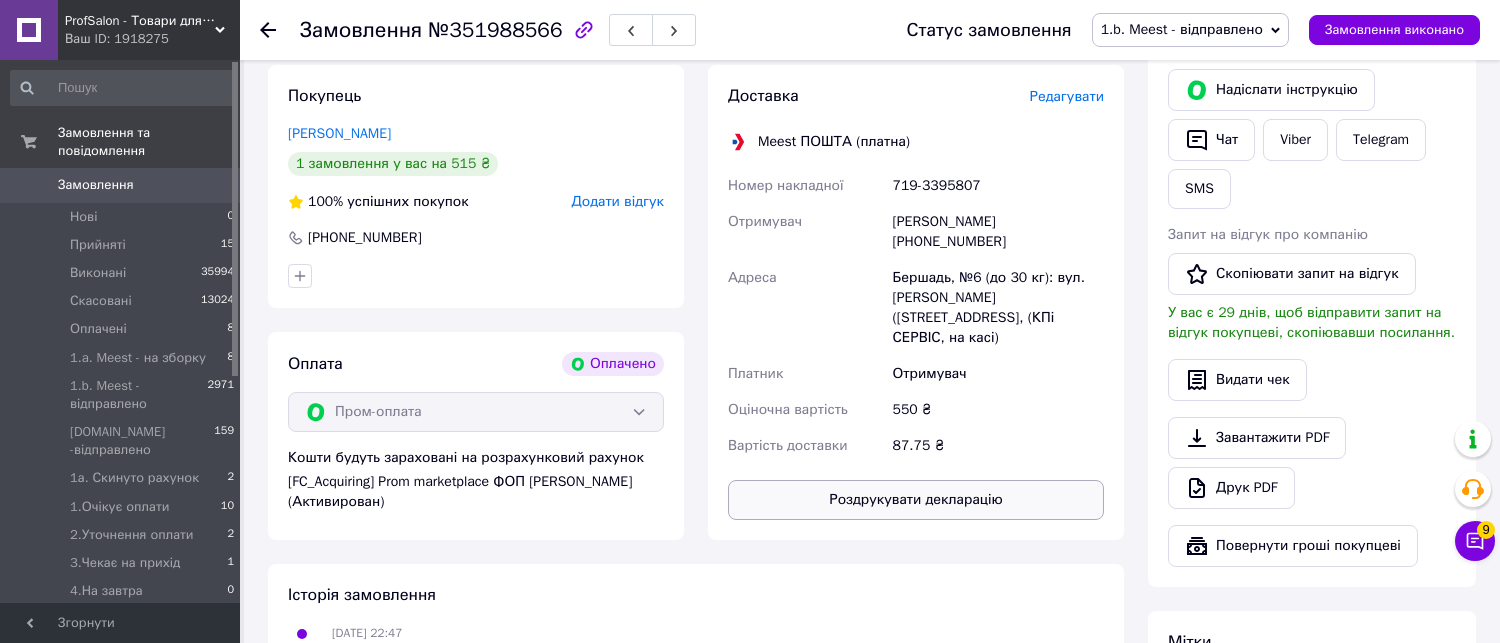 click on "Роздрукувати декларацію" at bounding box center (916, 500) 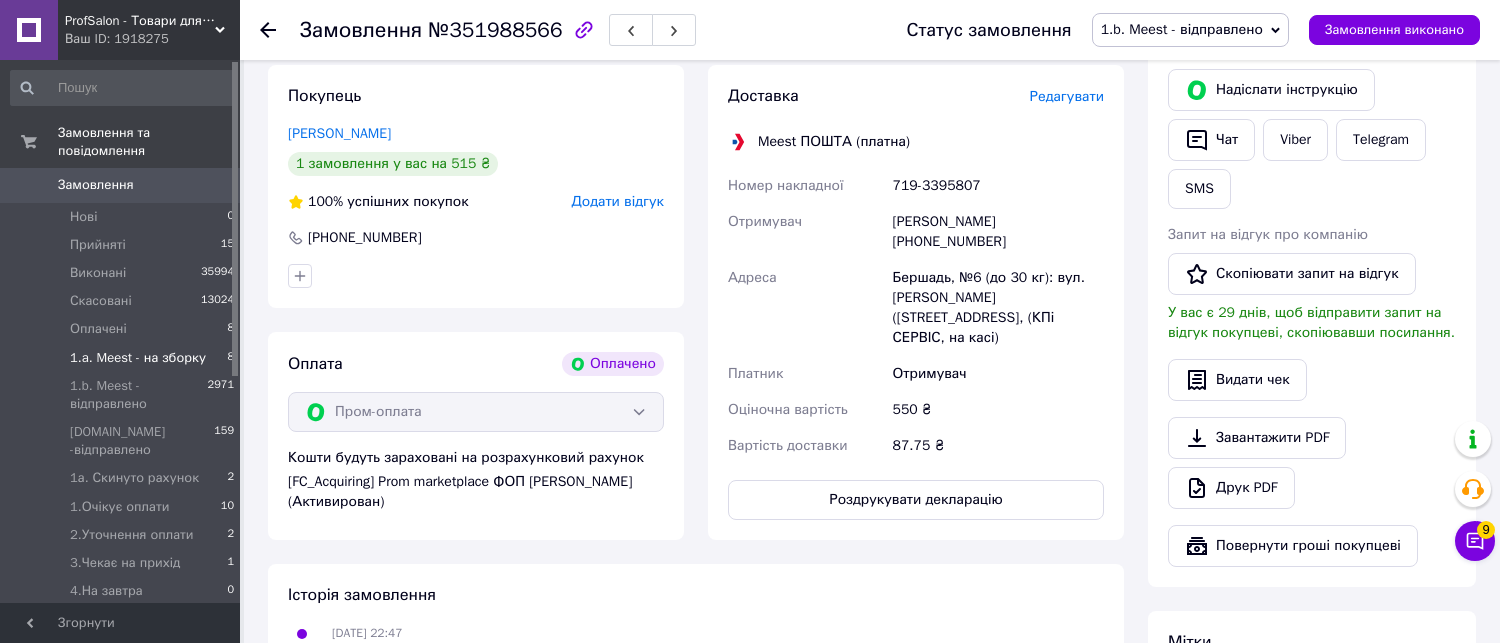 click on "1.a. Meest - на зборку" at bounding box center [138, 358] 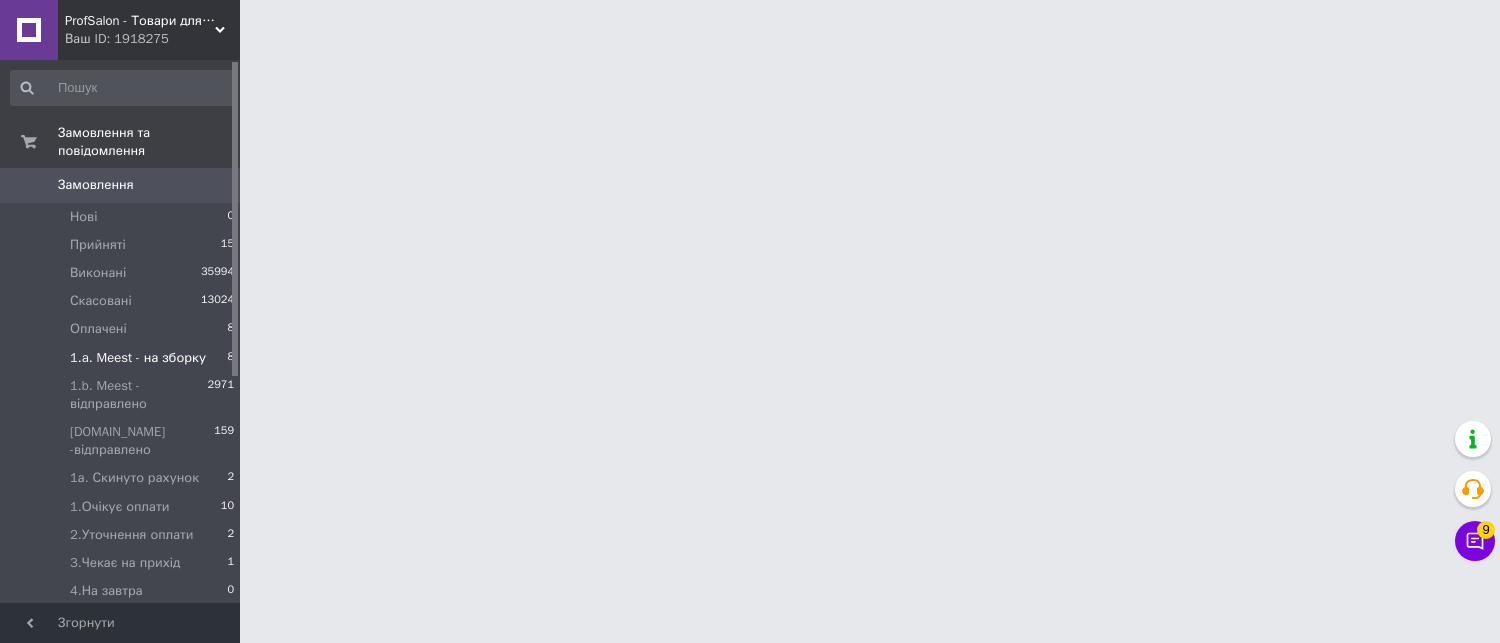 scroll, scrollTop: 0, scrollLeft: 0, axis: both 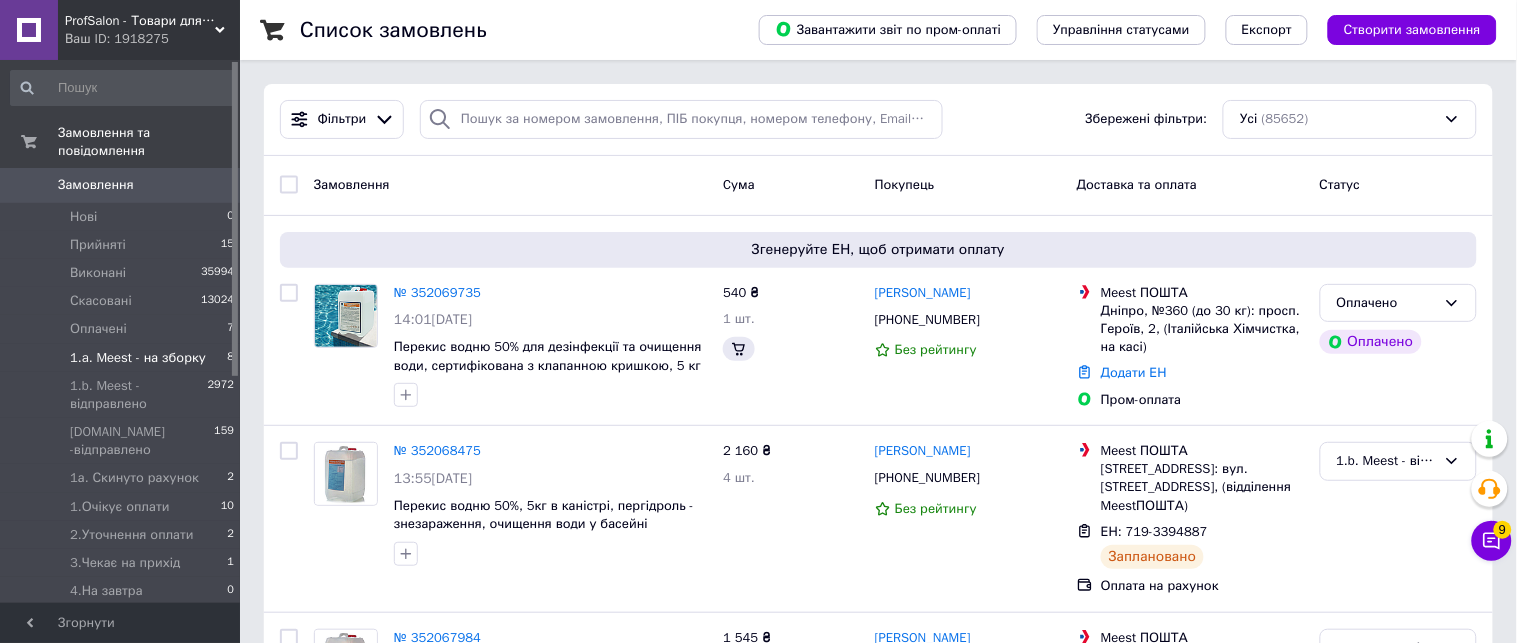click on "1.a. Meest - на зборку" at bounding box center [138, 358] 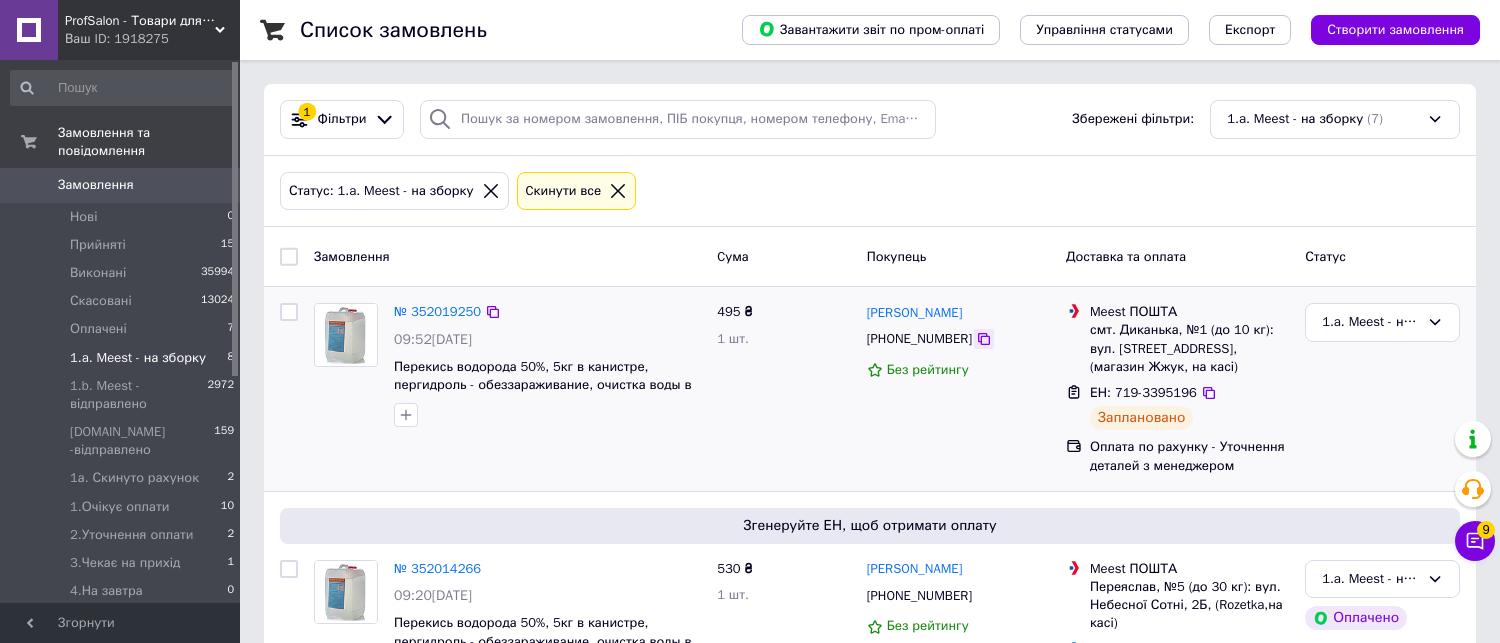 click 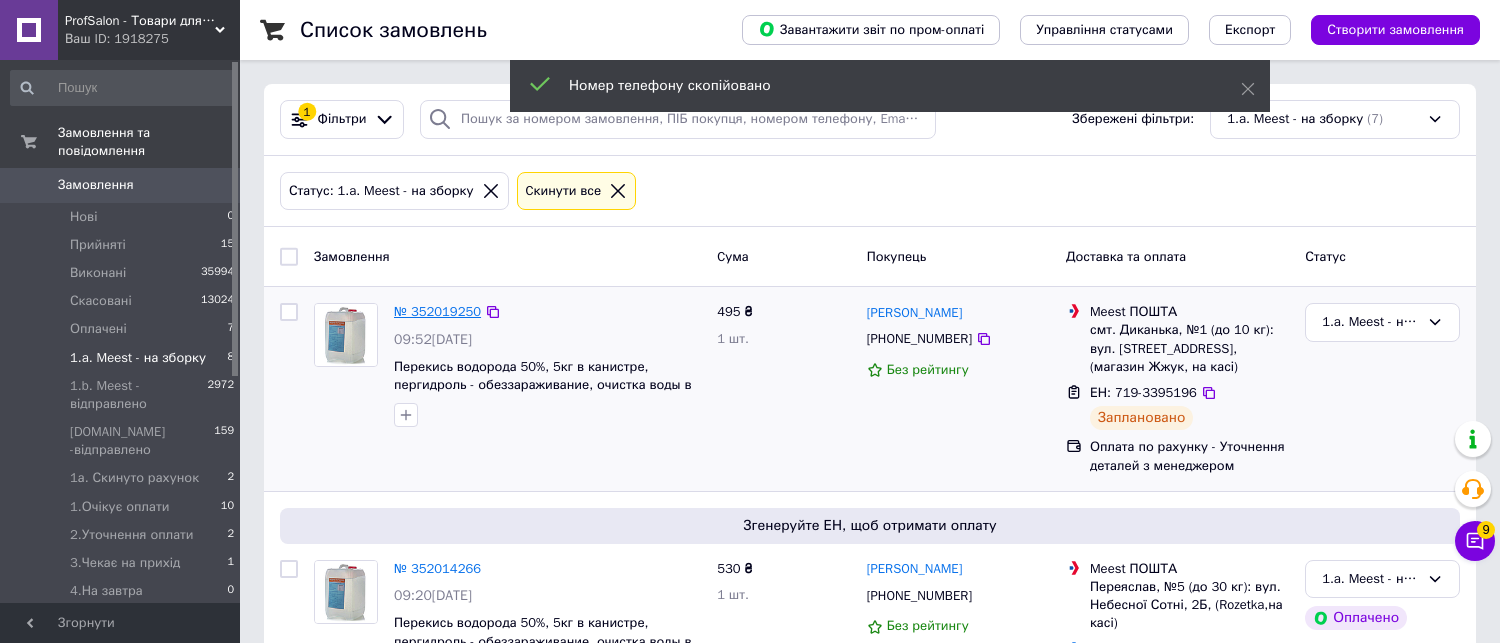click on "№ 352019250" at bounding box center (437, 311) 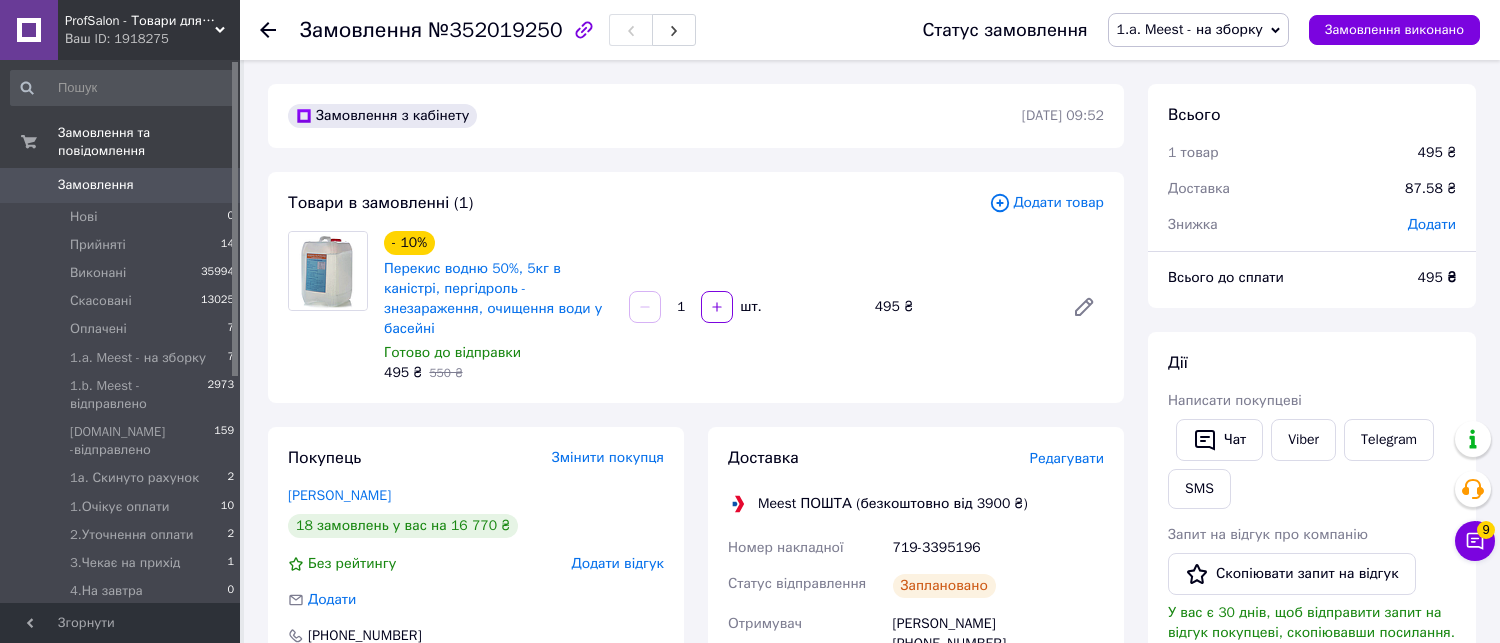 click on "1.a. Meest - на зборку" at bounding box center [1198, 30] 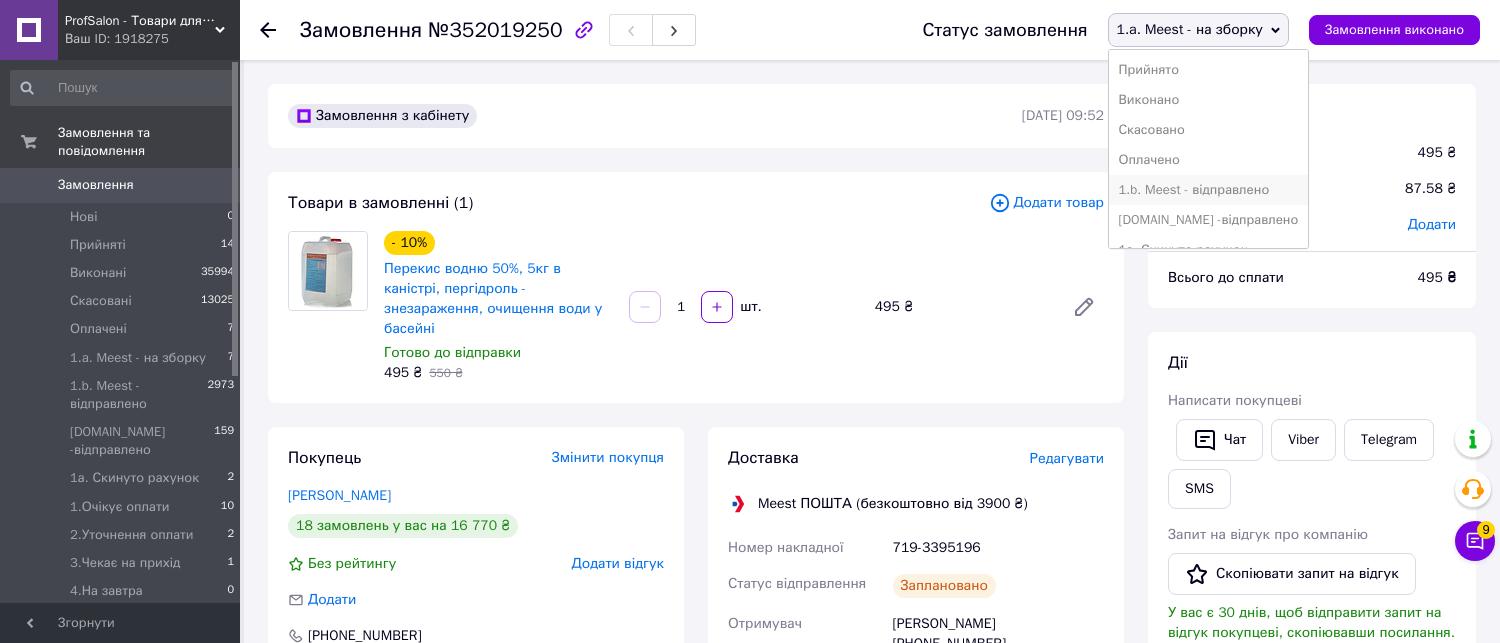 click on "1.b. Meest - відправлено" at bounding box center (1209, 190) 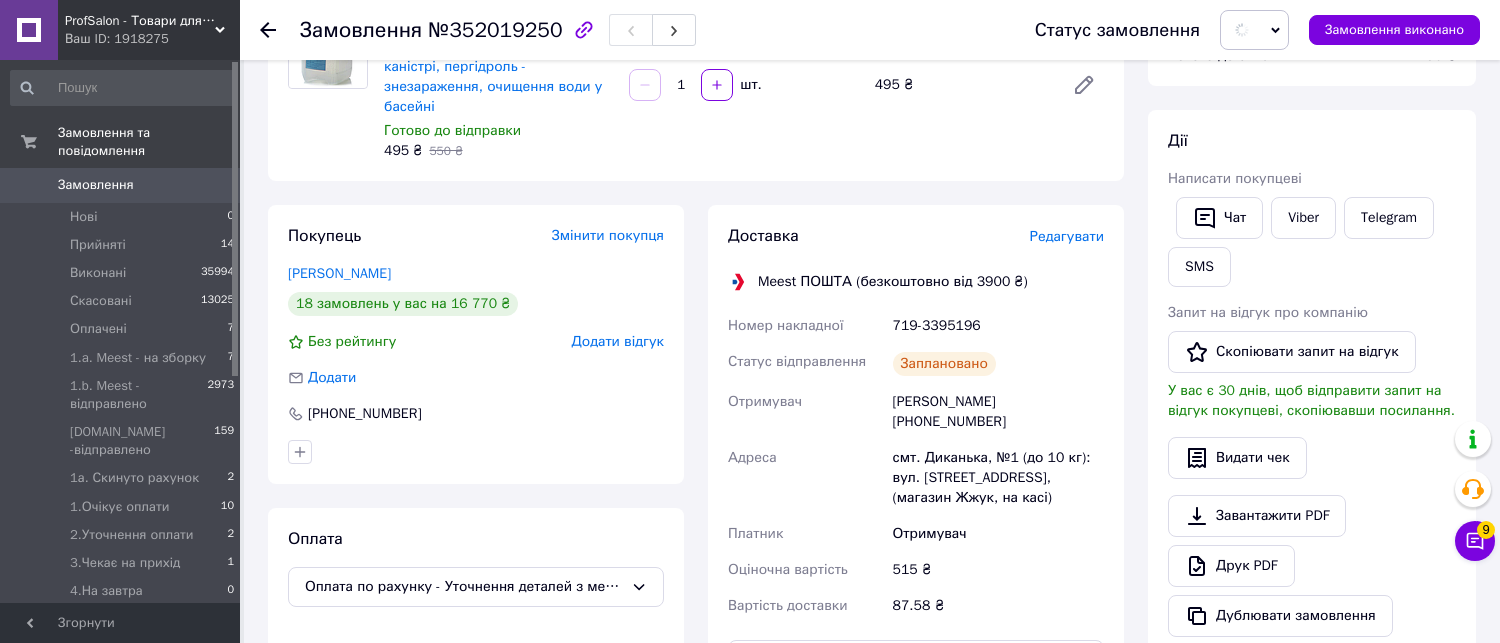 scroll, scrollTop: 444, scrollLeft: 0, axis: vertical 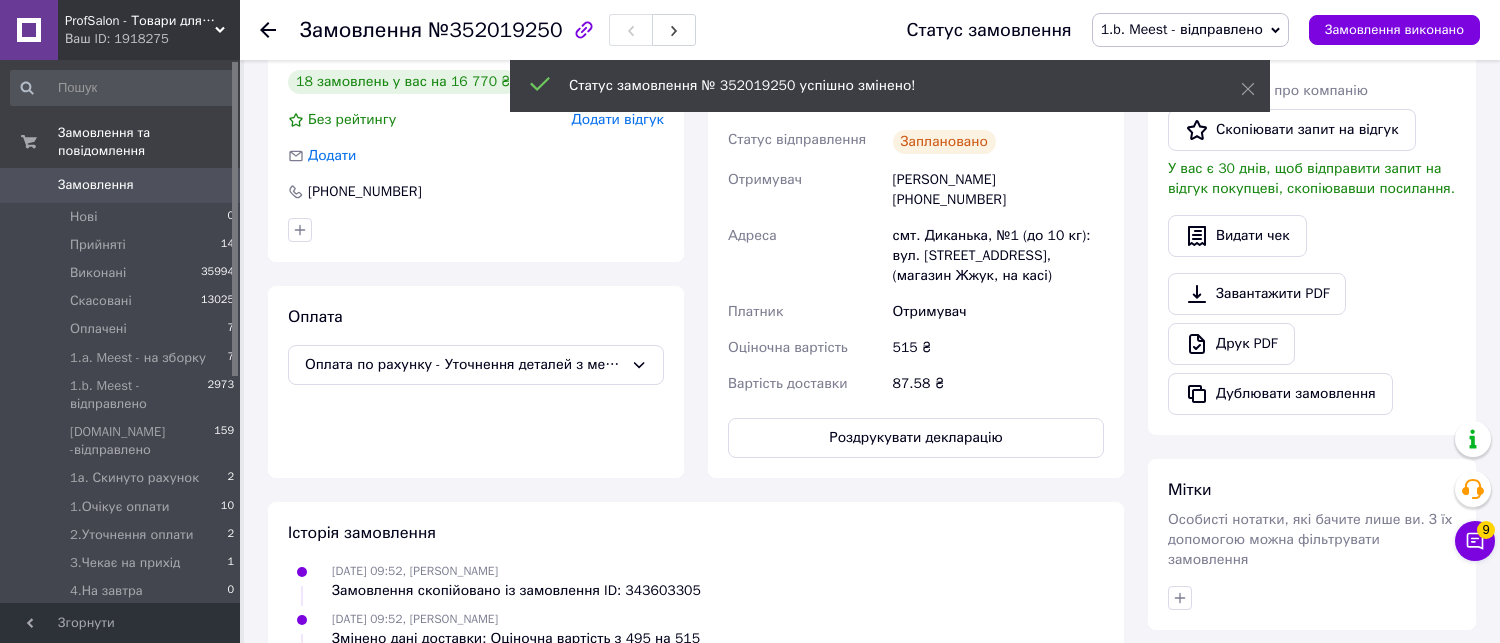 click on "Роздрукувати декларацію" at bounding box center (916, 438) 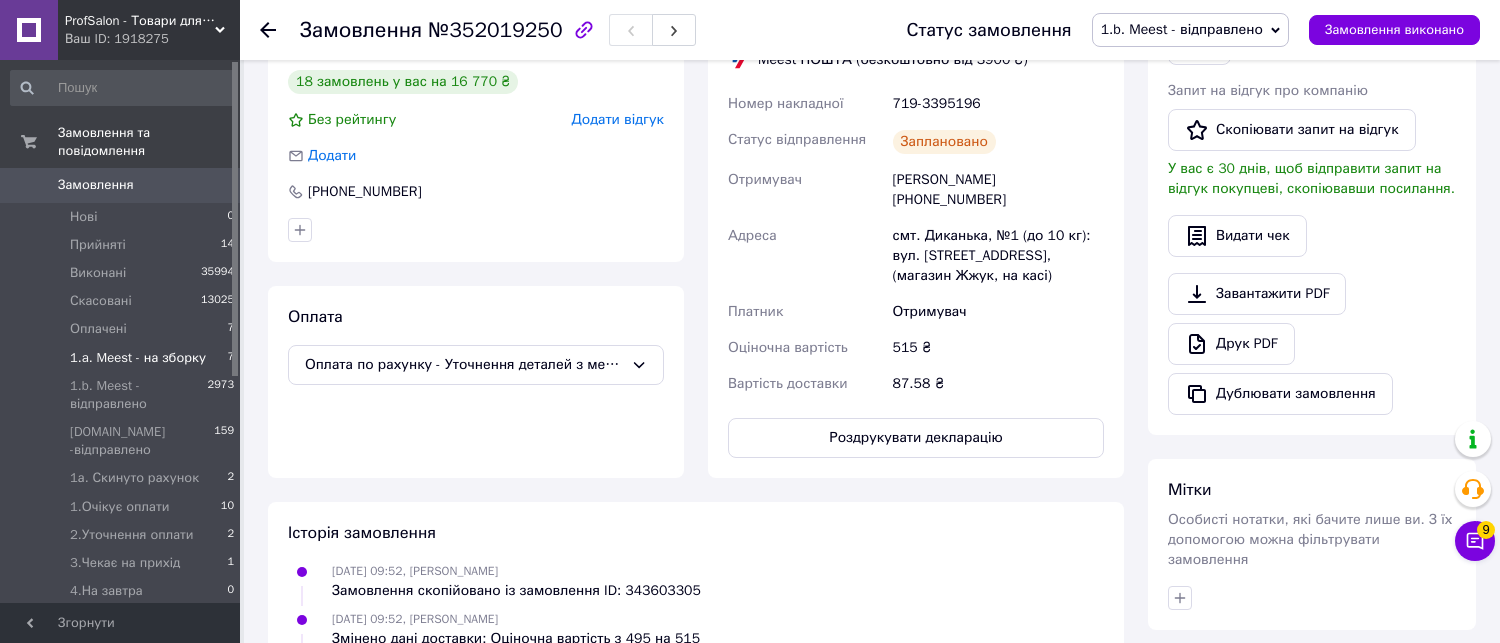 click on "1.a. Meest - на зборку 7" at bounding box center (123, 358) 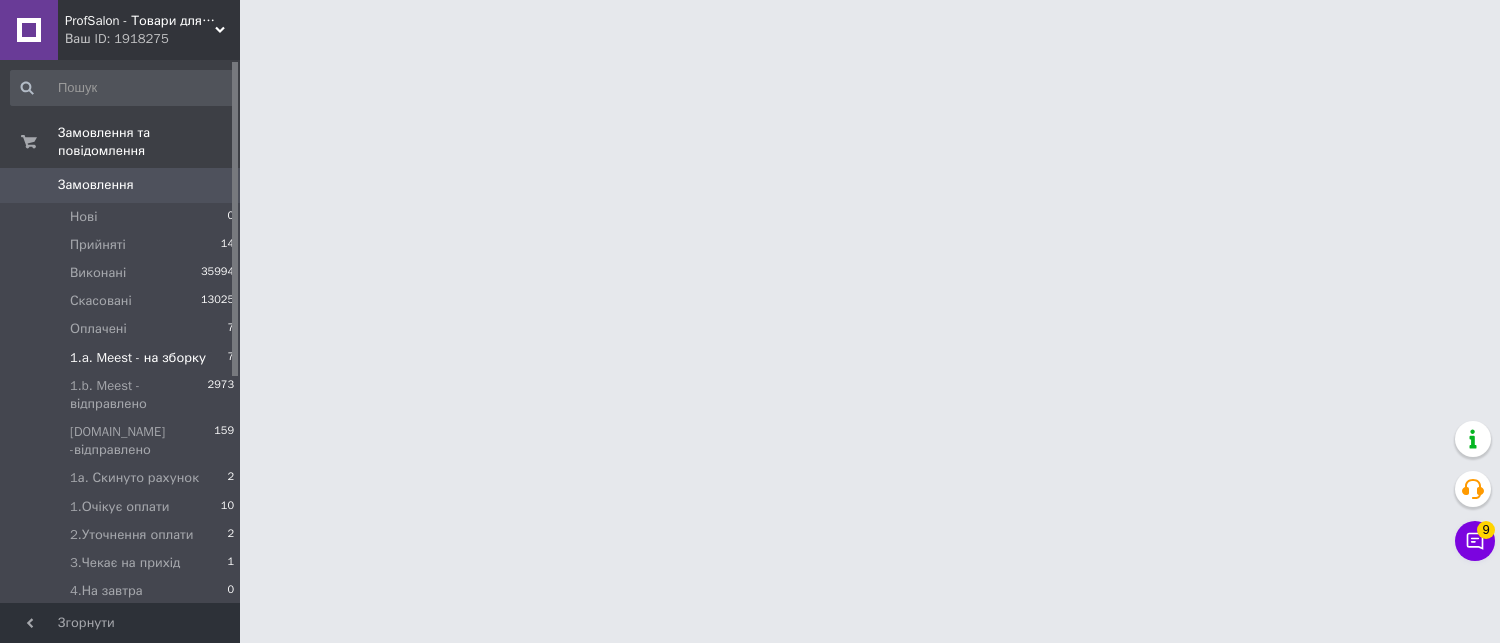 scroll, scrollTop: 0, scrollLeft: 0, axis: both 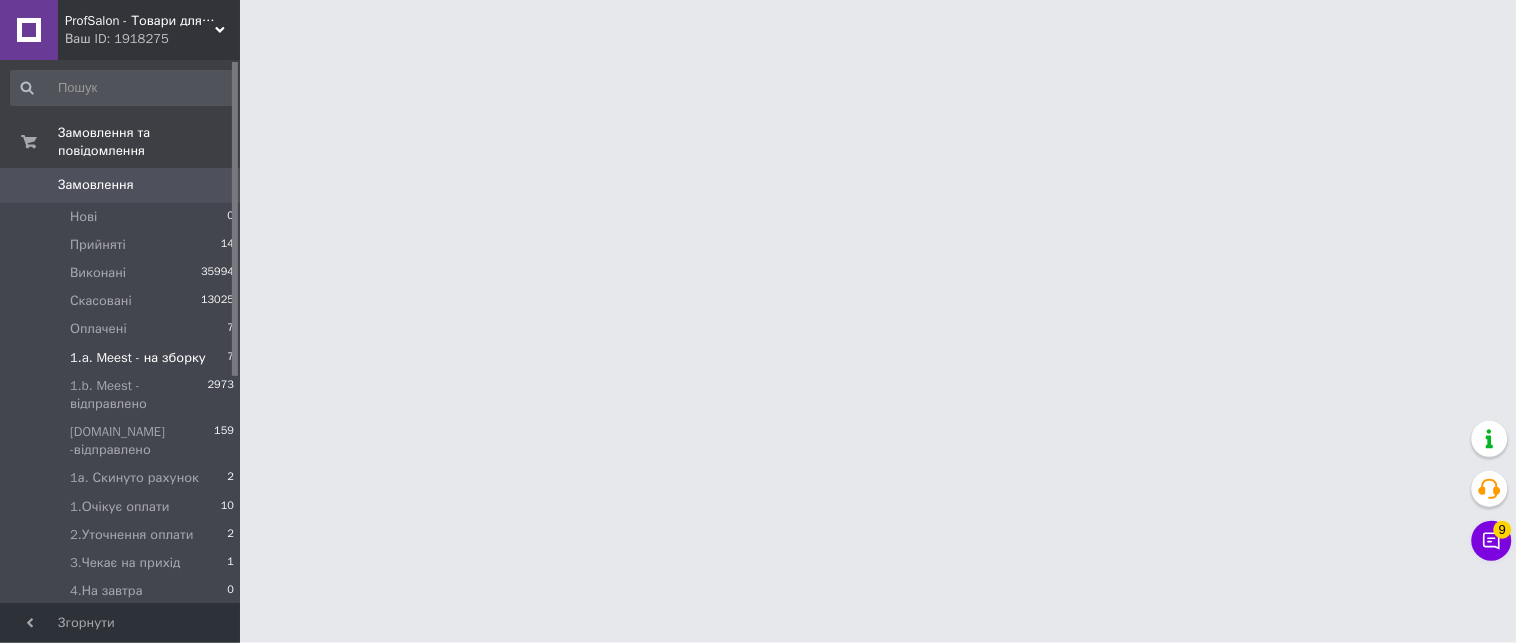 click on "1.a. Meest - на зборку 7" at bounding box center (123, 358) 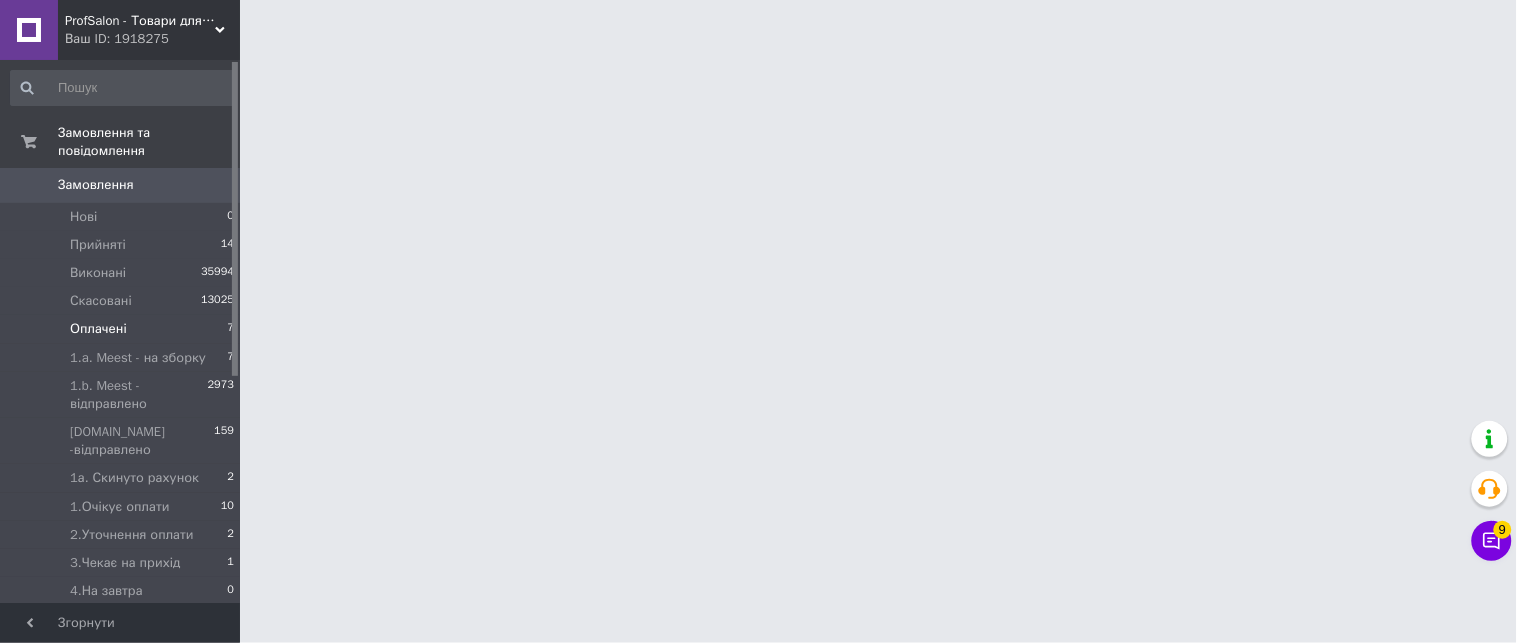click on "1.a. Meest - на зборку" at bounding box center (138, 358) 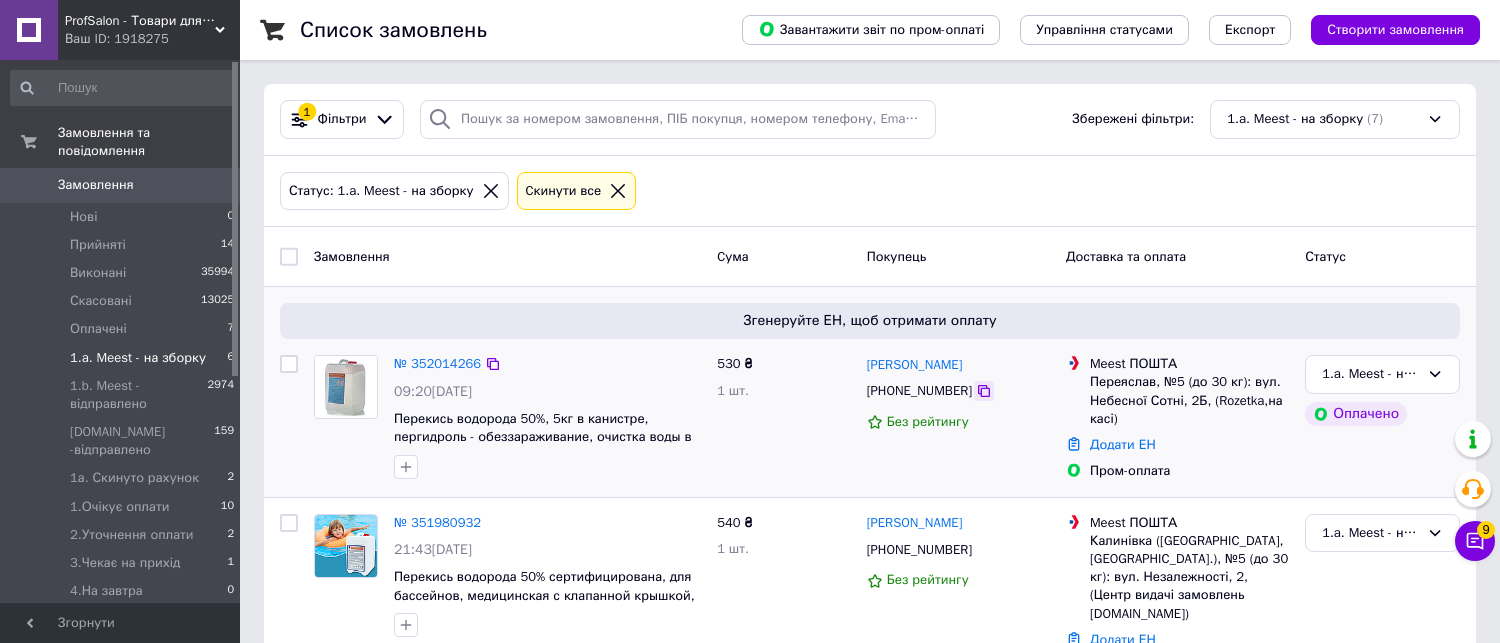 click 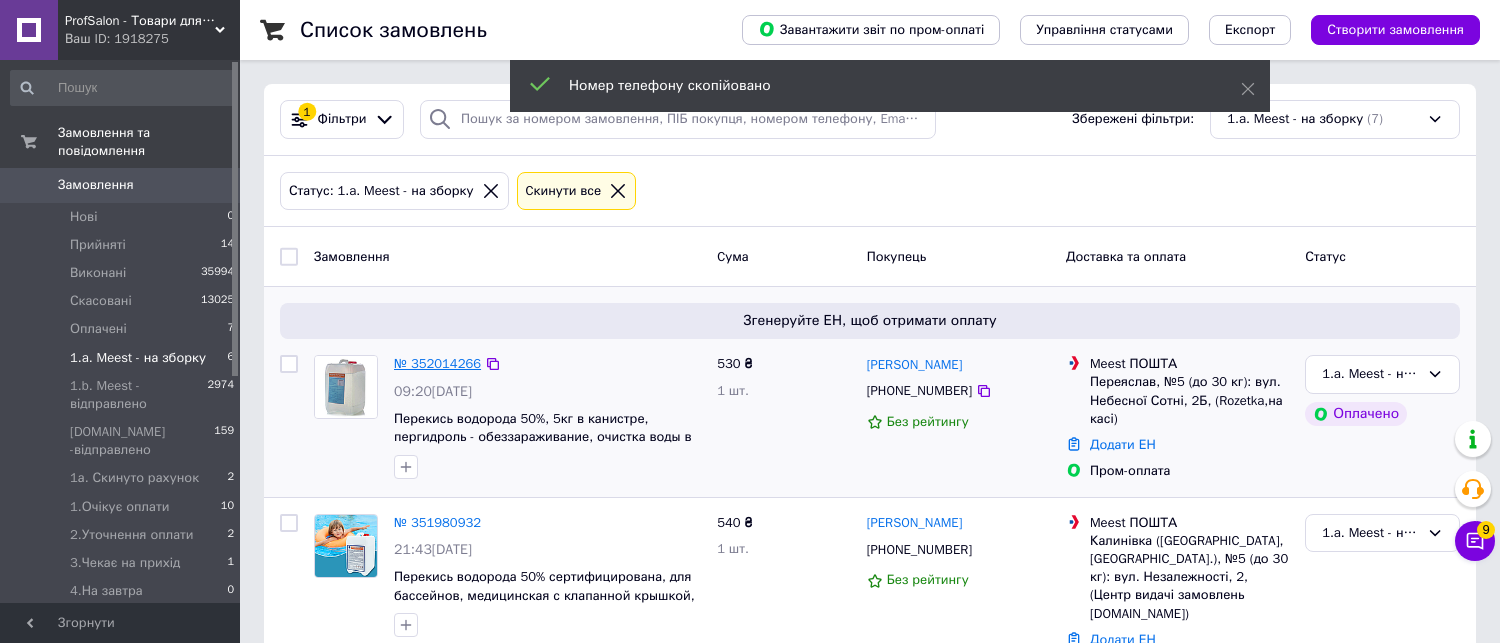 click on "№ 352014266" at bounding box center (437, 363) 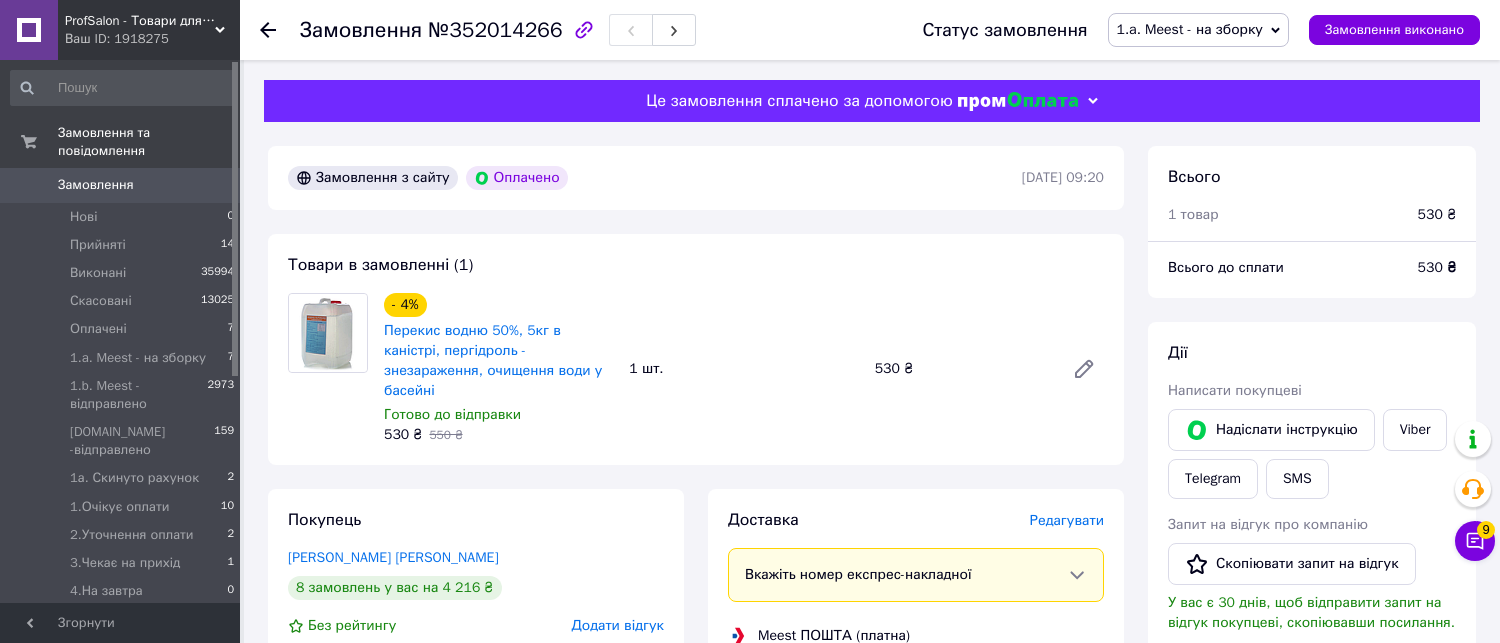 click on "1.a. Meest - на зборку" at bounding box center (1190, 29) 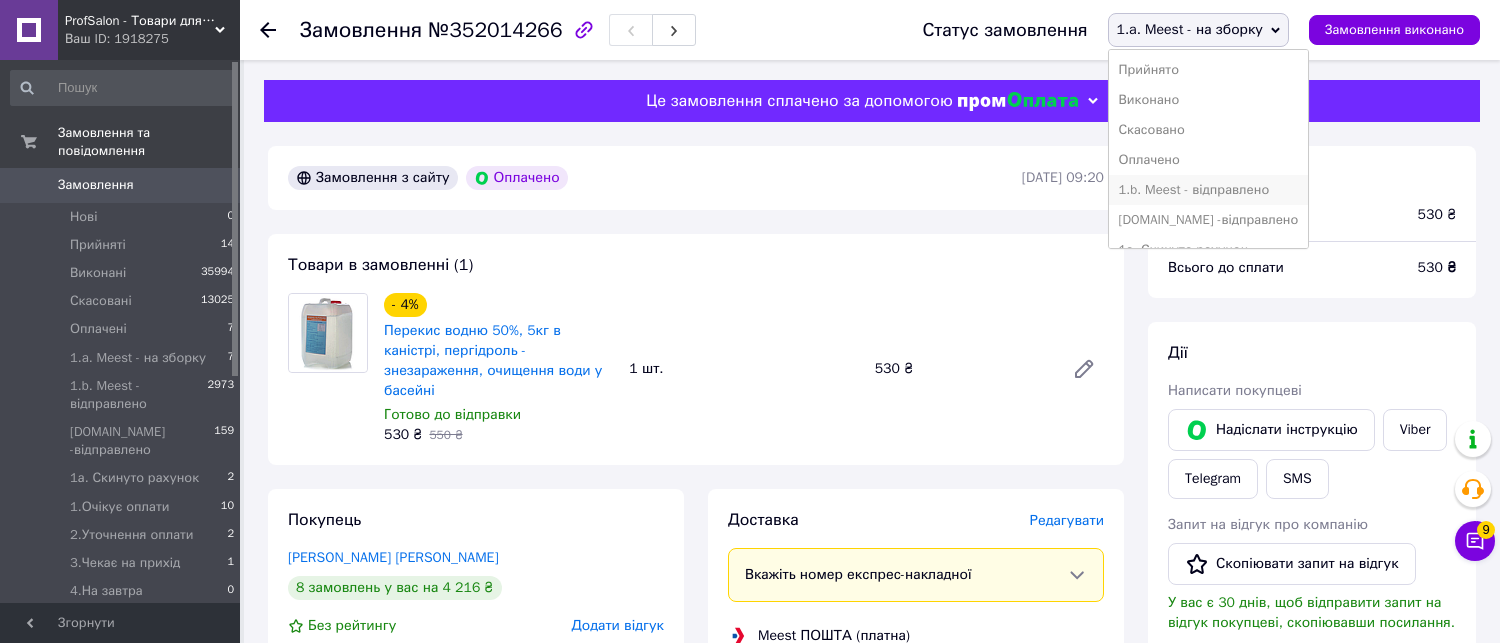 click on "1.b. Meest - відправлено" at bounding box center (1209, 190) 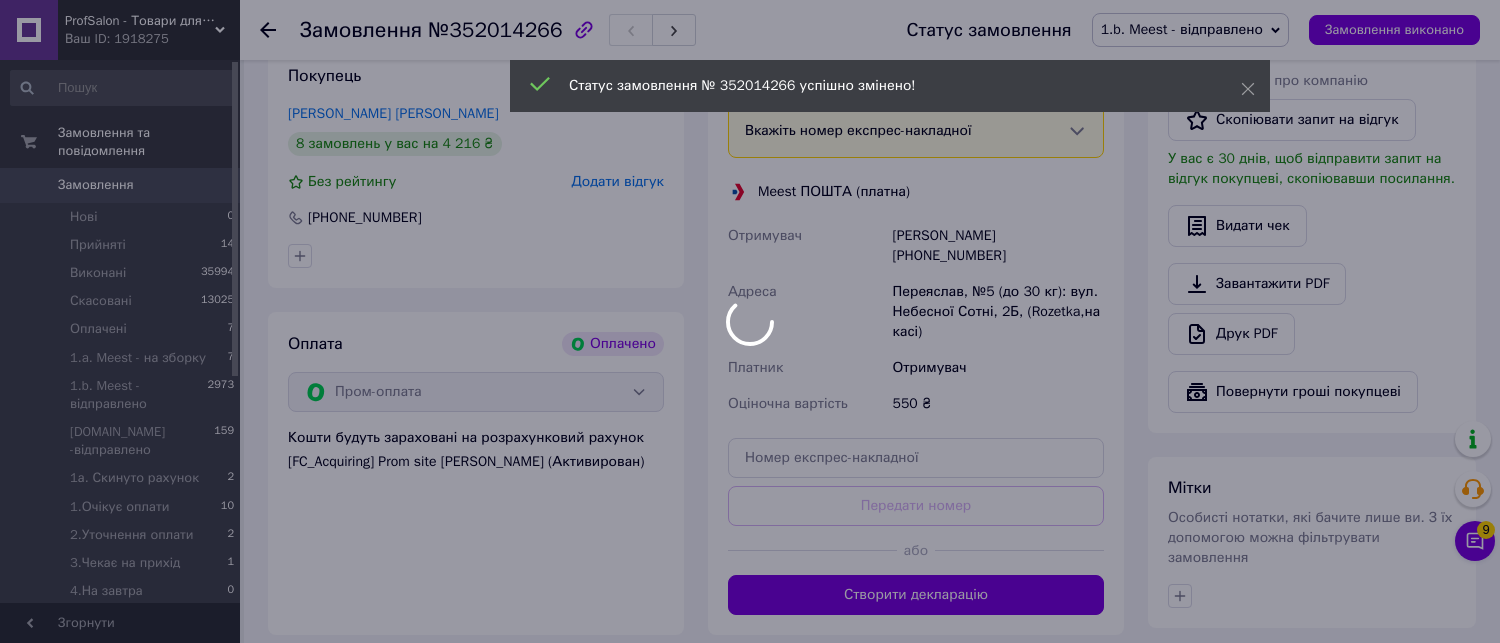 scroll, scrollTop: 555, scrollLeft: 0, axis: vertical 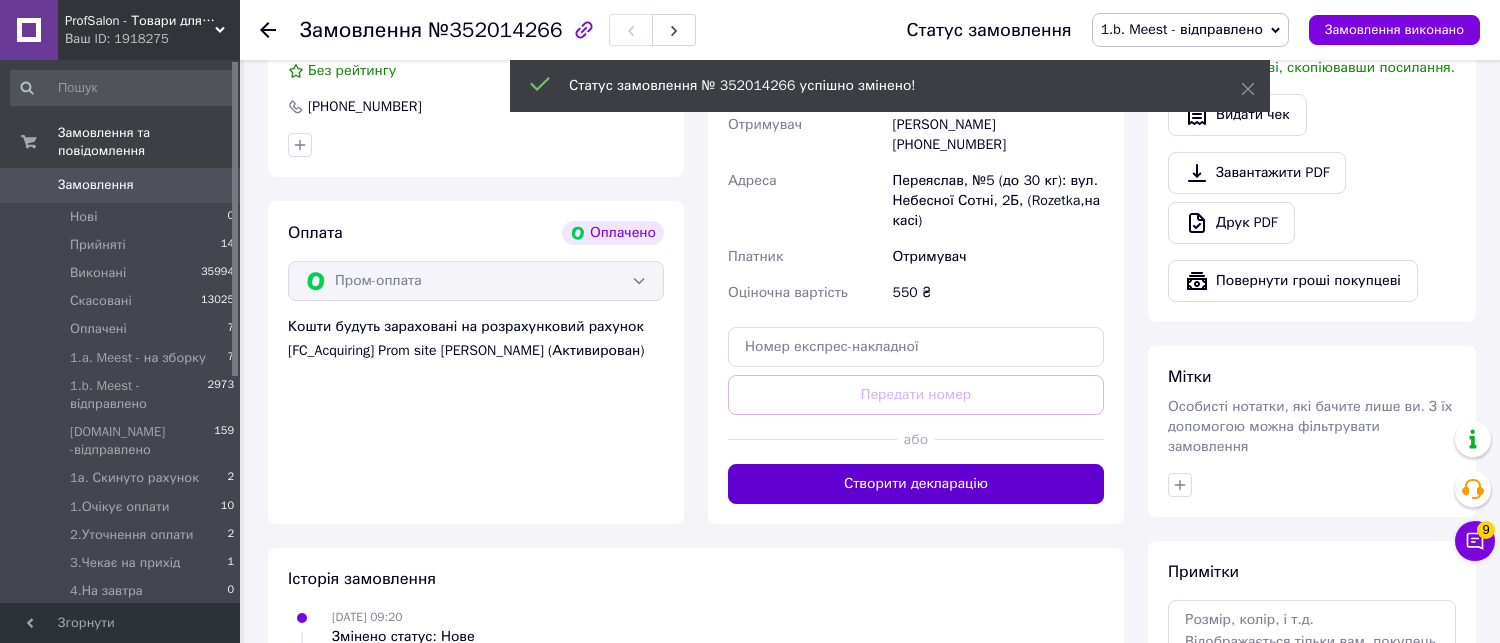 click on "Створити декларацію" at bounding box center [916, 484] 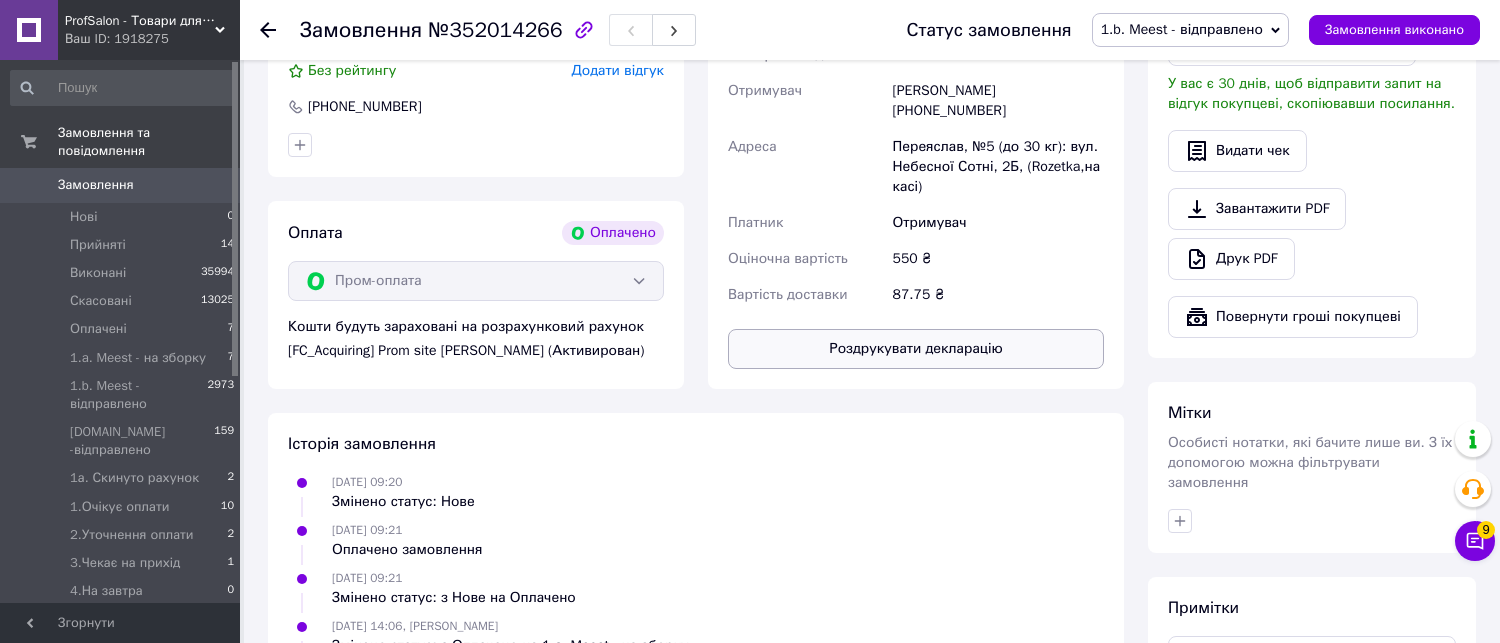 click on "Роздрукувати декларацію" at bounding box center [916, 349] 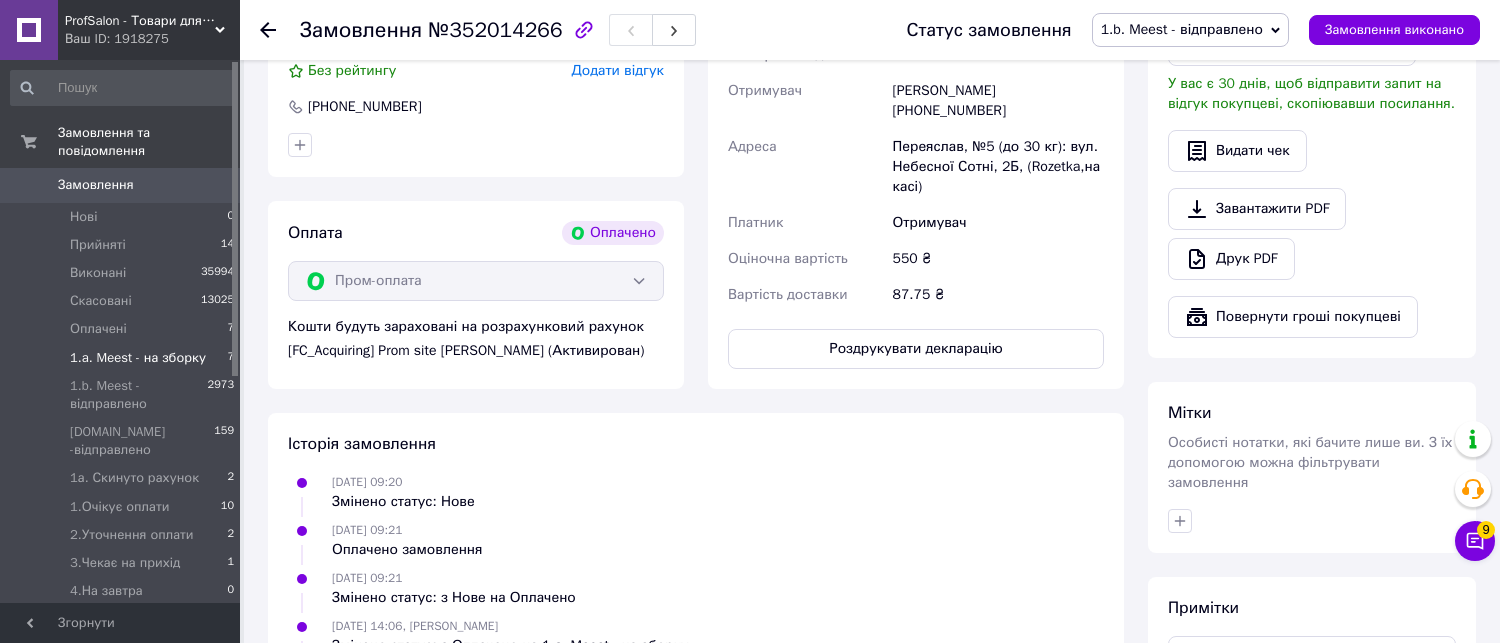 click on "1.a. Meest - на зборку" at bounding box center [138, 358] 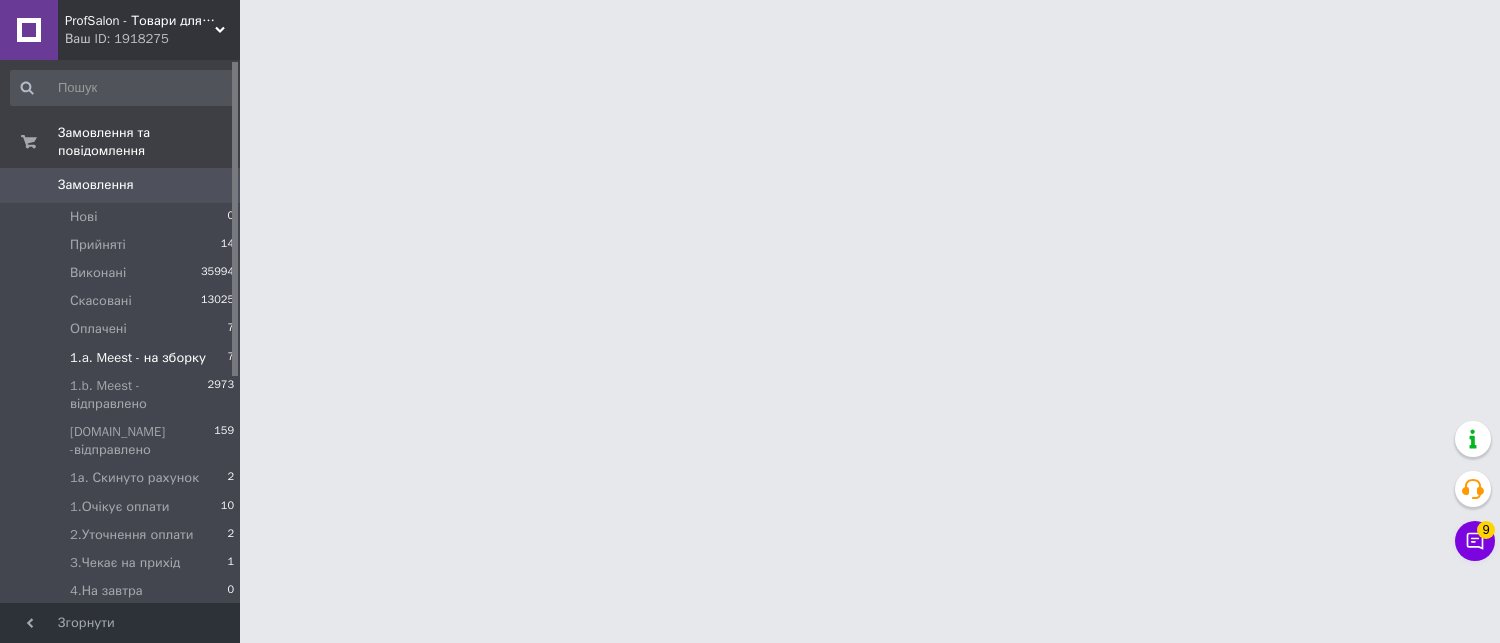 scroll, scrollTop: 0, scrollLeft: 0, axis: both 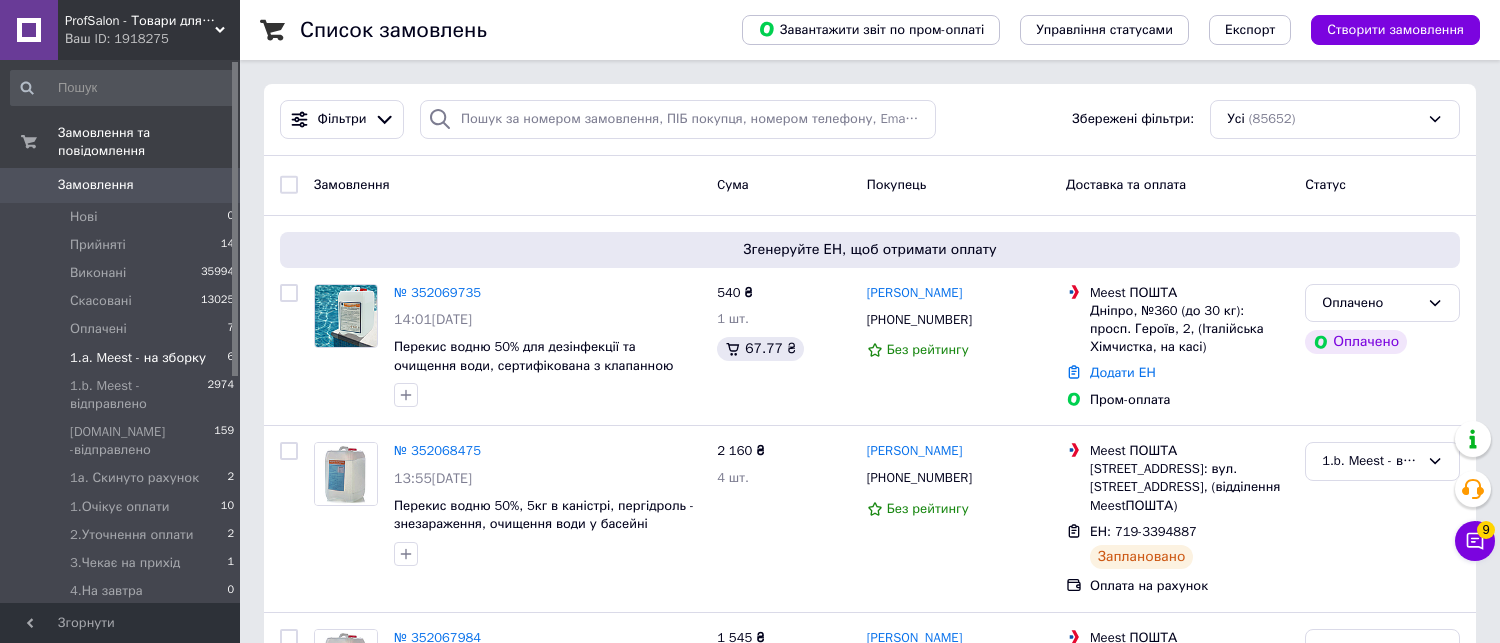 click on "1.a. Meest - на зборку 6" at bounding box center (123, 358) 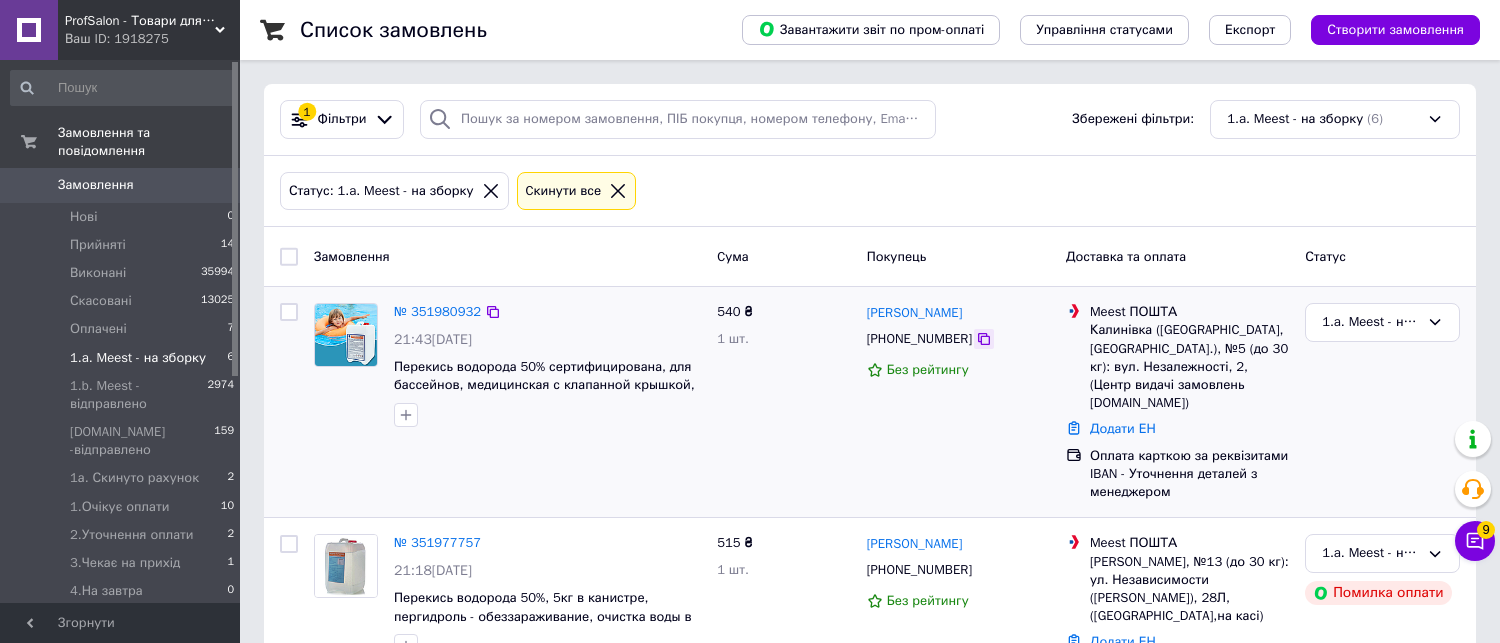 click 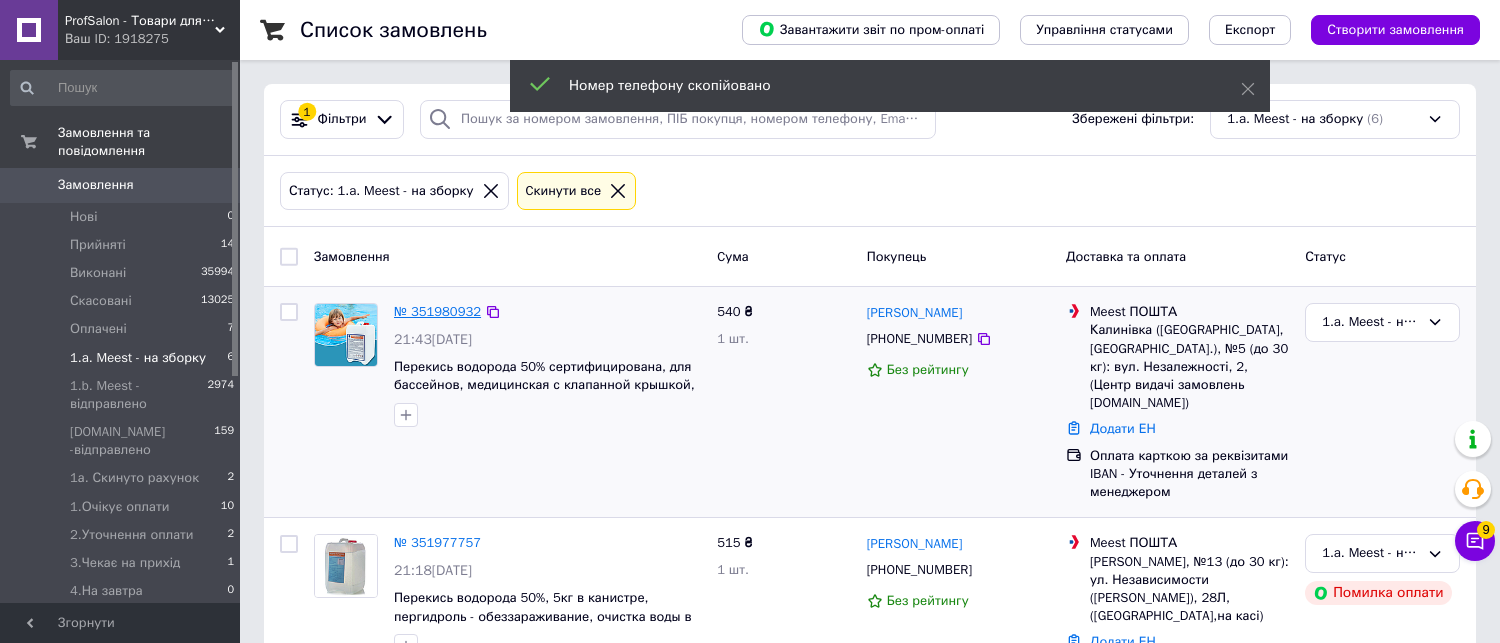 click on "№ 351980932" at bounding box center (437, 311) 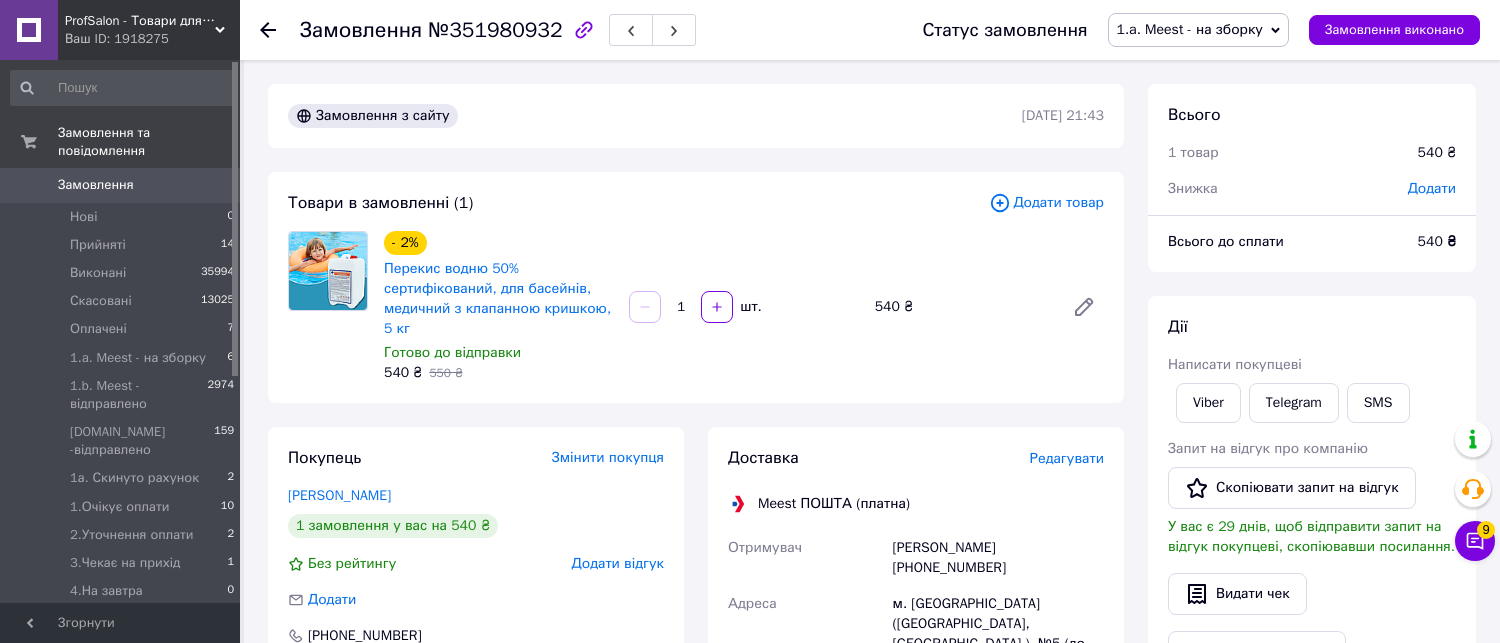 click on "1.a. Meest - на зборку" at bounding box center (1190, 29) 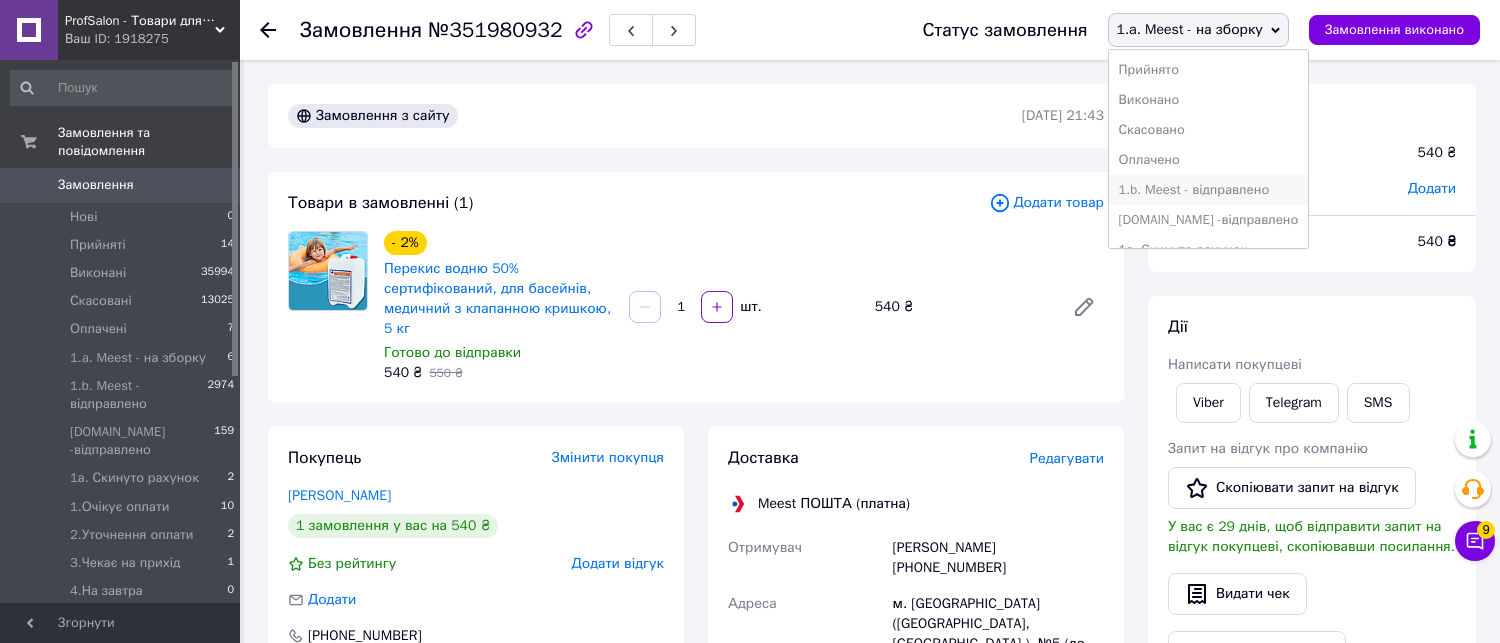 click on "1.b. Meest - відправлено" at bounding box center (1209, 190) 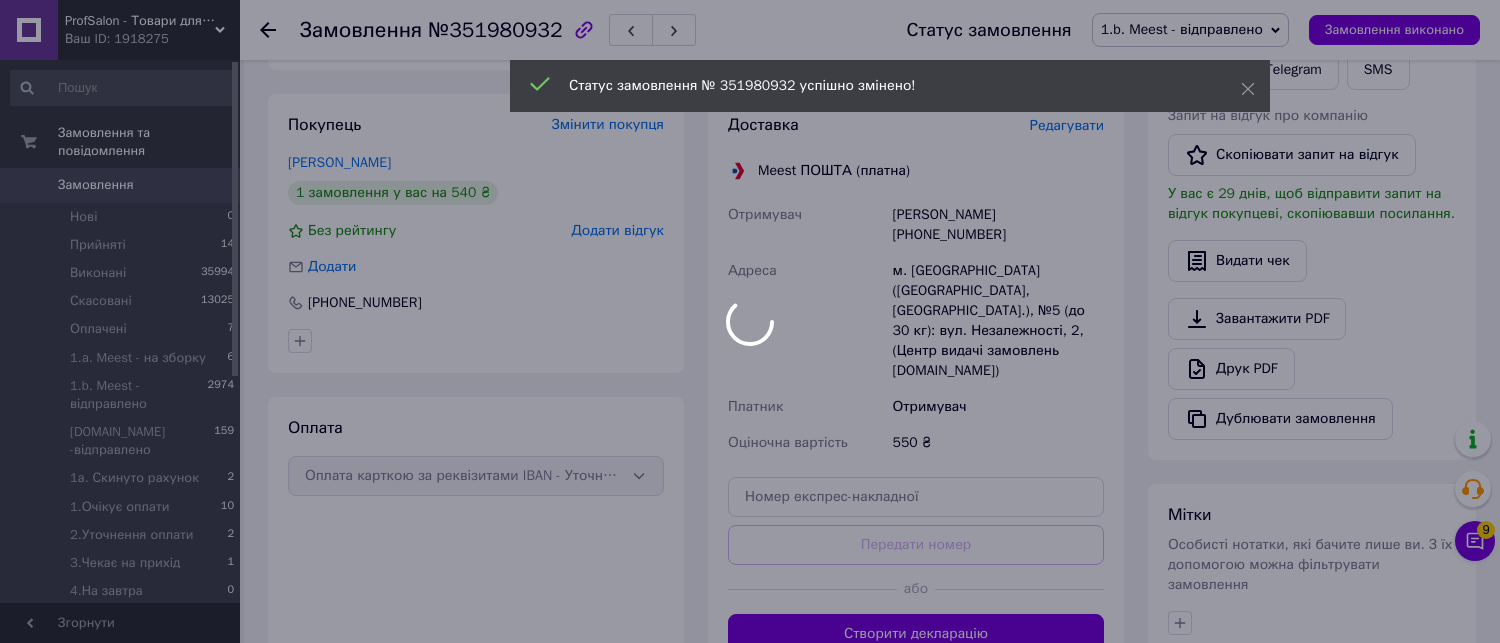 scroll, scrollTop: 555, scrollLeft: 0, axis: vertical 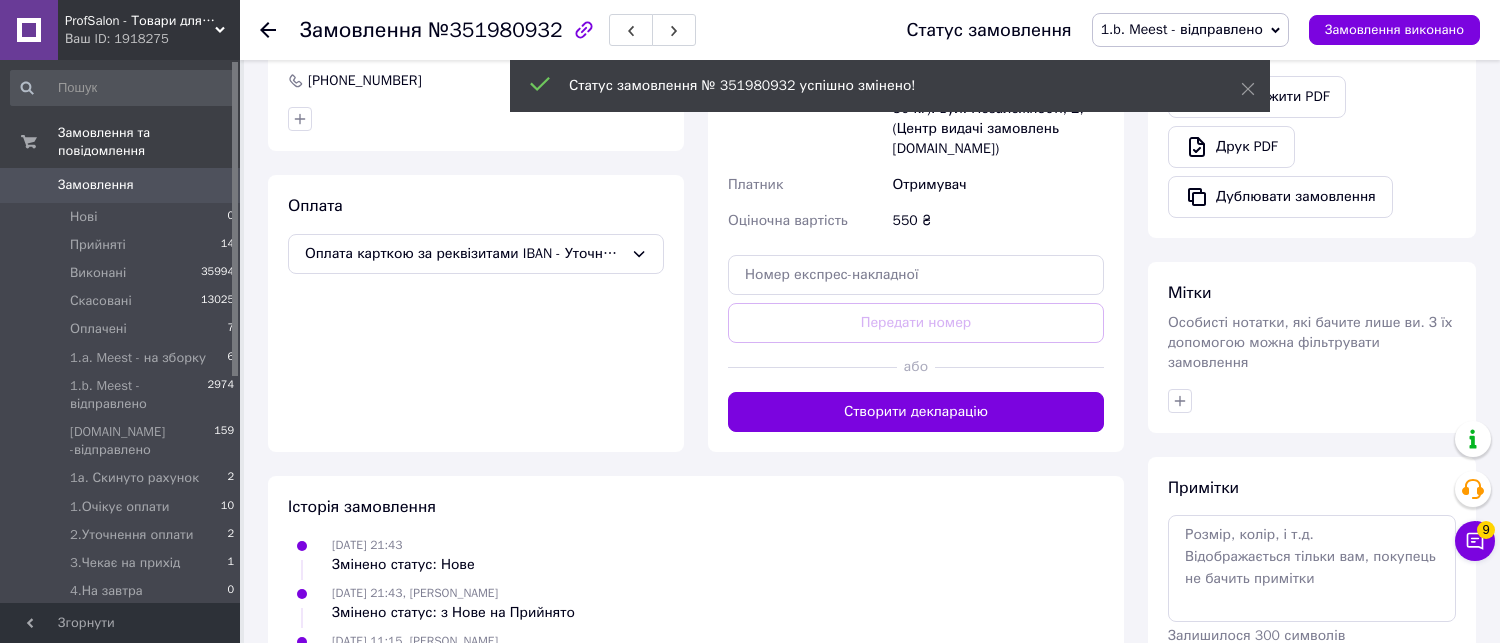 click on "Створити декларацію" at bounding box center [916, 412] 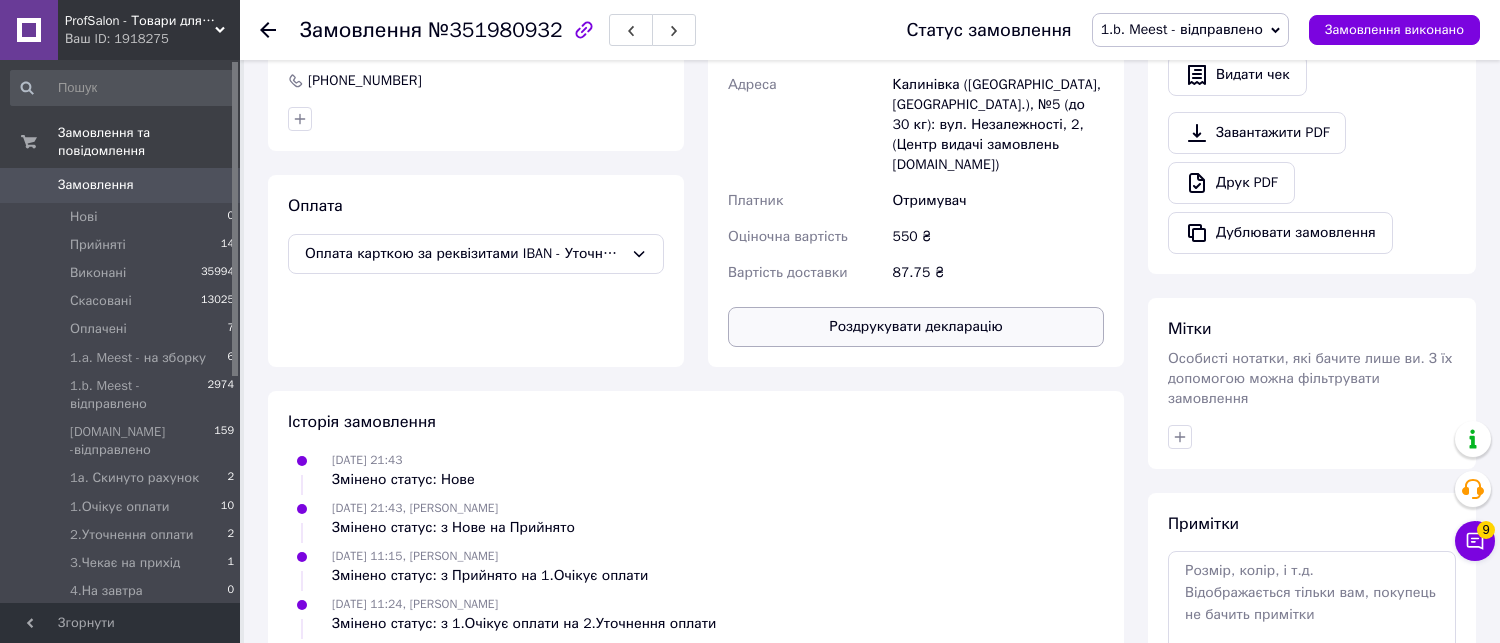 click on "Роздрукувати декларацію" at bounding box center [916, 327] 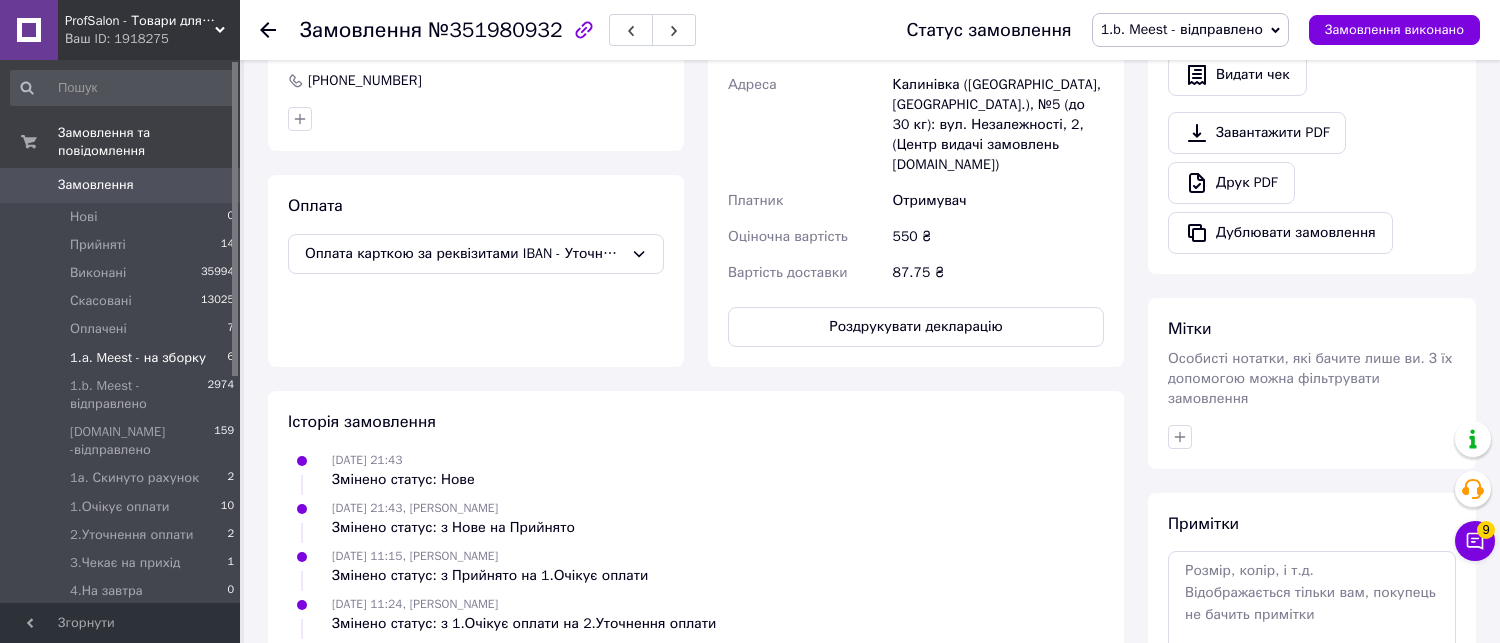 click on "1.a. Meest - на зборку 6" at bounding box center [123, 358] 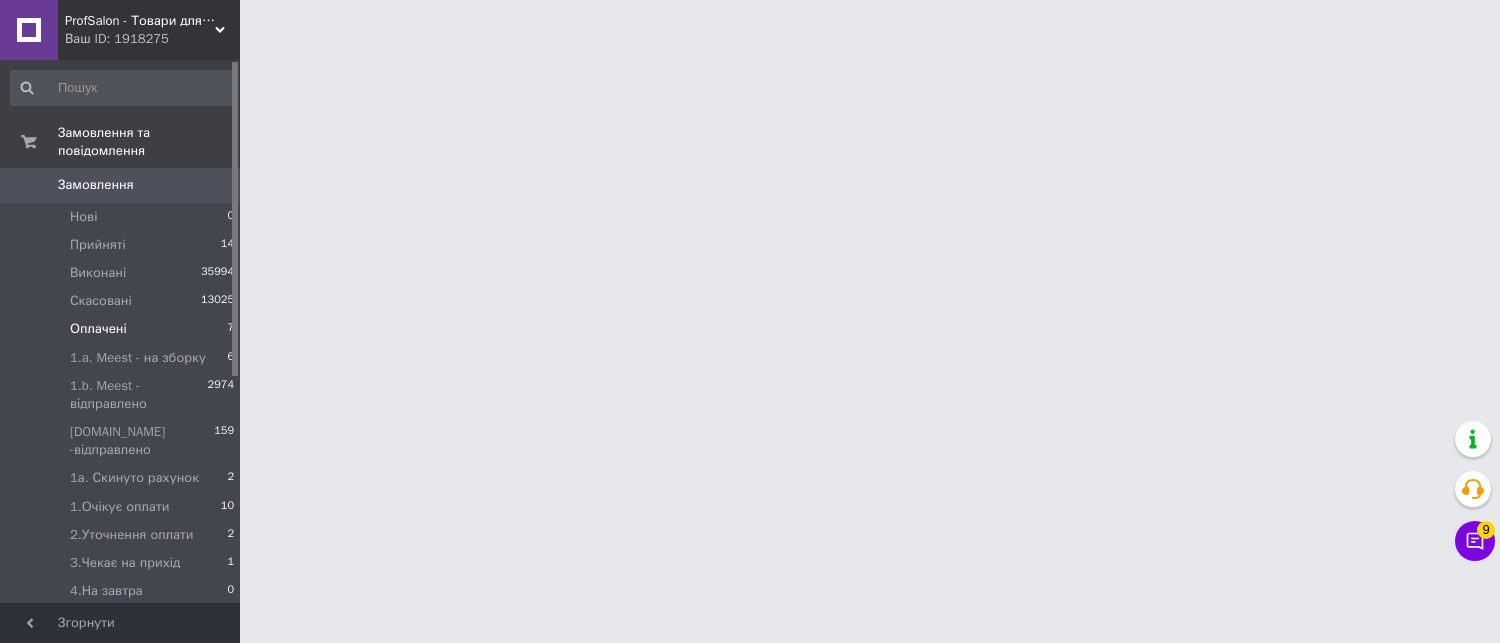 scroll, scrollTop: 0, scrollLeft: 0, axis: both 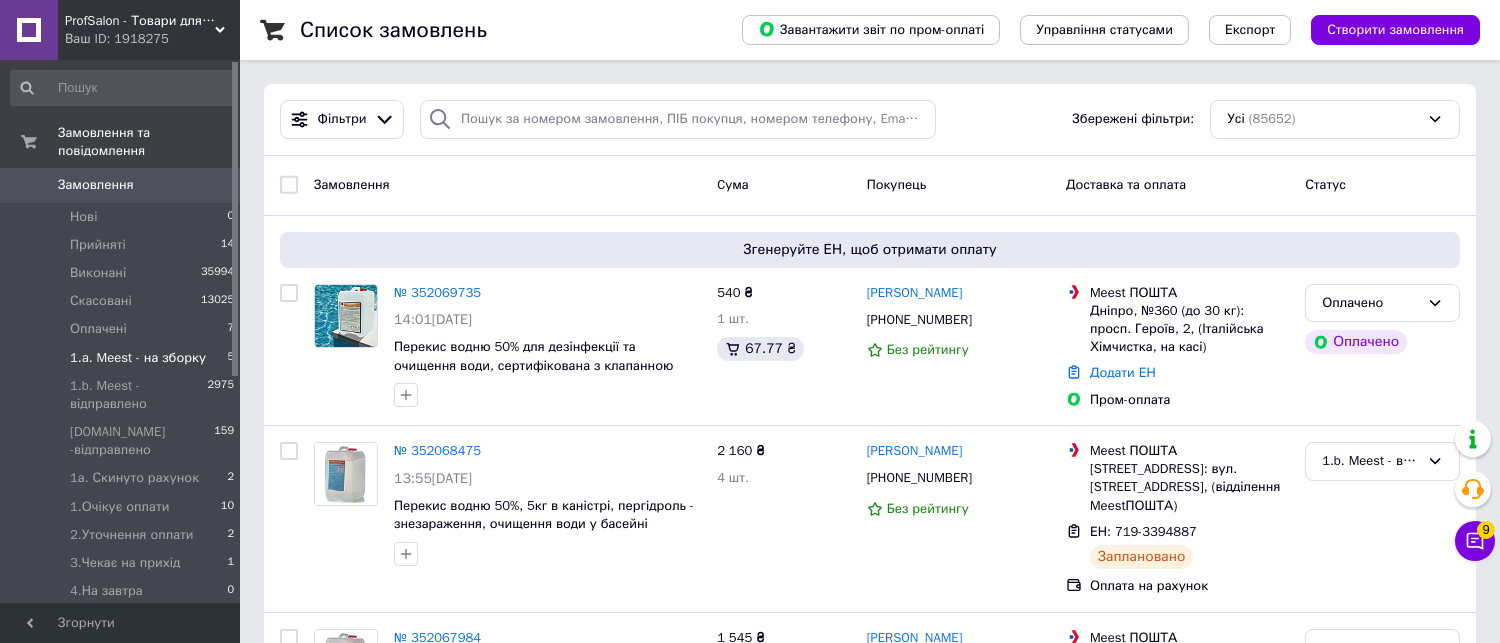 click on "1.a. Meest - на зборку" at bounding box center (138, 358) 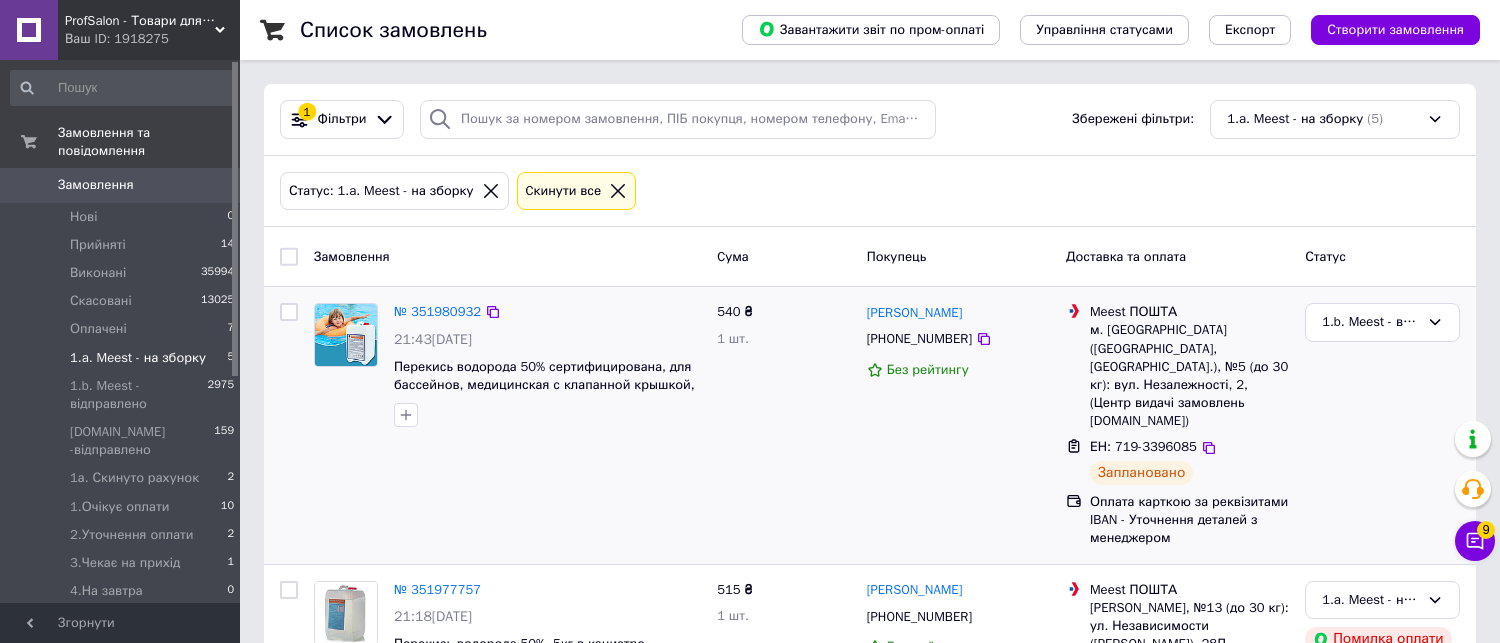scroll, scrollTop: 222, scrollLeft: 0, axis: vertical 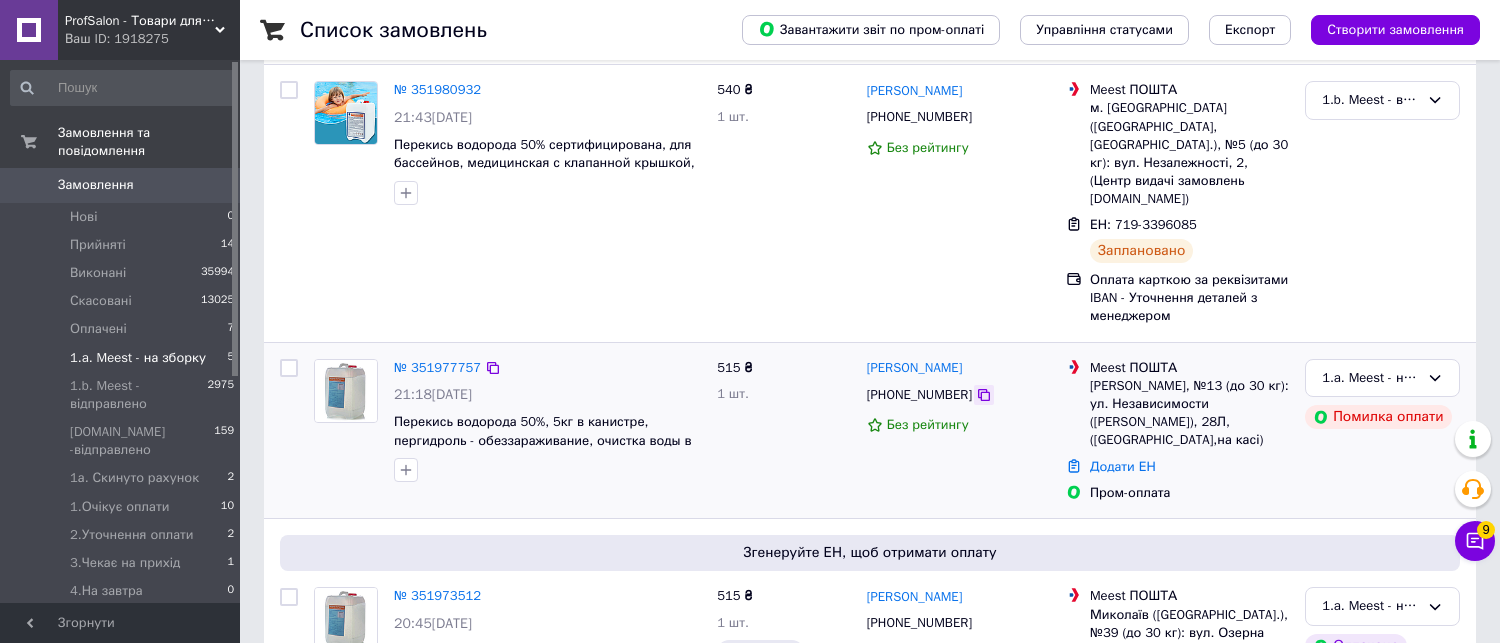 click 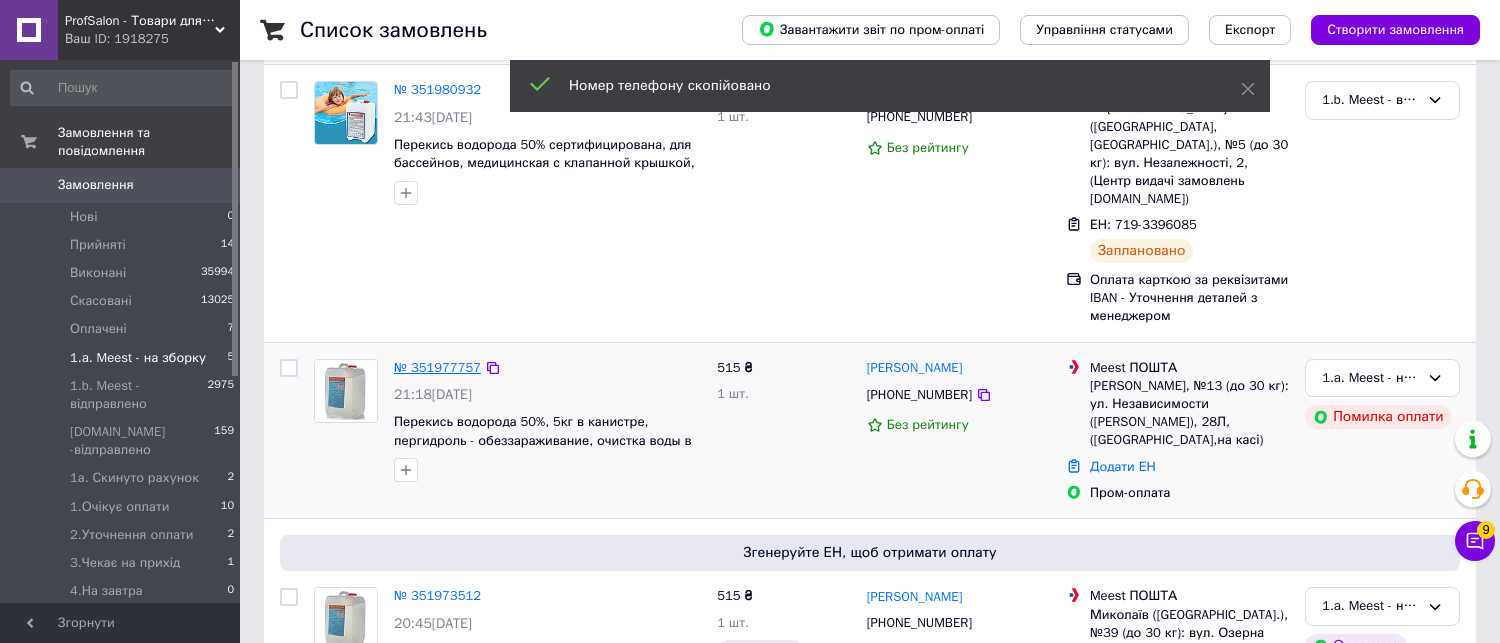 click on "№ 351977757" at bounding box center (437, 367) 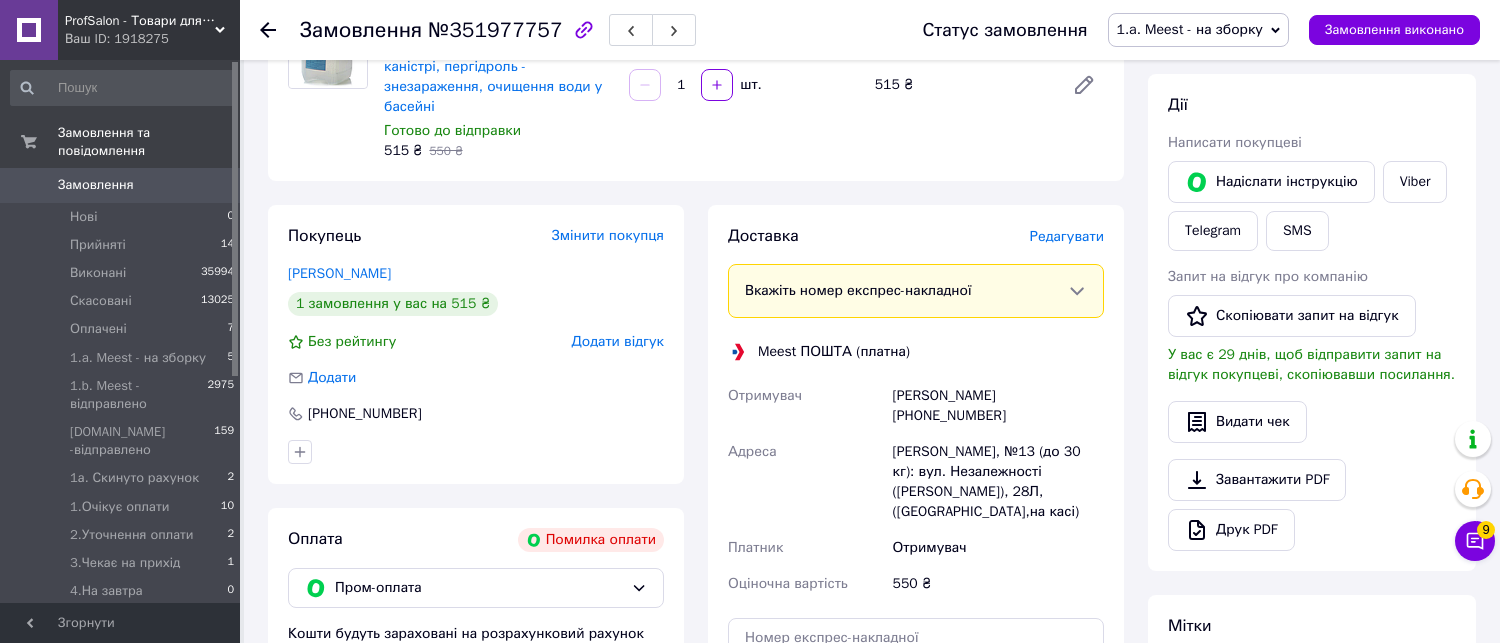drag, startPoint x: 1256, startPoint y: 30, endPoint x: 1256, endPoint y: 105, distance: 75 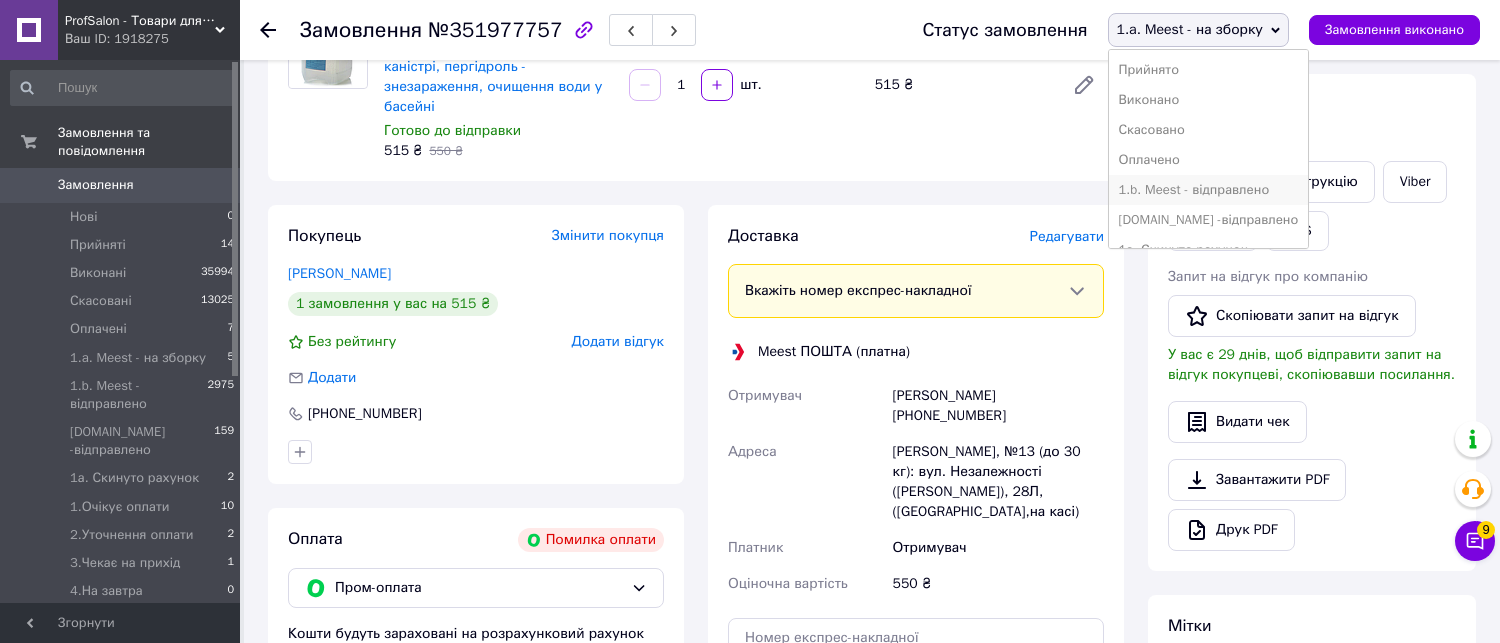 click on "1.b. Meest - відправлено" at bounding box center [1209, 190] 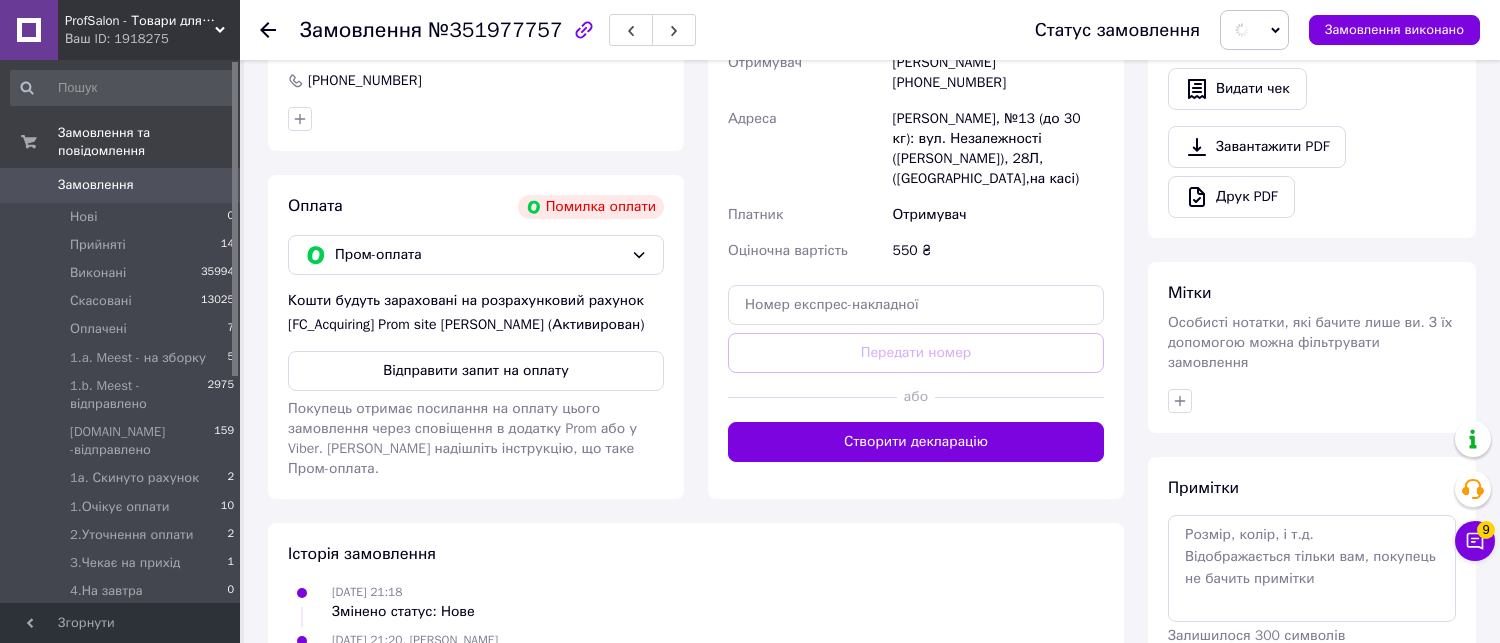 scroll, scrollTop: 666, scrollLeft: 0, axis: vertical 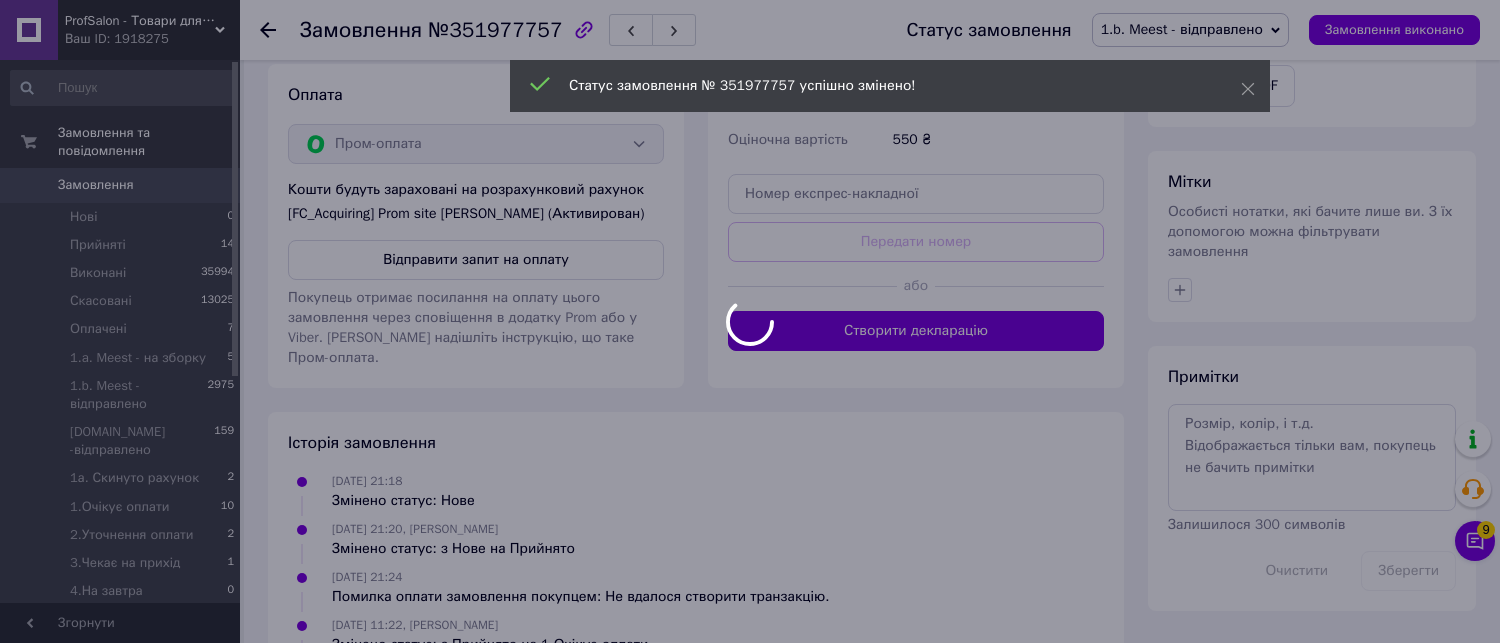 click at bounding box center [750, 321] 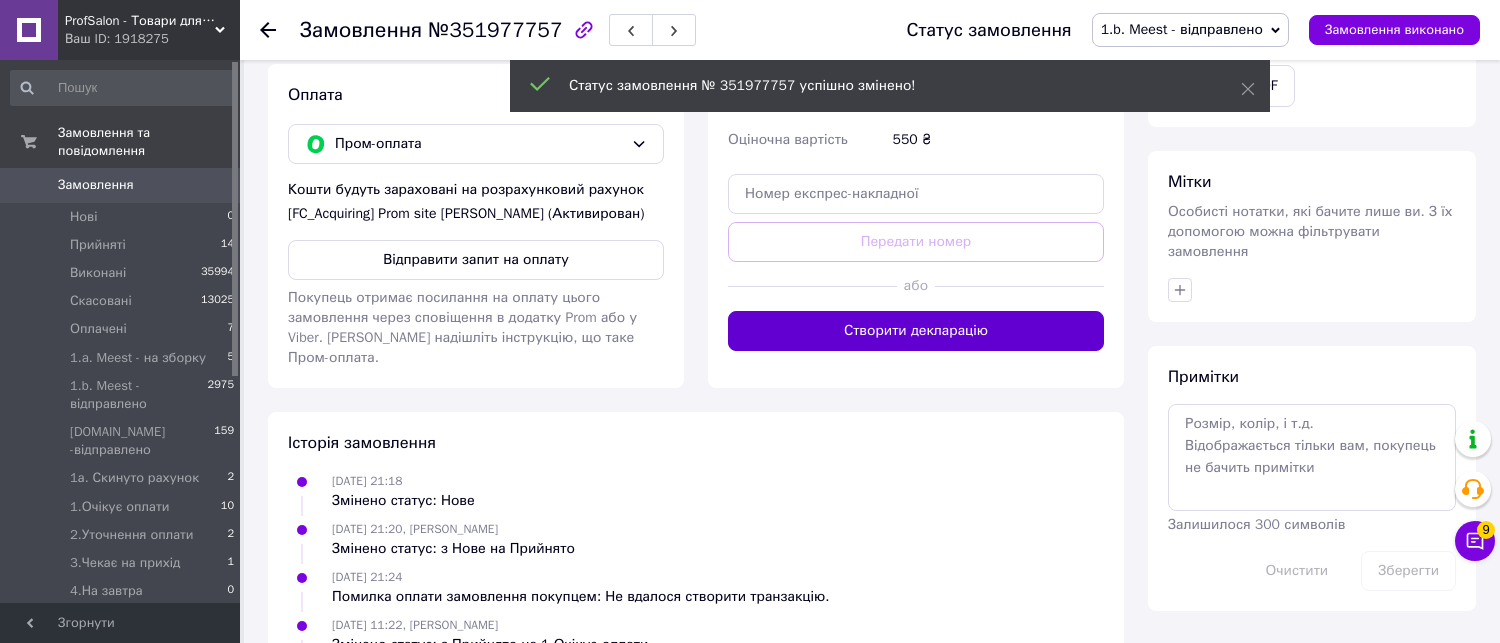 click on "Створити декларацію" at bounding box center (916, 331) 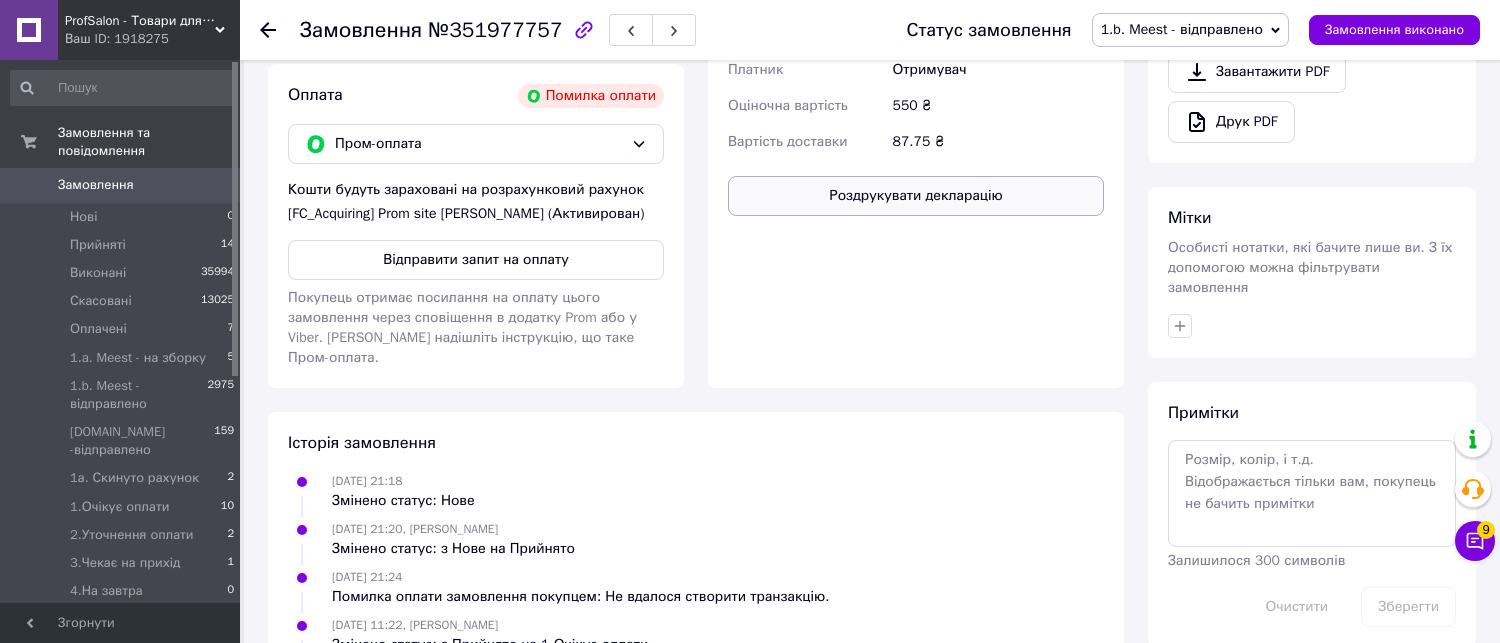 click on "Роздрукувати декларацію" at bounding box center [916, 196] 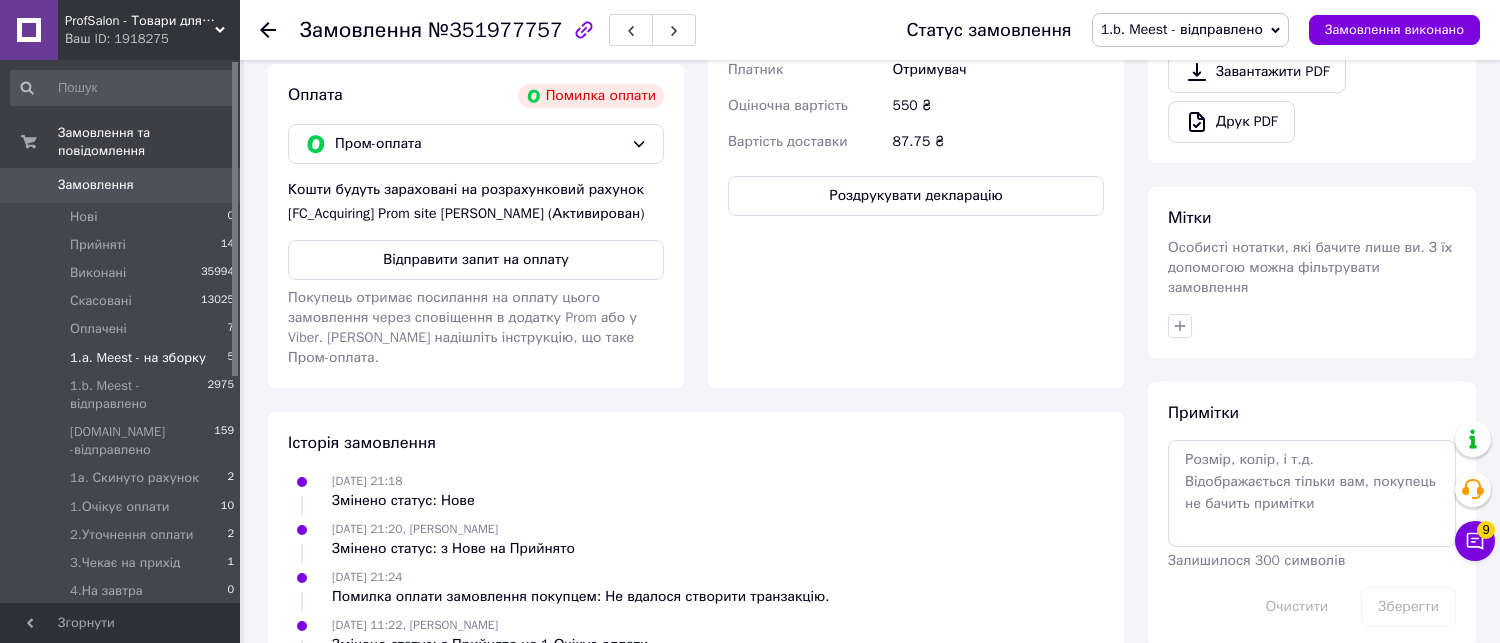 click on "1.a. Meest - на зборку" at bounding box center [138, 358] 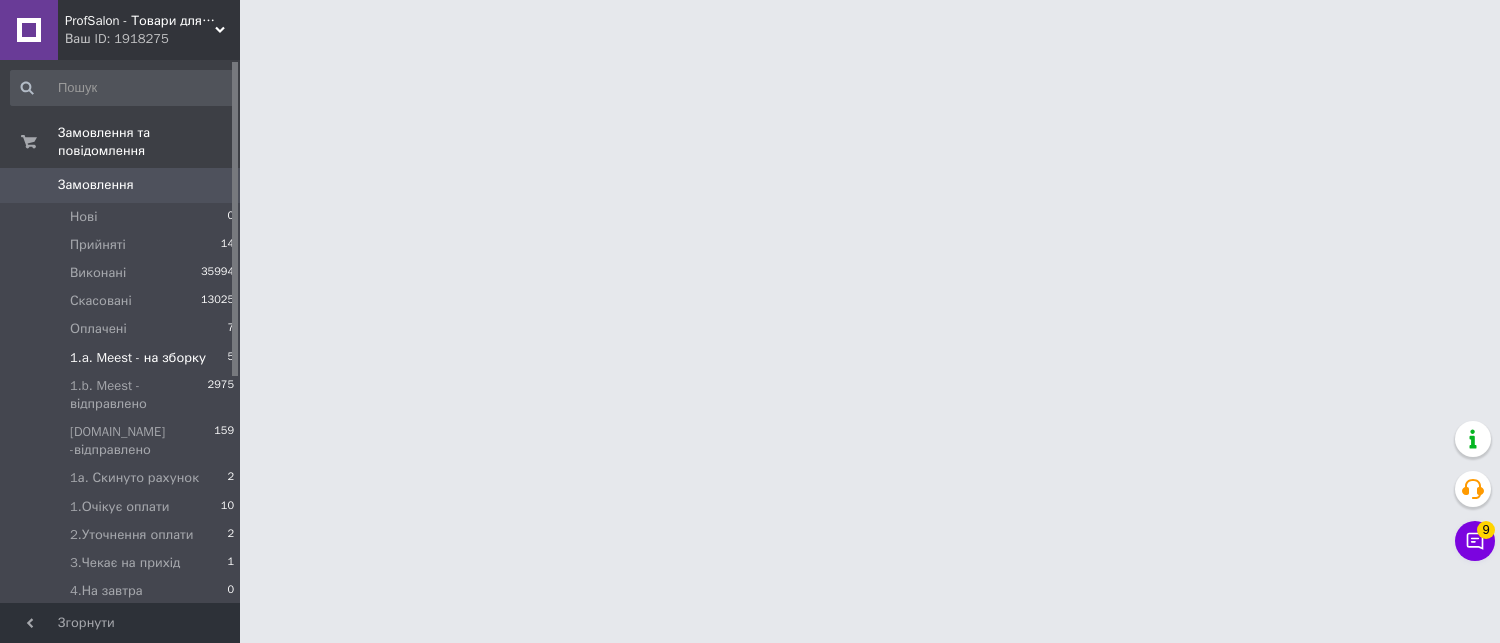 scroll, scrollTop: 0, scrollLeft: 0, axis: both 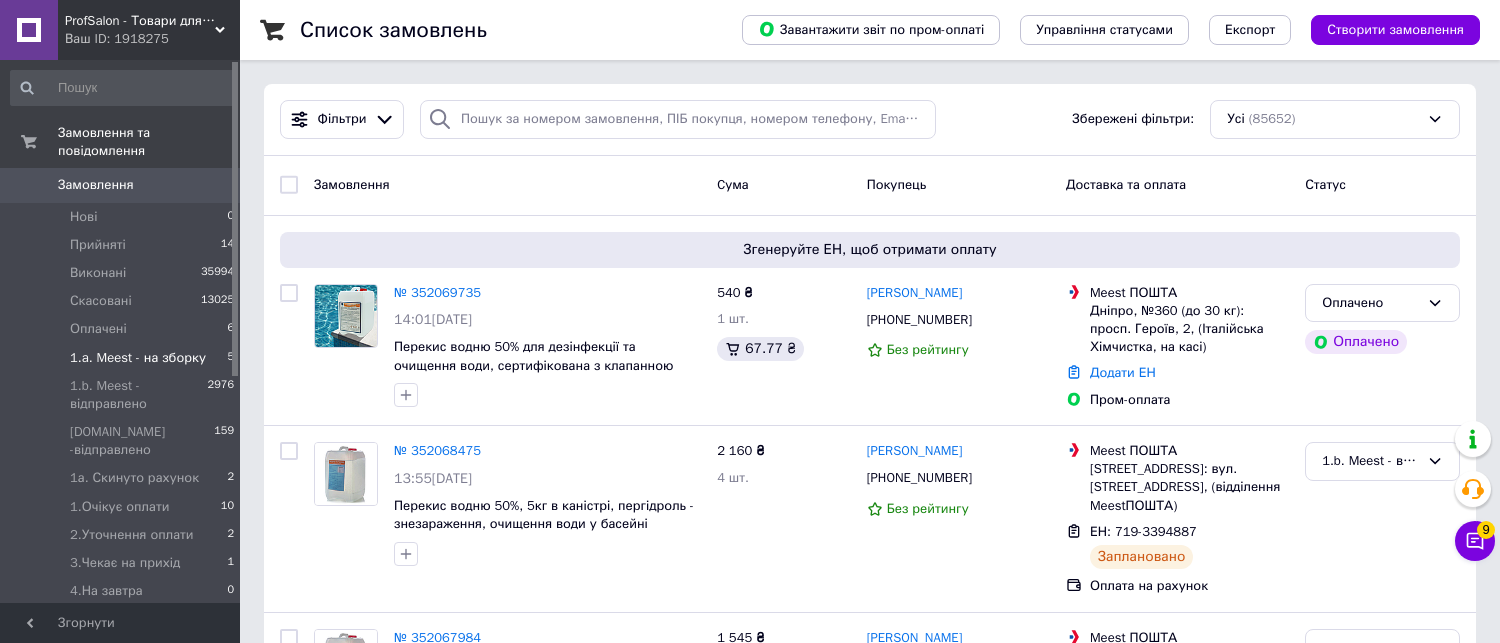 click on "1.a. Meest - на зборку" at bounding box center (138, 358) 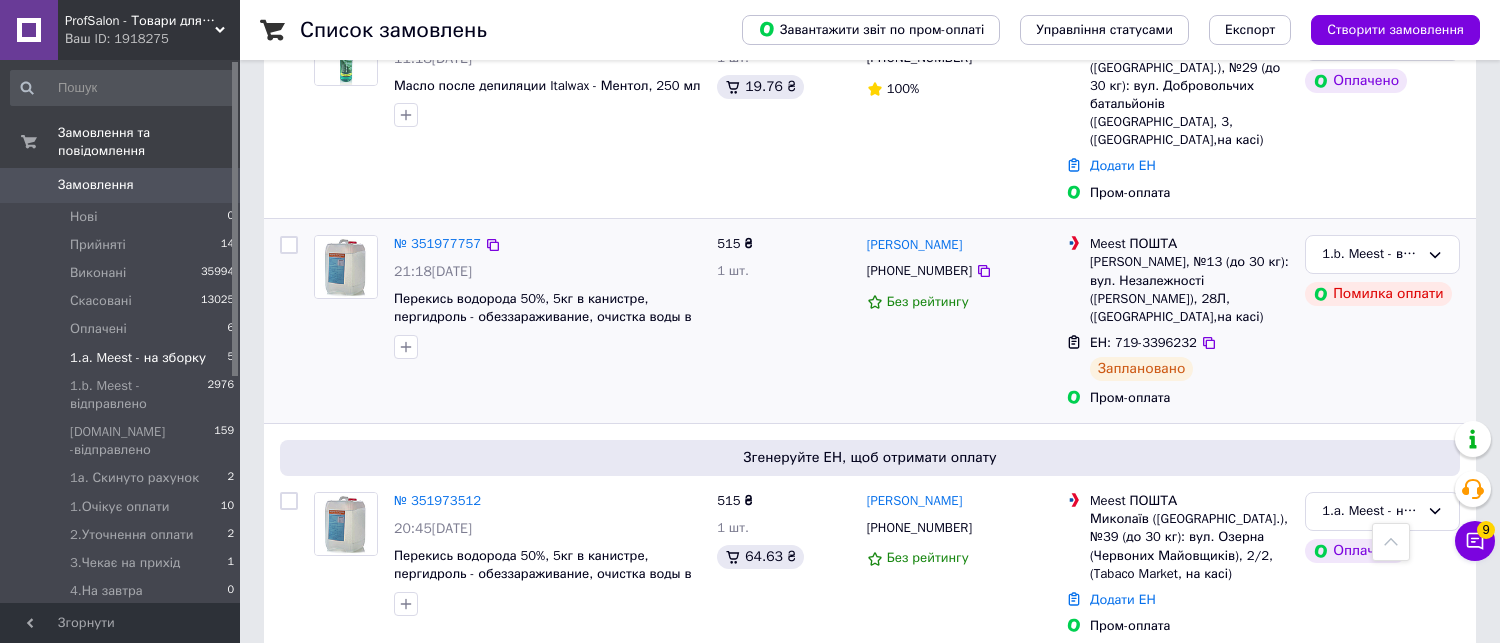 scroll, scrollTop: 444, scrollLeft: 0, axis: vertical 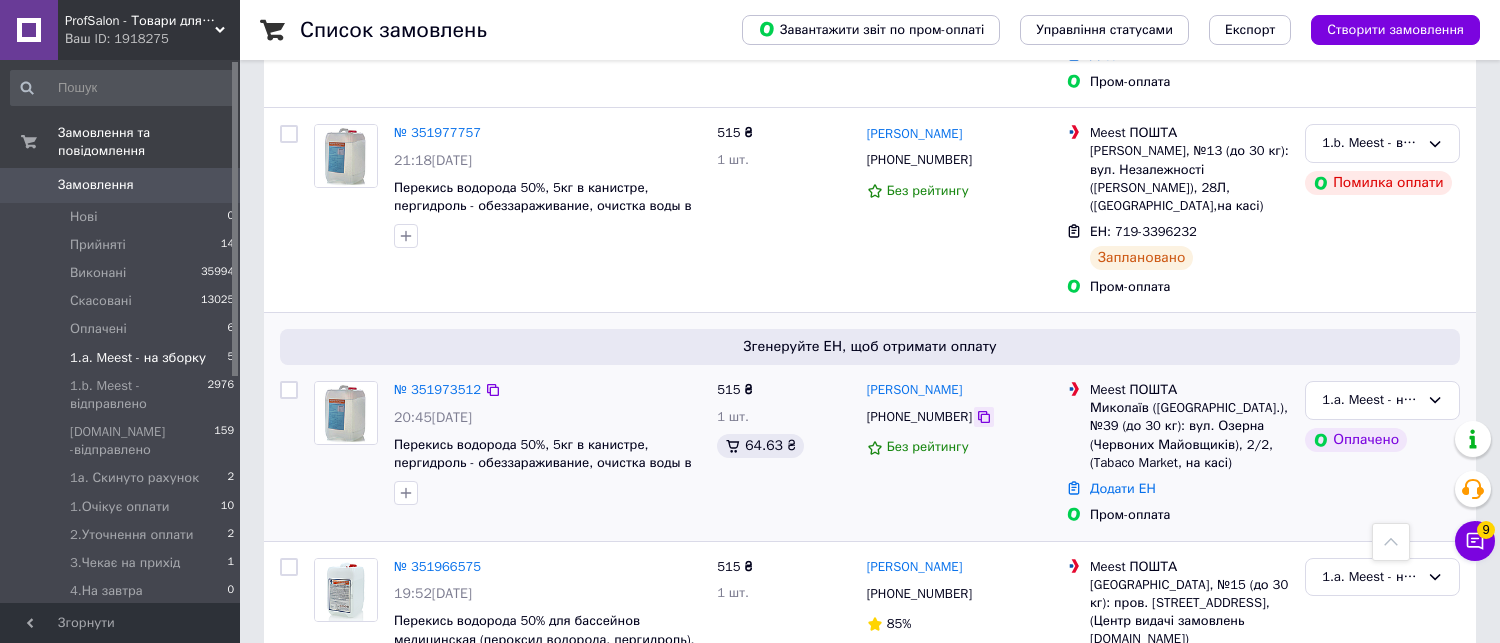 click 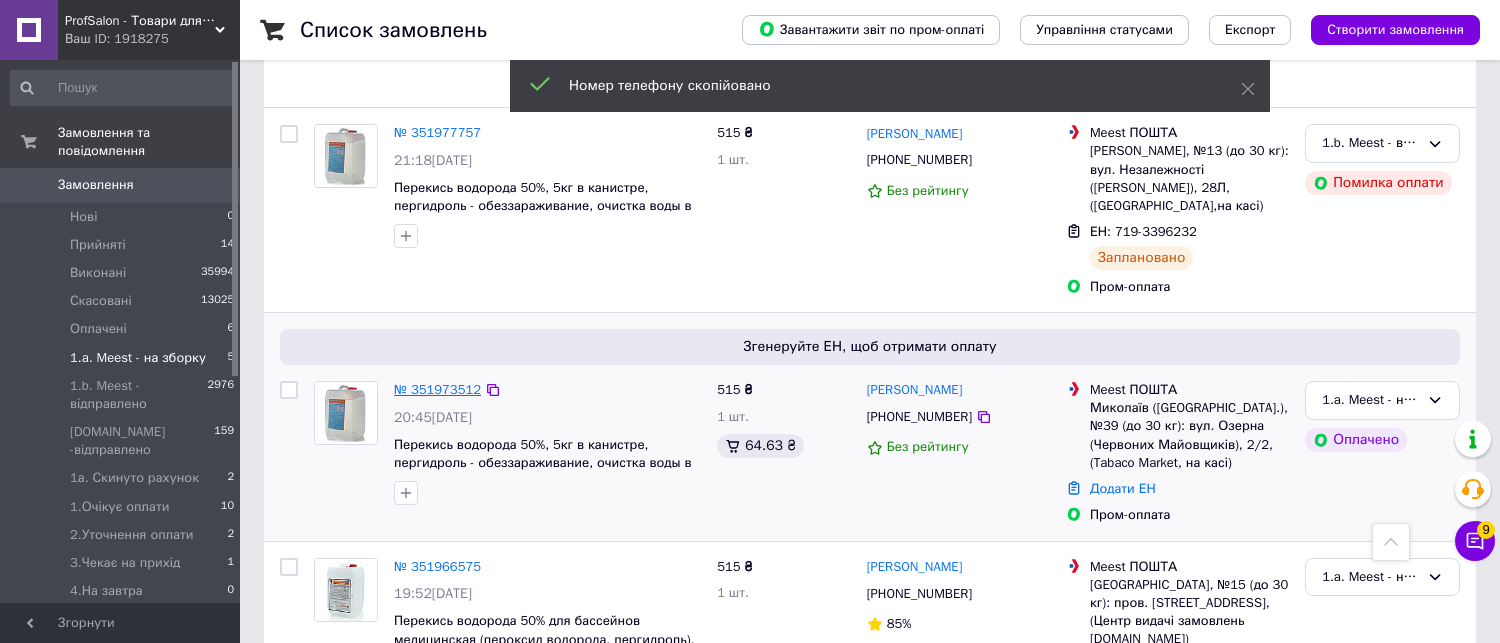 click on "№ 351973512" at bounding box center [437, 389] 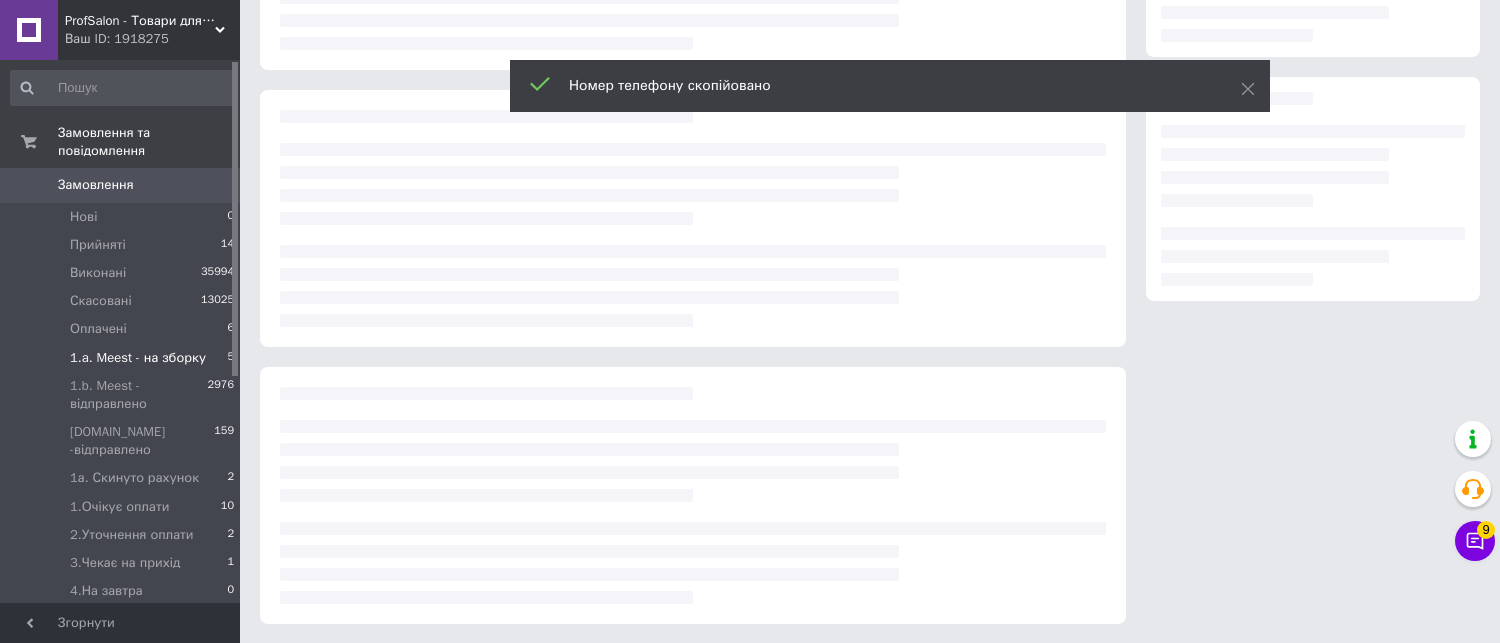 click on "1.a. Meest - на зборку" 